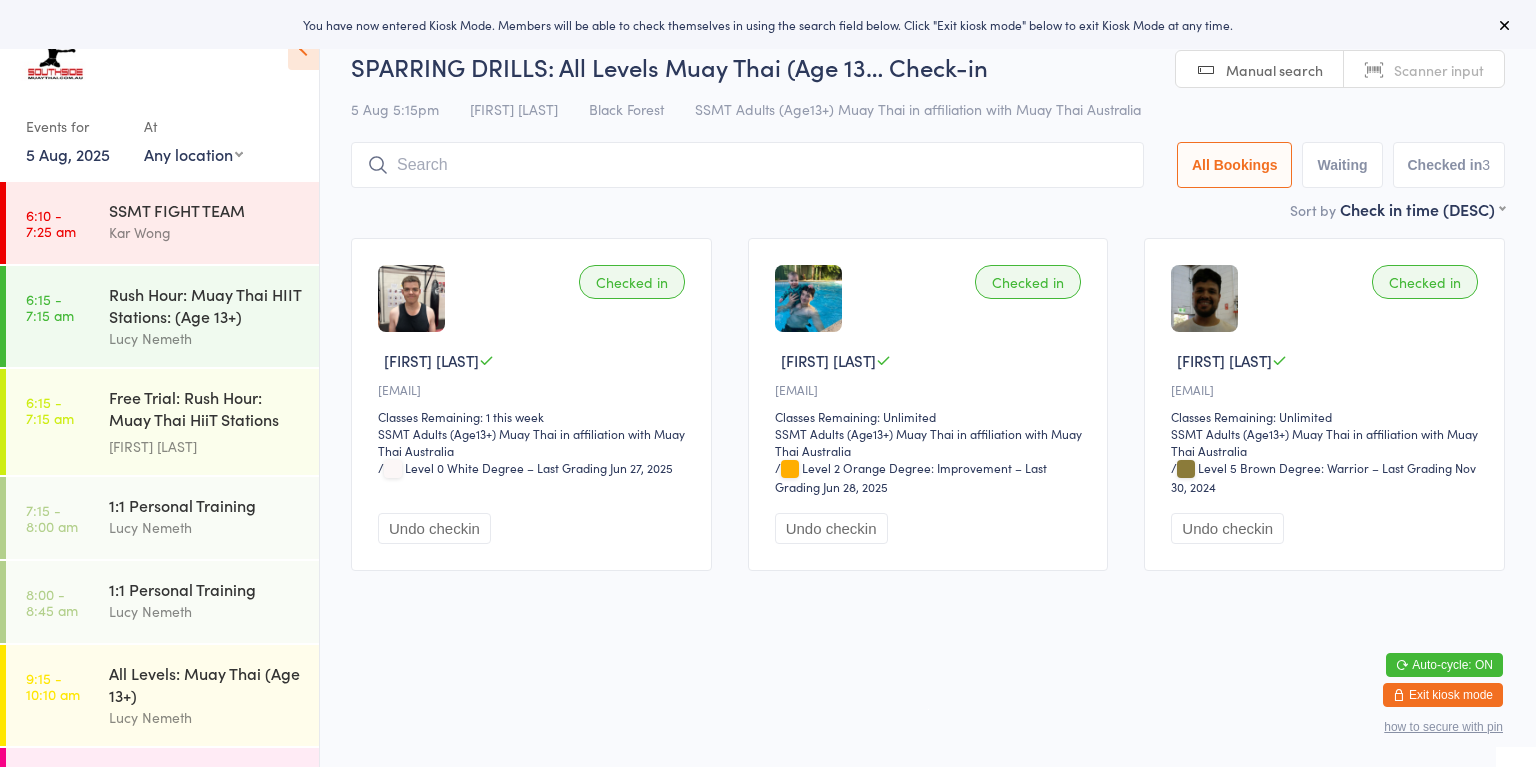 scroll, scrollTop: 0, scrollLeft: 0, axis: both 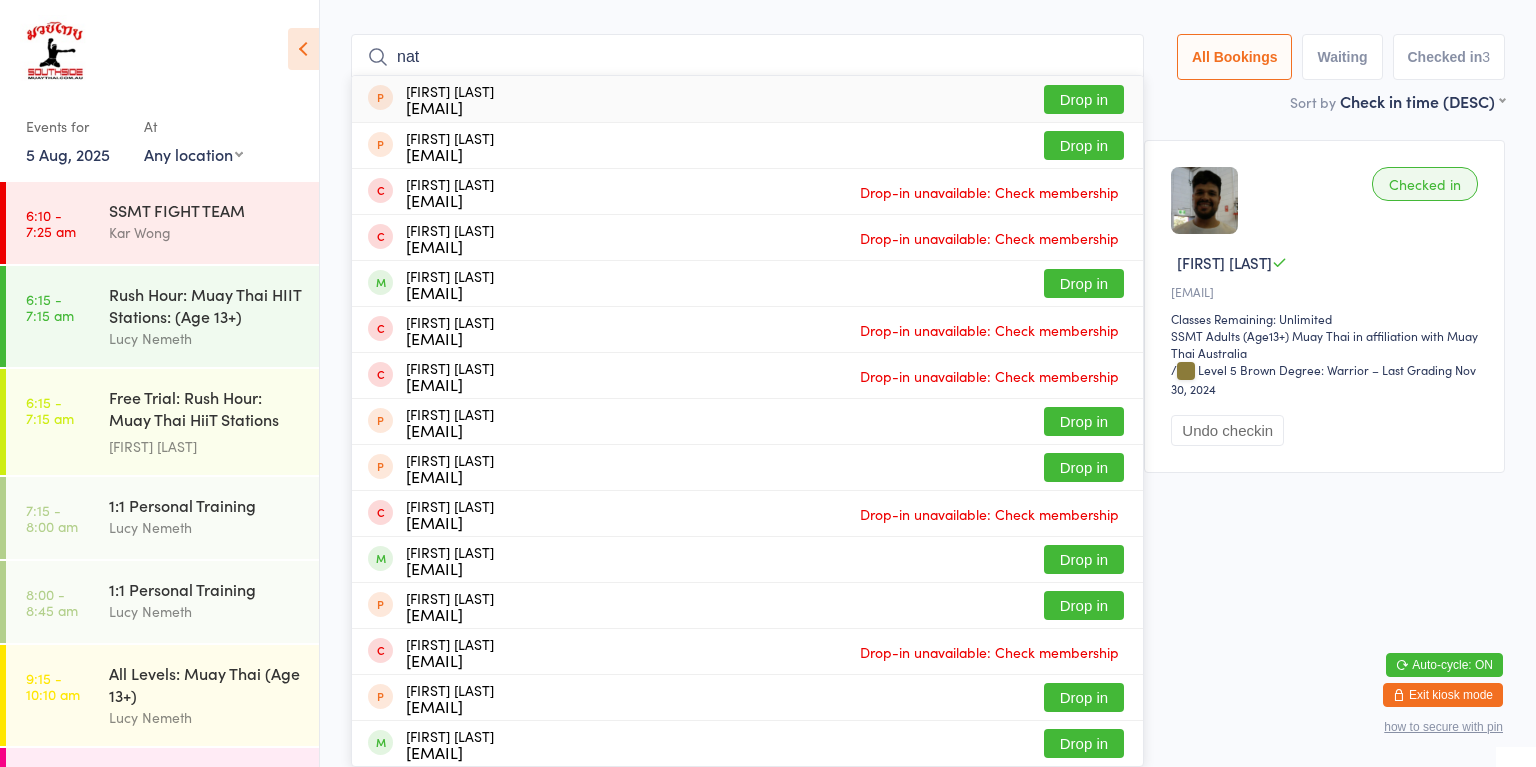 type on "nat" 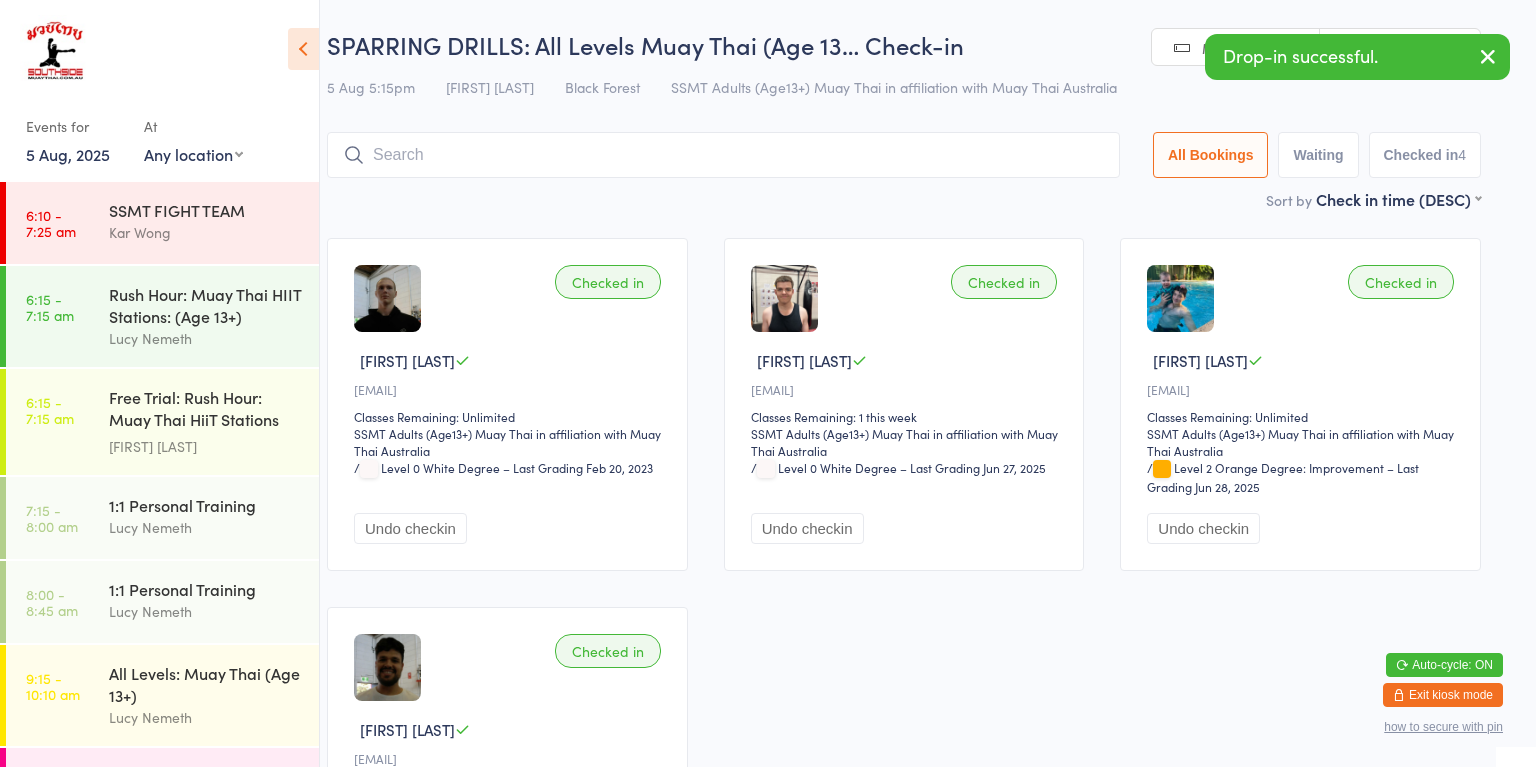 scroll, scrollTop: 0, scrollLeft: 28, axis: horizontal 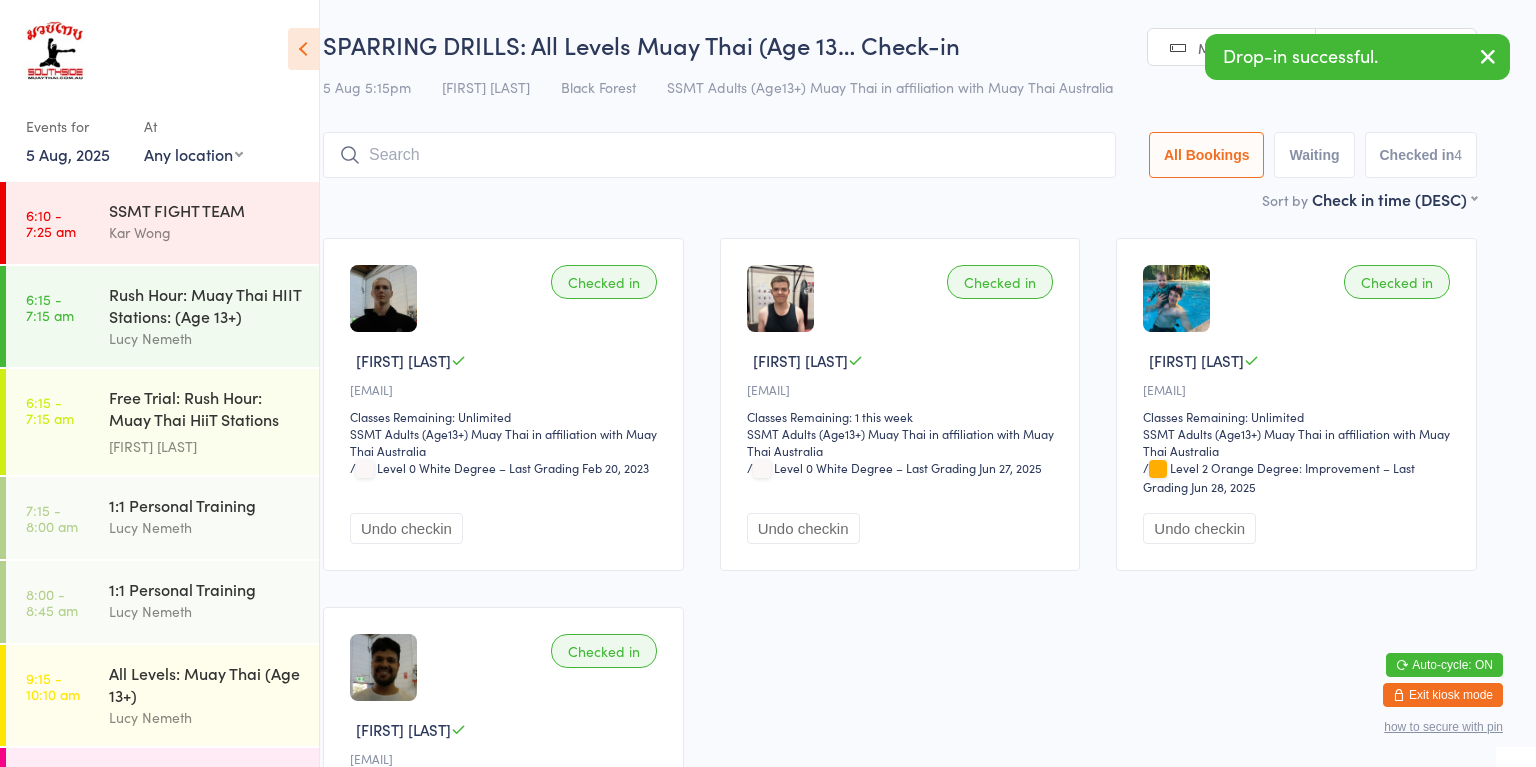click on "Checked in [FIRST] [LAST] [EMAIL] Classes Remaining: Unlimited SSMT Adults (Age13+) Muay Thai in affiliation with Muay Thai Australia SSMT Adults (Age13+) Muay Thai in affiliation with Muay Thai Australia / Level 0 White Degree – Last Grading Feb 20, 2023 Undo checkin Checked in [FIRST] [LAST] [EMAIL] Classes Remaining: 1 this week SSMT Adults (Age13+) Muay Thai in affiliation with Muay Thai Australia SSMT Adults (Age13+) Muay Thai in affiliation with Muay Thai Australia / Level 0 White Degree – Last Grading Jun 27, 2025 Undo checkin Checked in [FIRST] [LAST] [EMAIL] Classes Remaining: Unlimited SSMT Adults (Age13+) Muay Thai in affiliation with Muay Thai Australia SSMT Adults (Age13+) Muay Thai in affiliation with Muay Thai Australia / Level 2 Orange Degree: Improvement – Last Grading Jun 28, 2025 Undo checkin Checked in [FIRST] [LAST] [EMAIL] /" at bounding box center (900, 589) 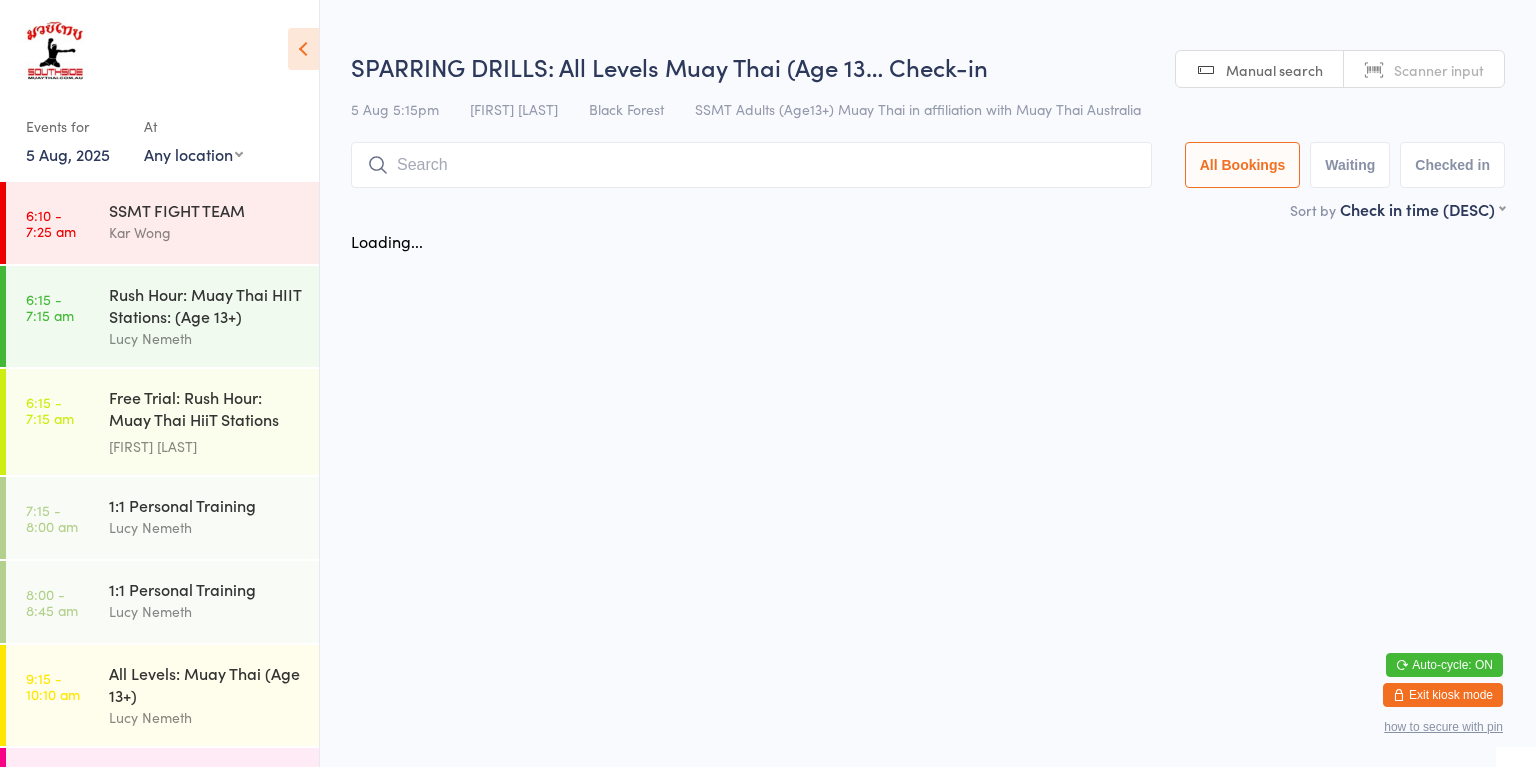 scroll, scrollTop: 0, scrollLeft: 0, axis: both 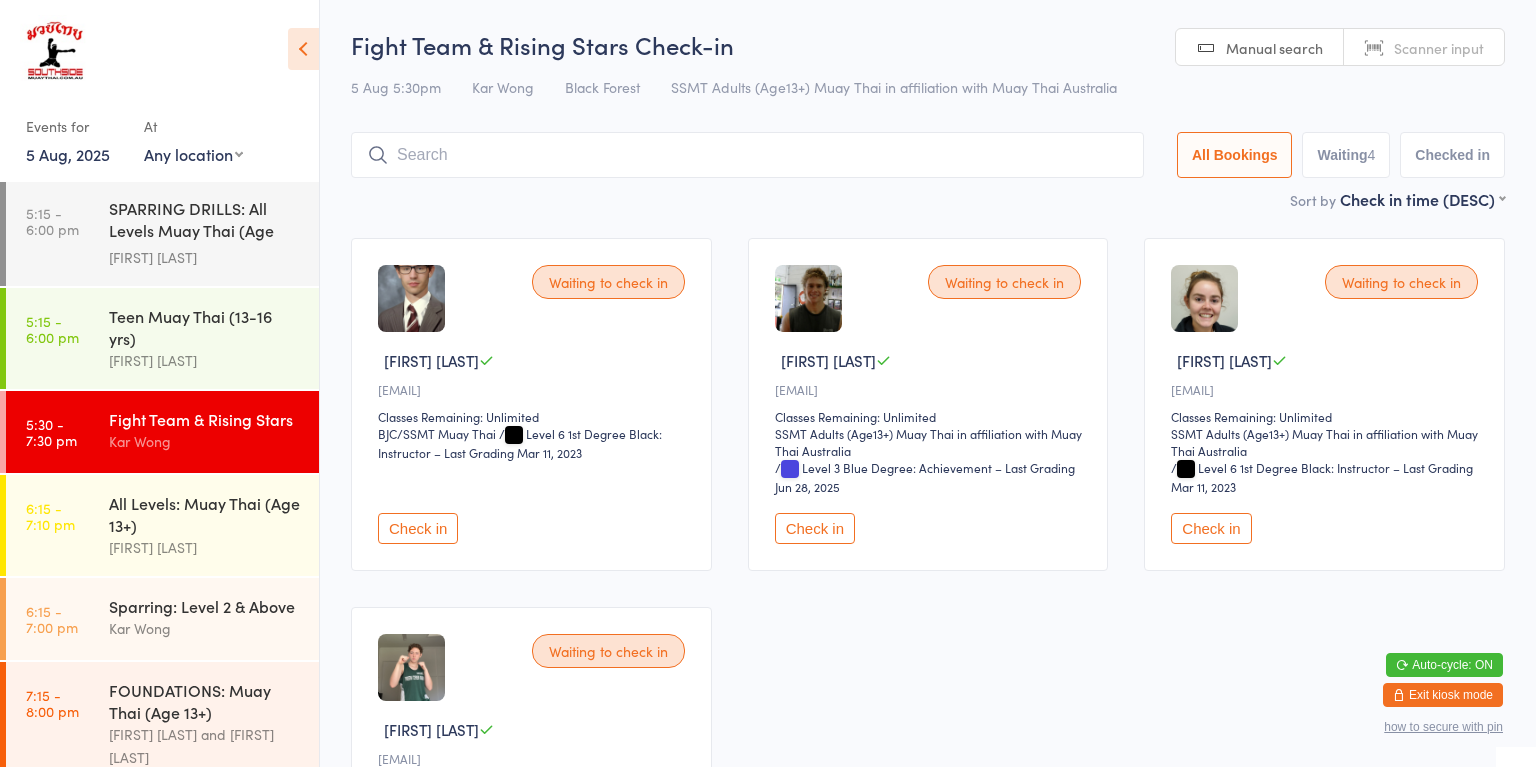 click on "Kar Wong" at bounding box center (205, 628) 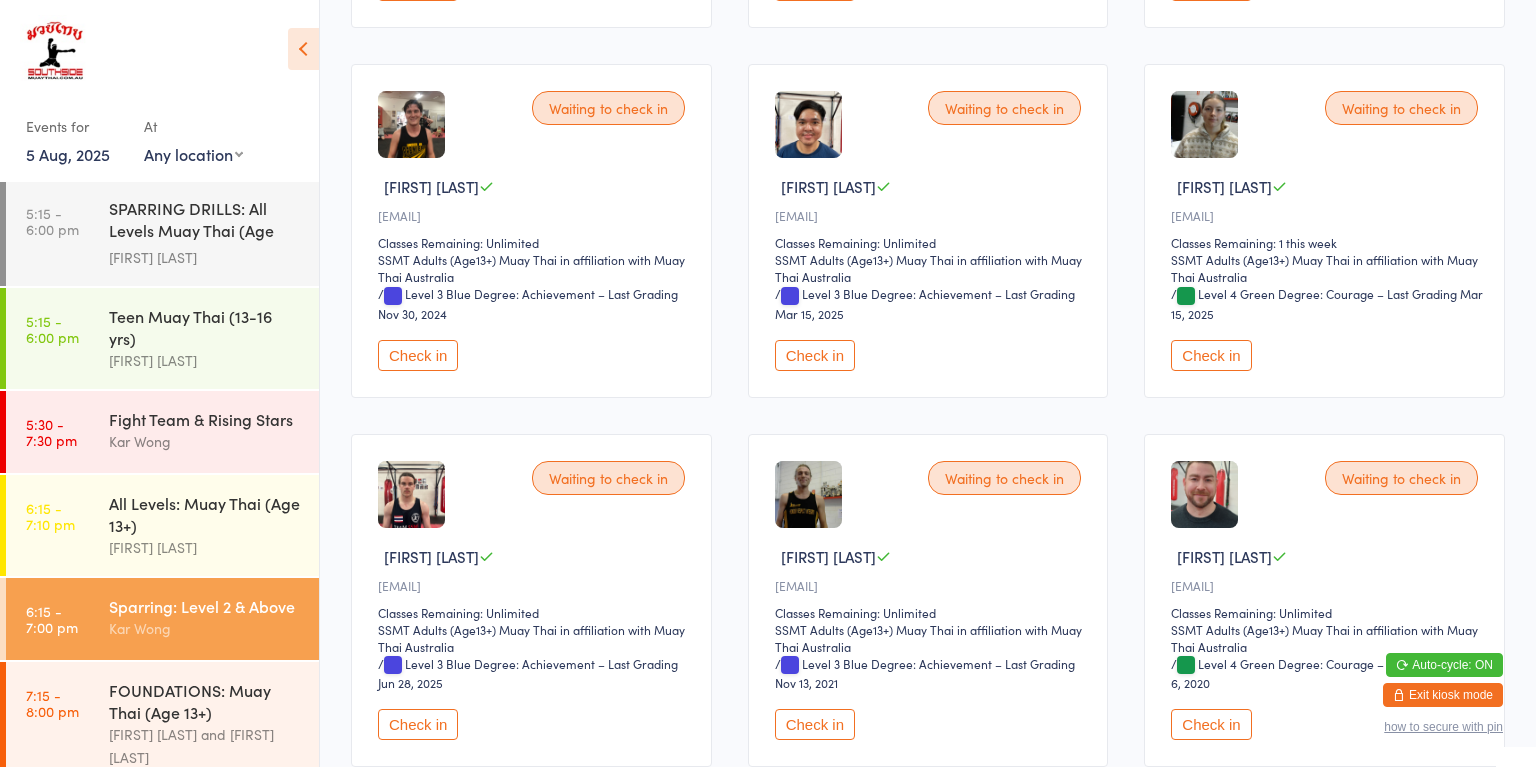 scroll, scrollTop: 936, scrollLeft: 0, axis: vertical 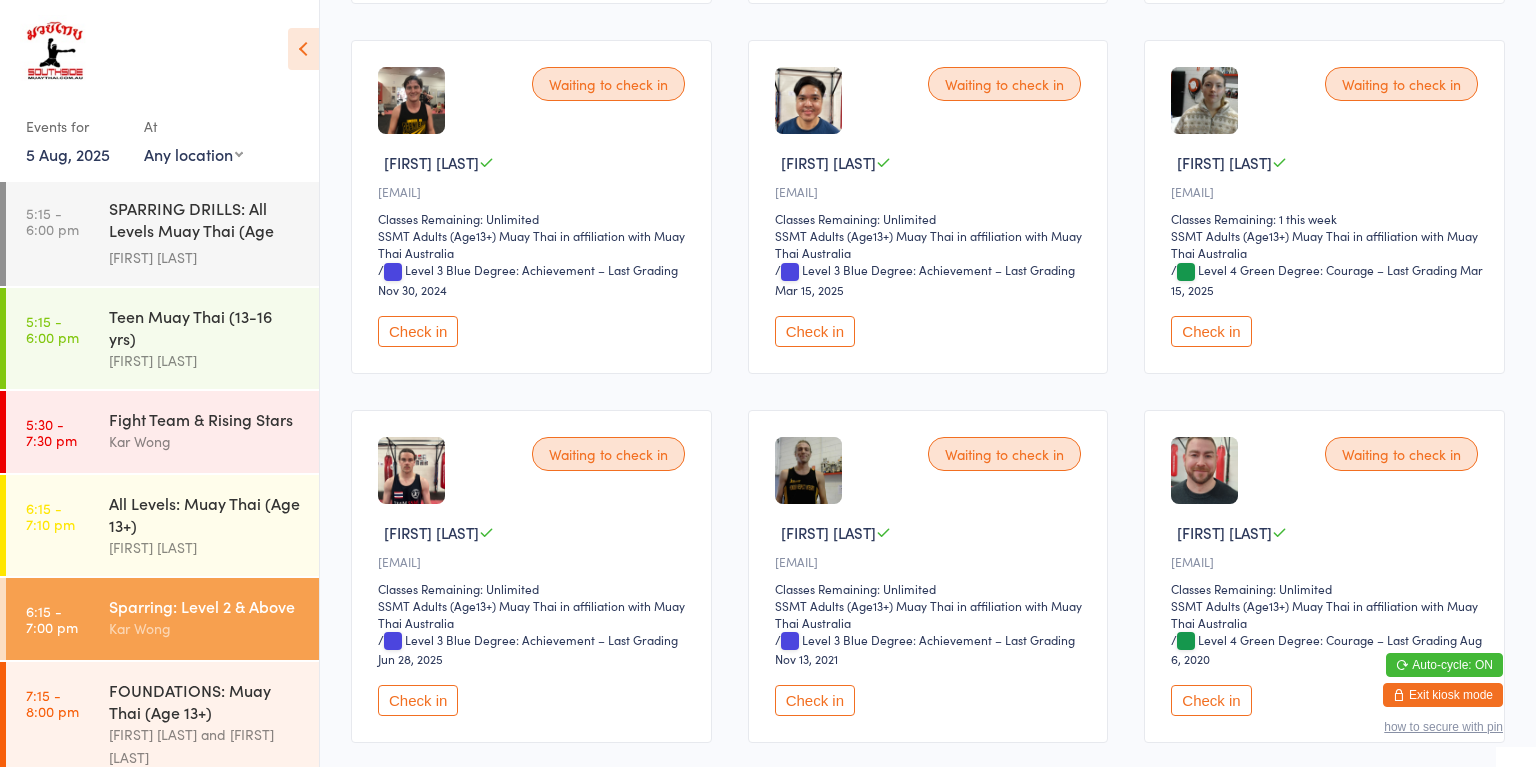click on "Check in" at bounding box center [418, 700] 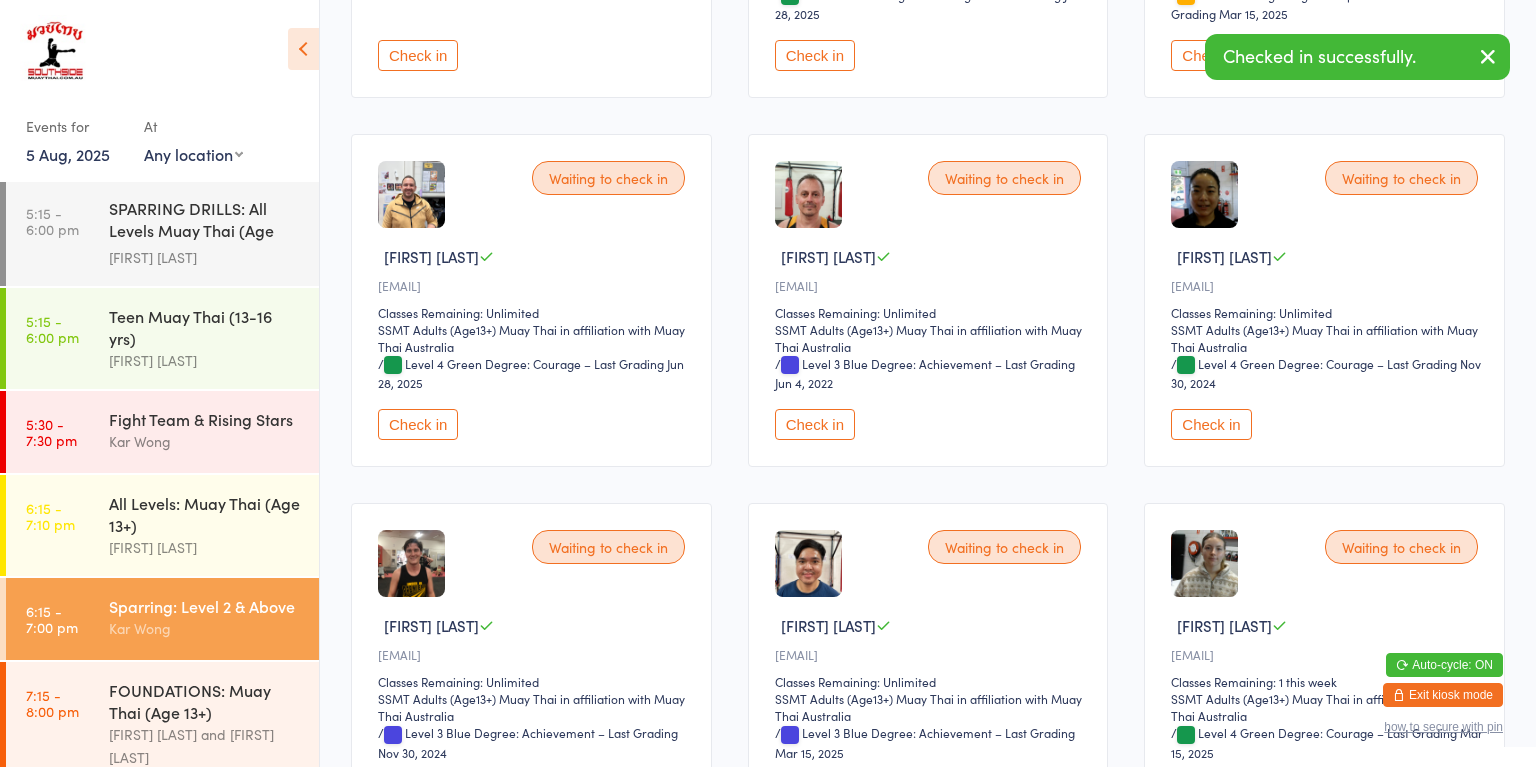 scroll, scrollTop: 470, scrollLeft: 0, axis: vertical 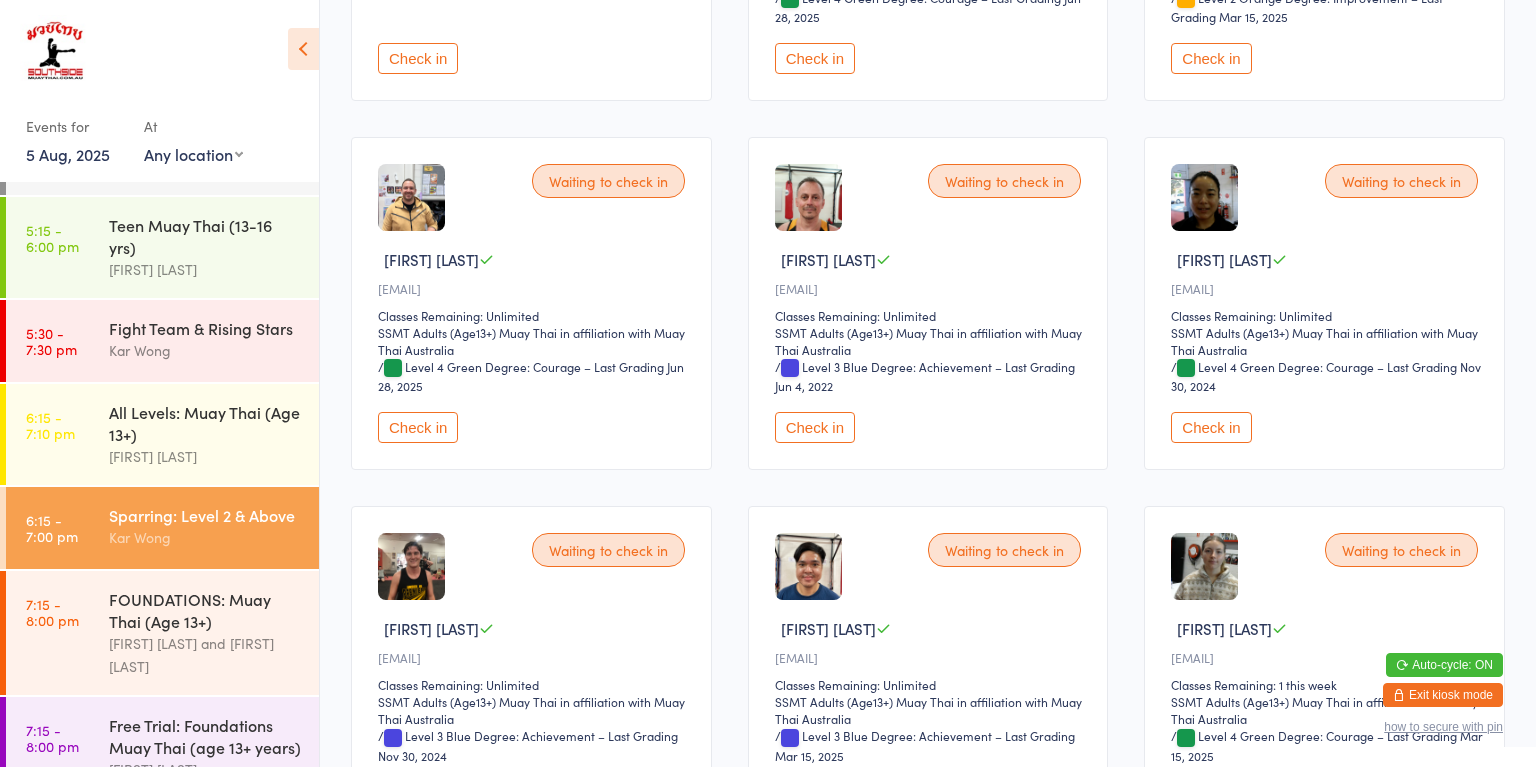click on "Kar Wong" at bounding box center (205, 350) 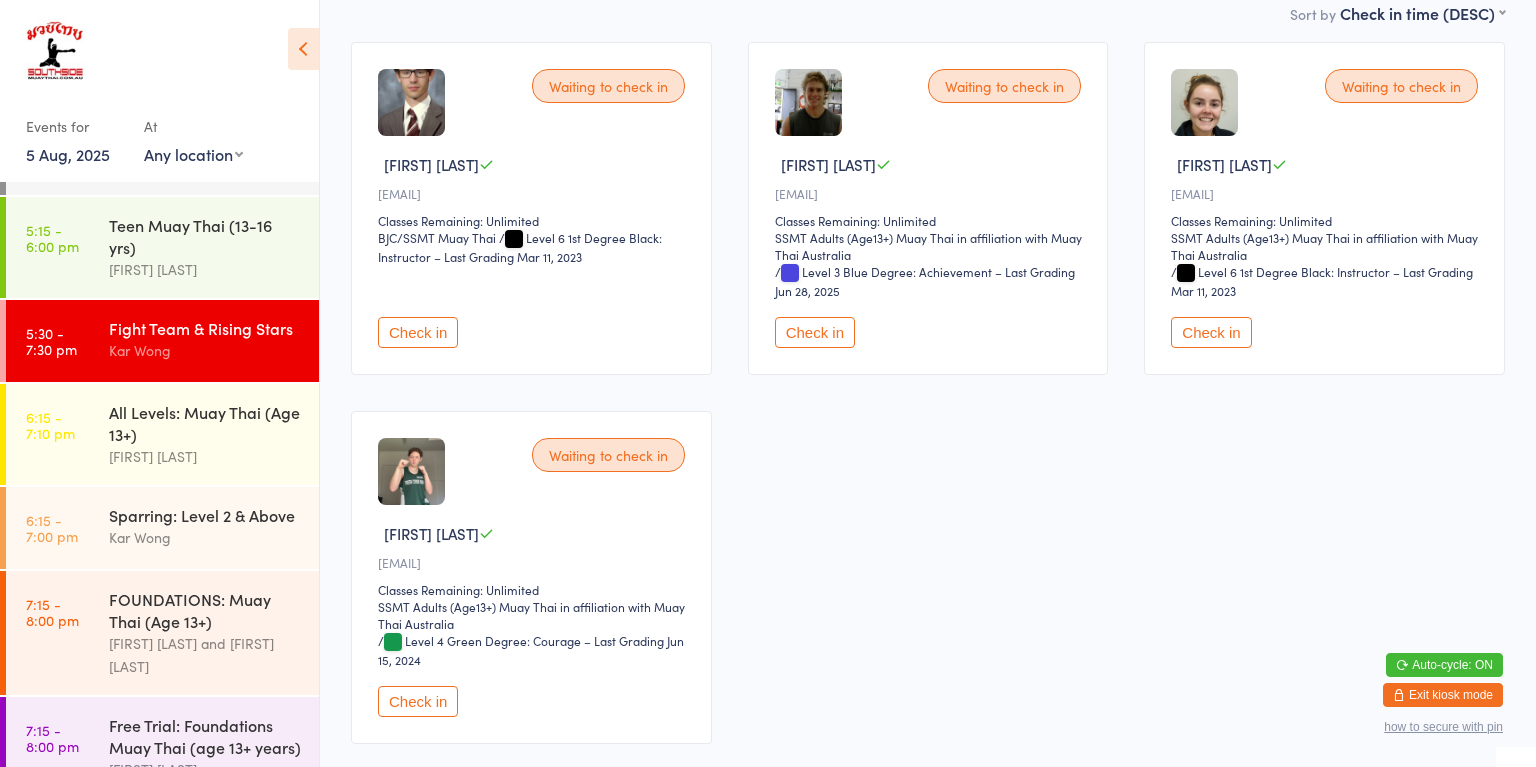 scroll, scrollTop: 199, scrollLeft: 0, axis: vertical 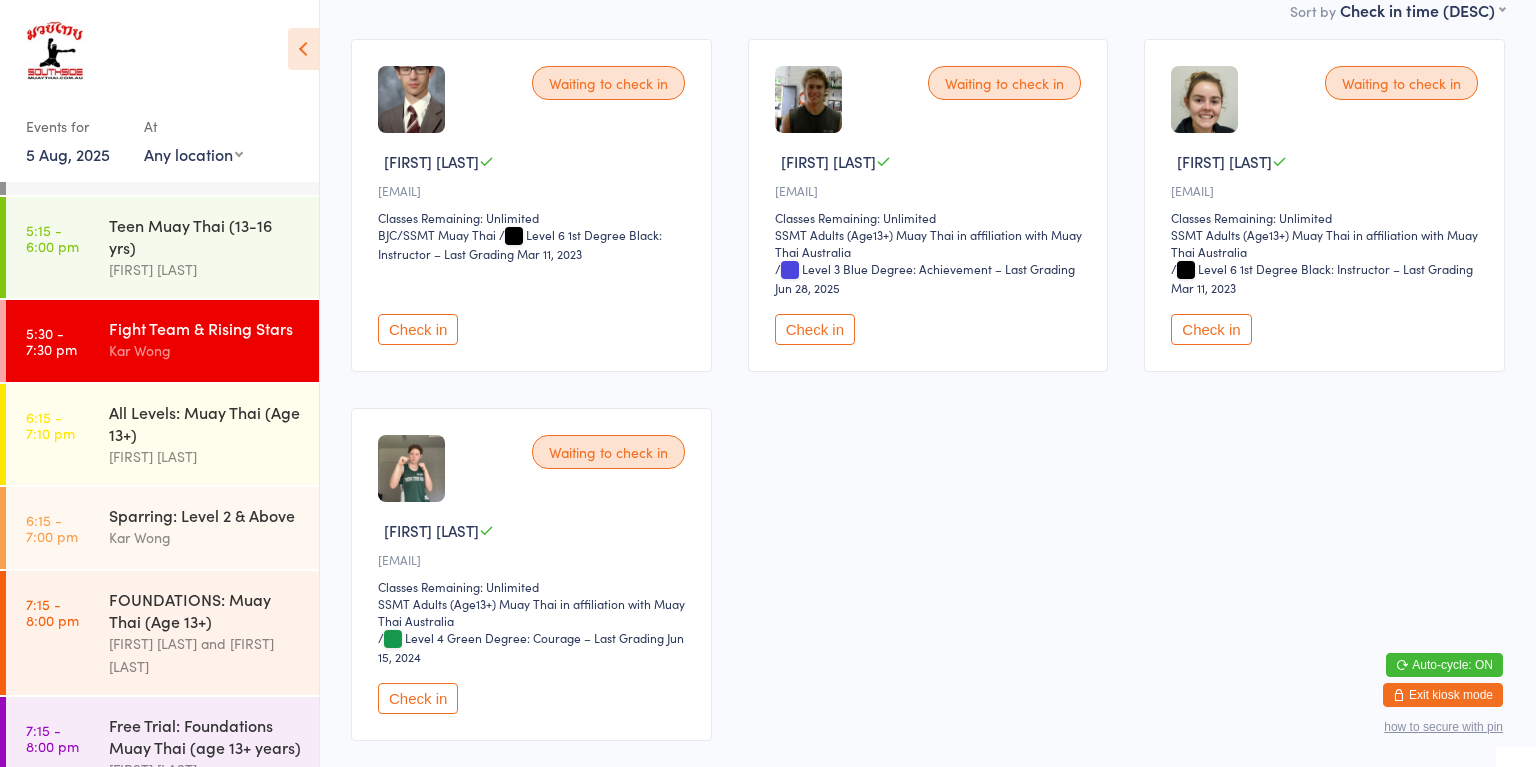 click on "Check in" at bounding box center [418, 698] 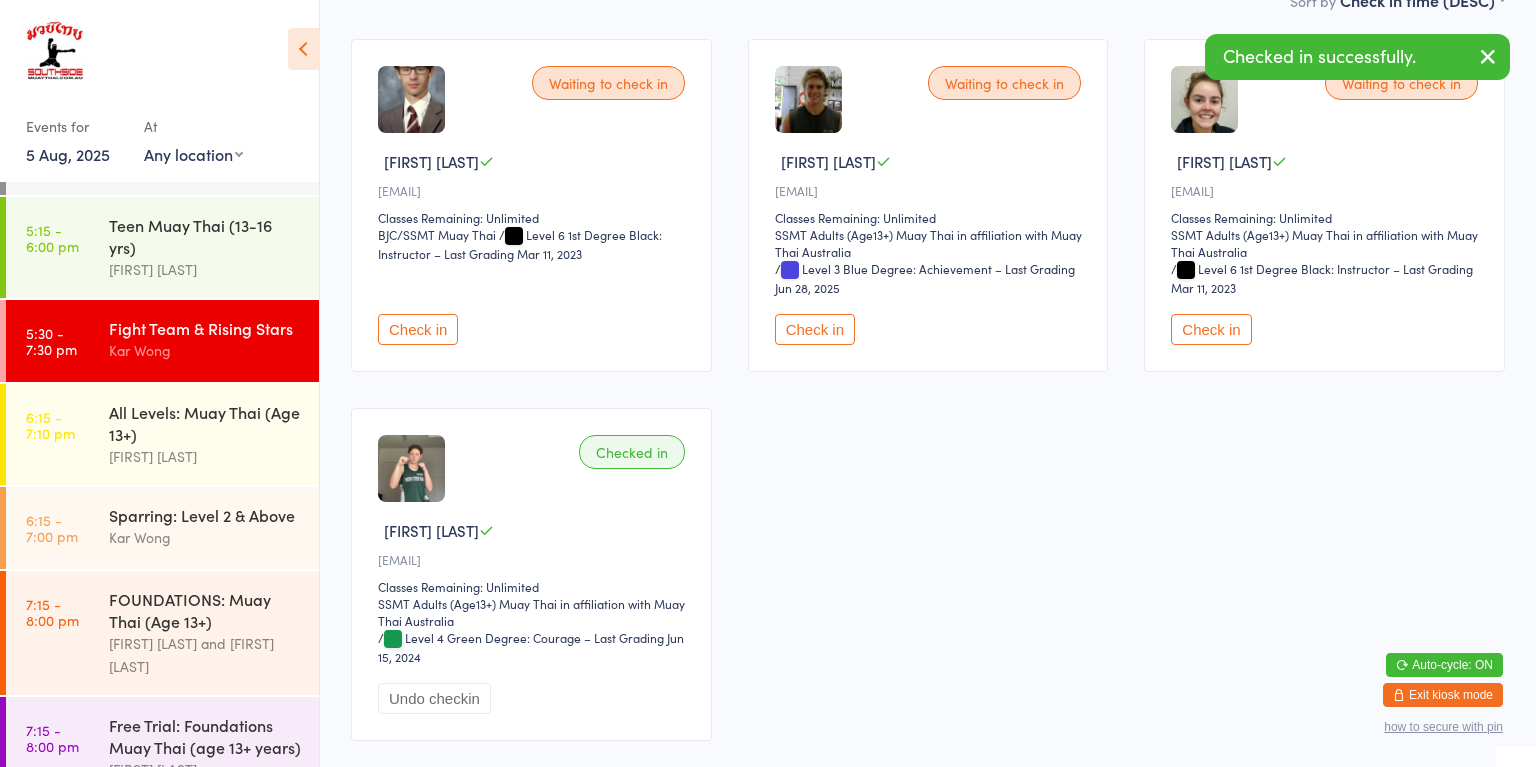 click on "Sparring: Level 2 & Above" at bounding box center (205, 515) 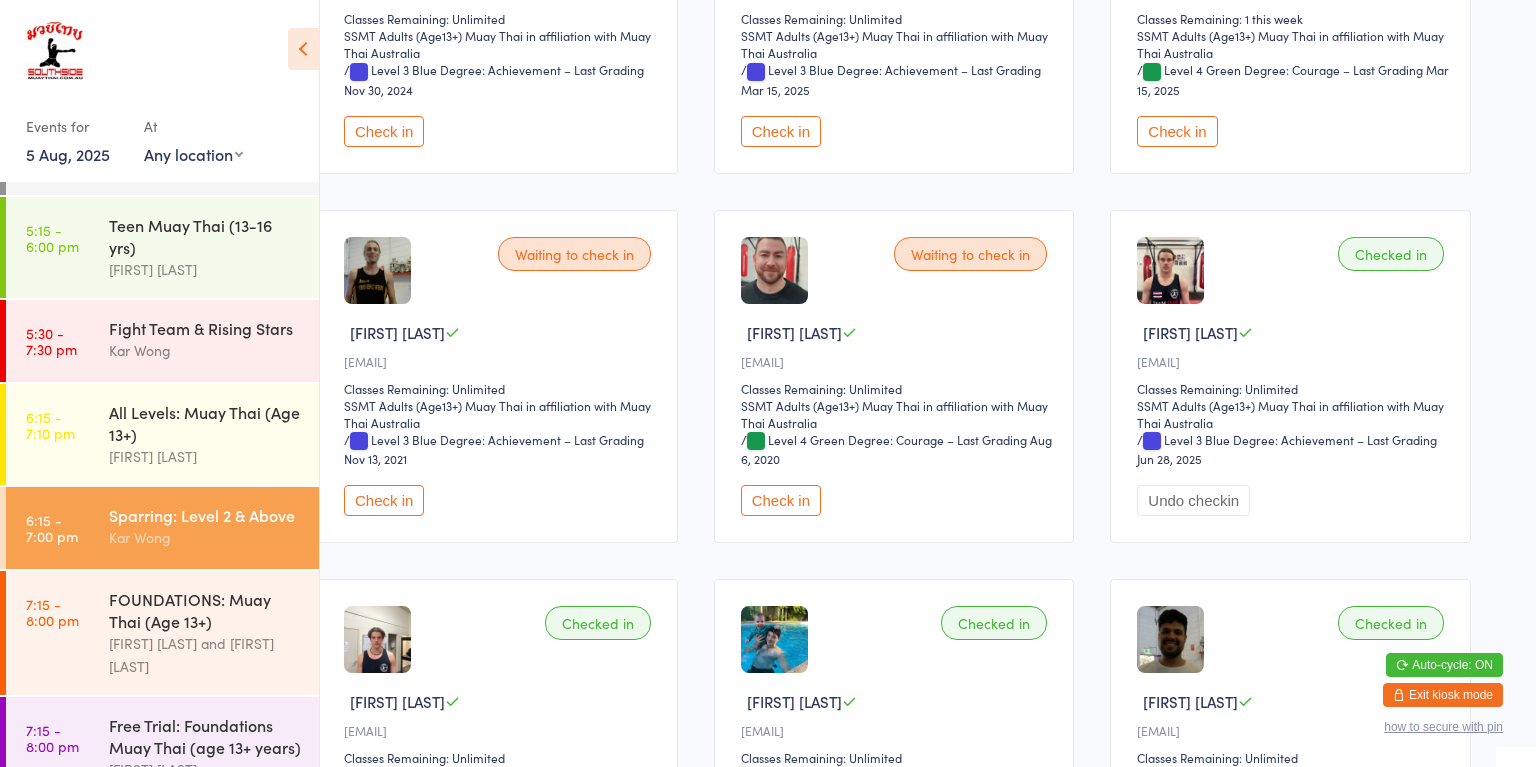 scroll, scrollTop: 1134, scrollLeft: 36, axis: both 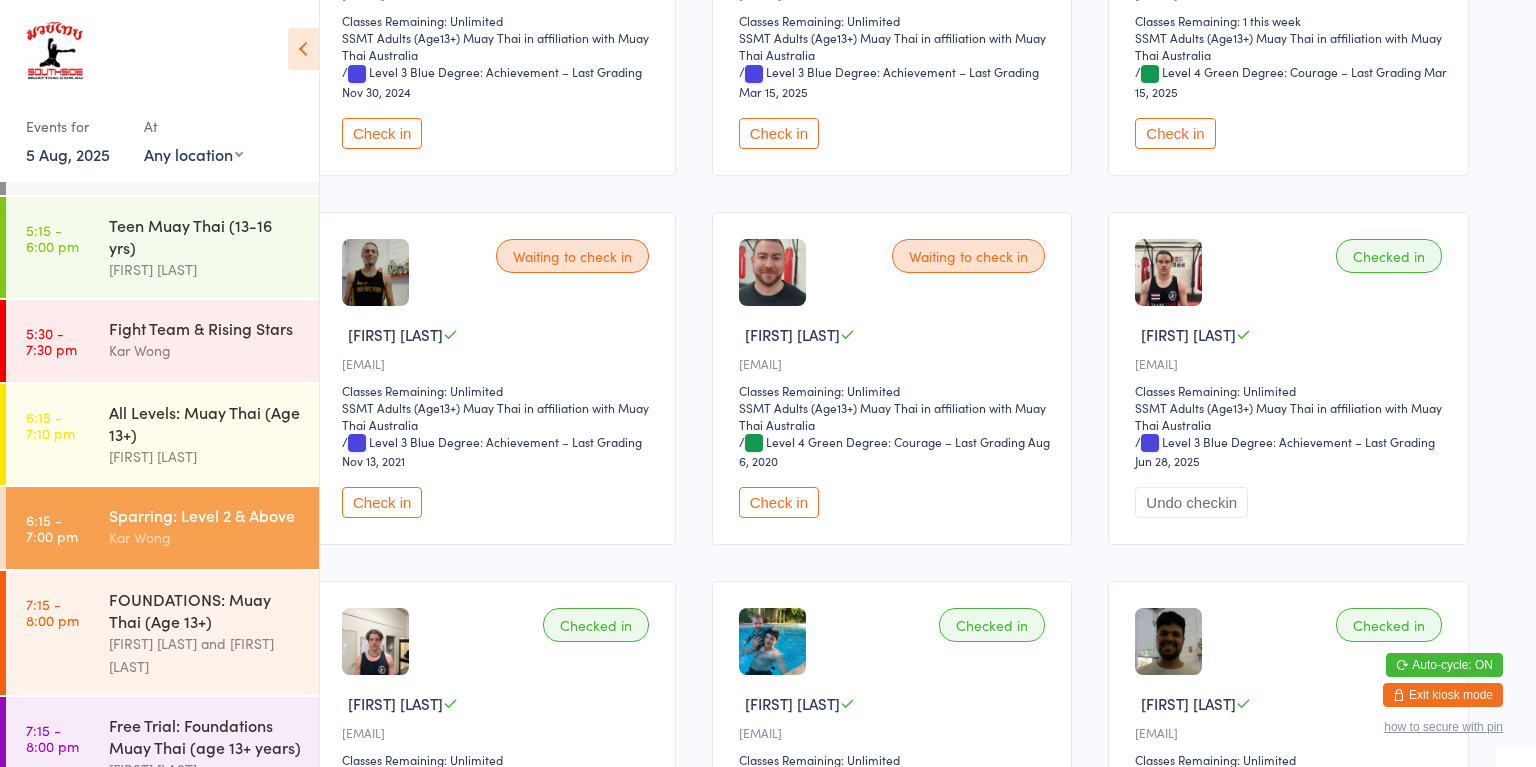 click on "Check in" at bounding box center (779, 502) 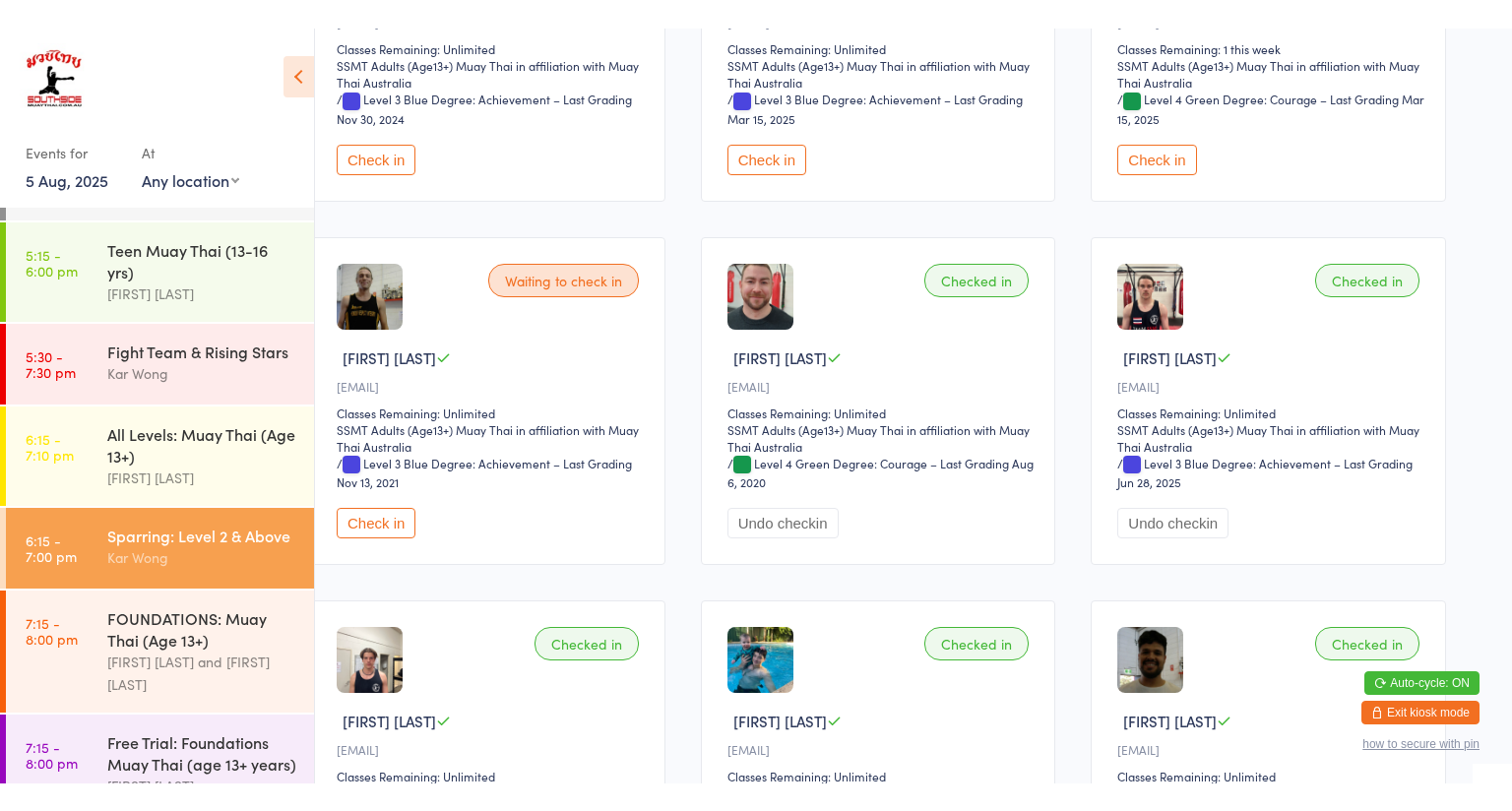 scroll, scrollTop: 1204, scrollLeft: 35, axis: both 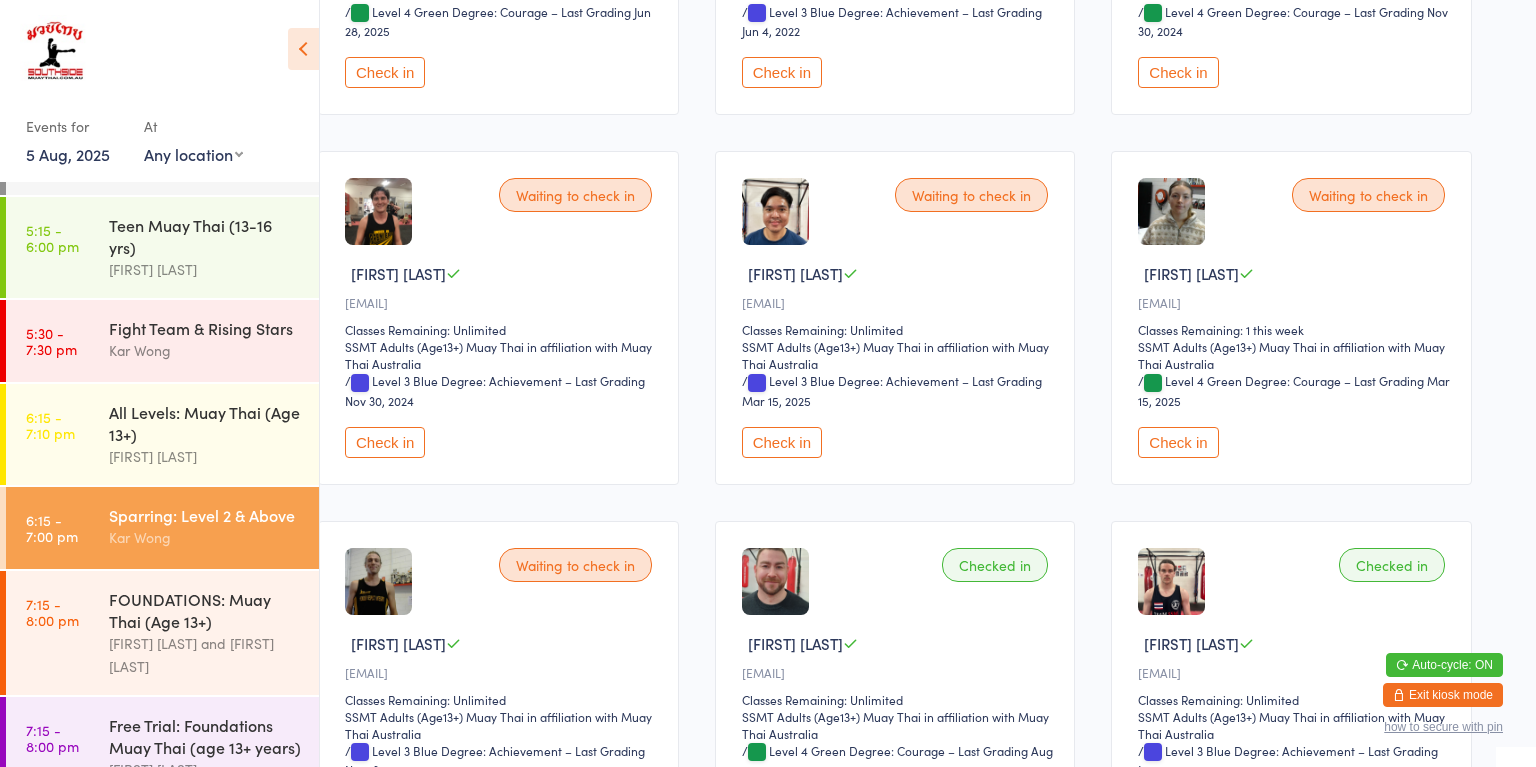 click on "Kar Wong" at bounding box center [205, 537] 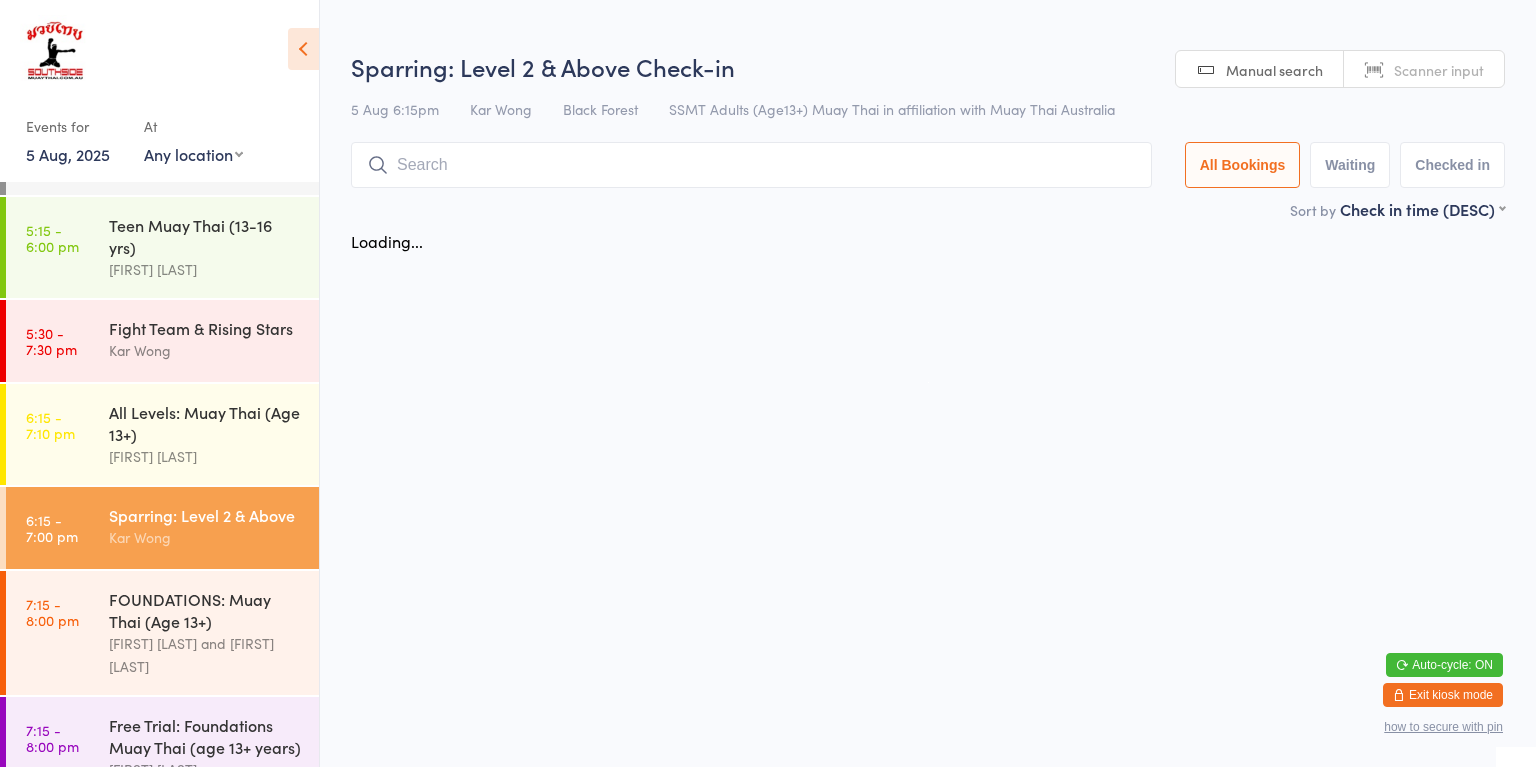 scroll, scrollTop: 0, scrollLeft: 0, axis: both 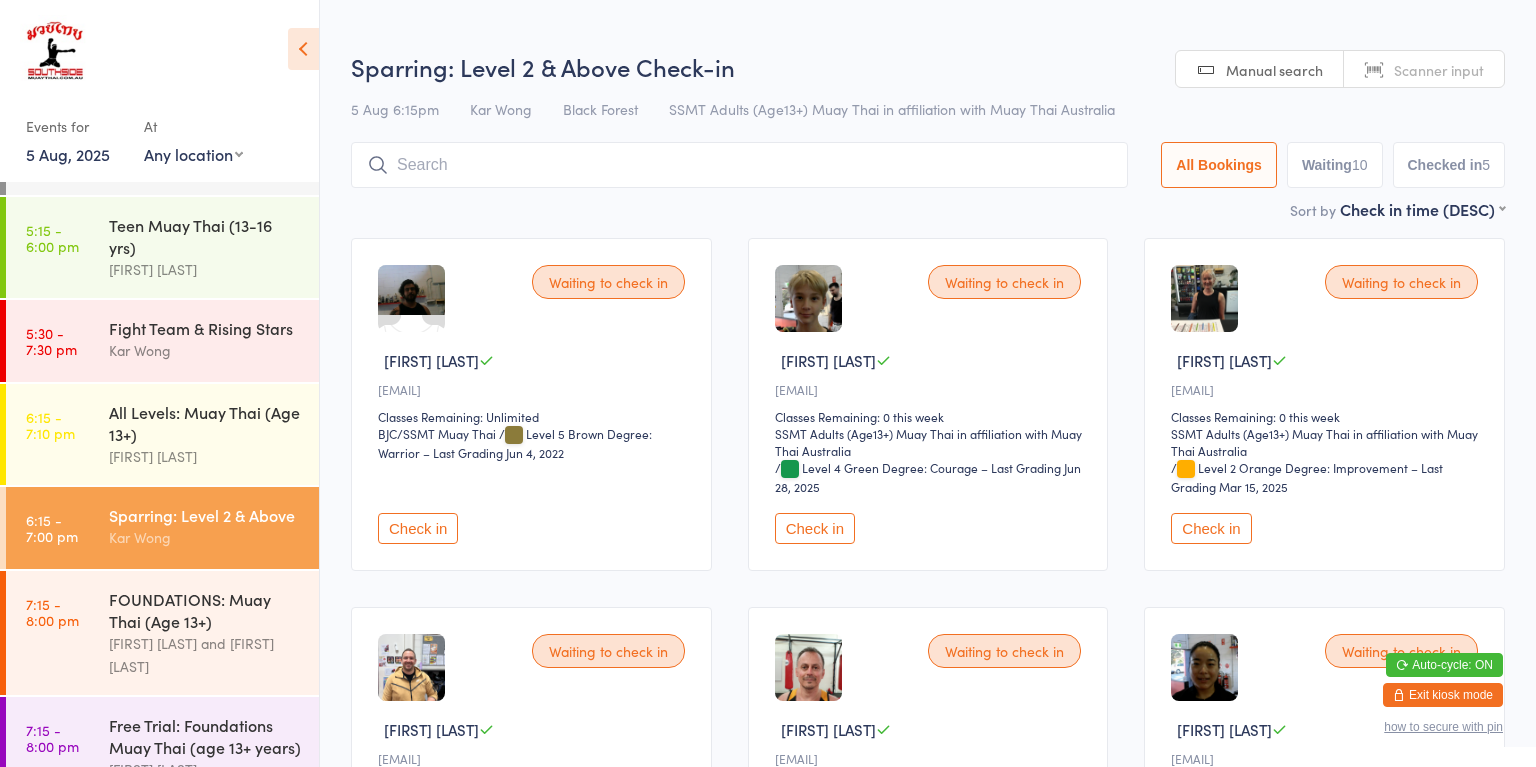 click on "Kar Wong" at bounding box center [205, 350] 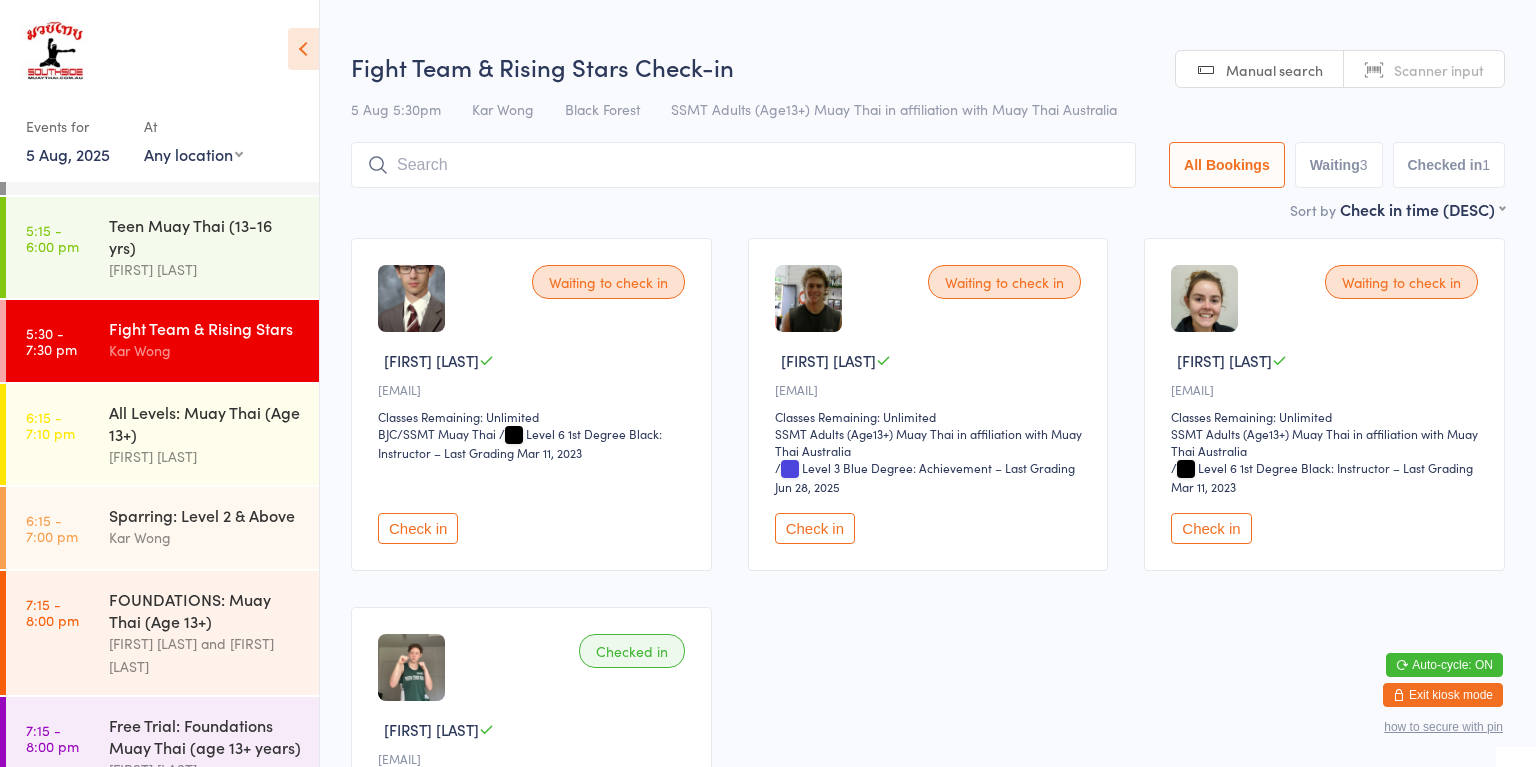 click on "Check in" at bounding box center (418, 528) 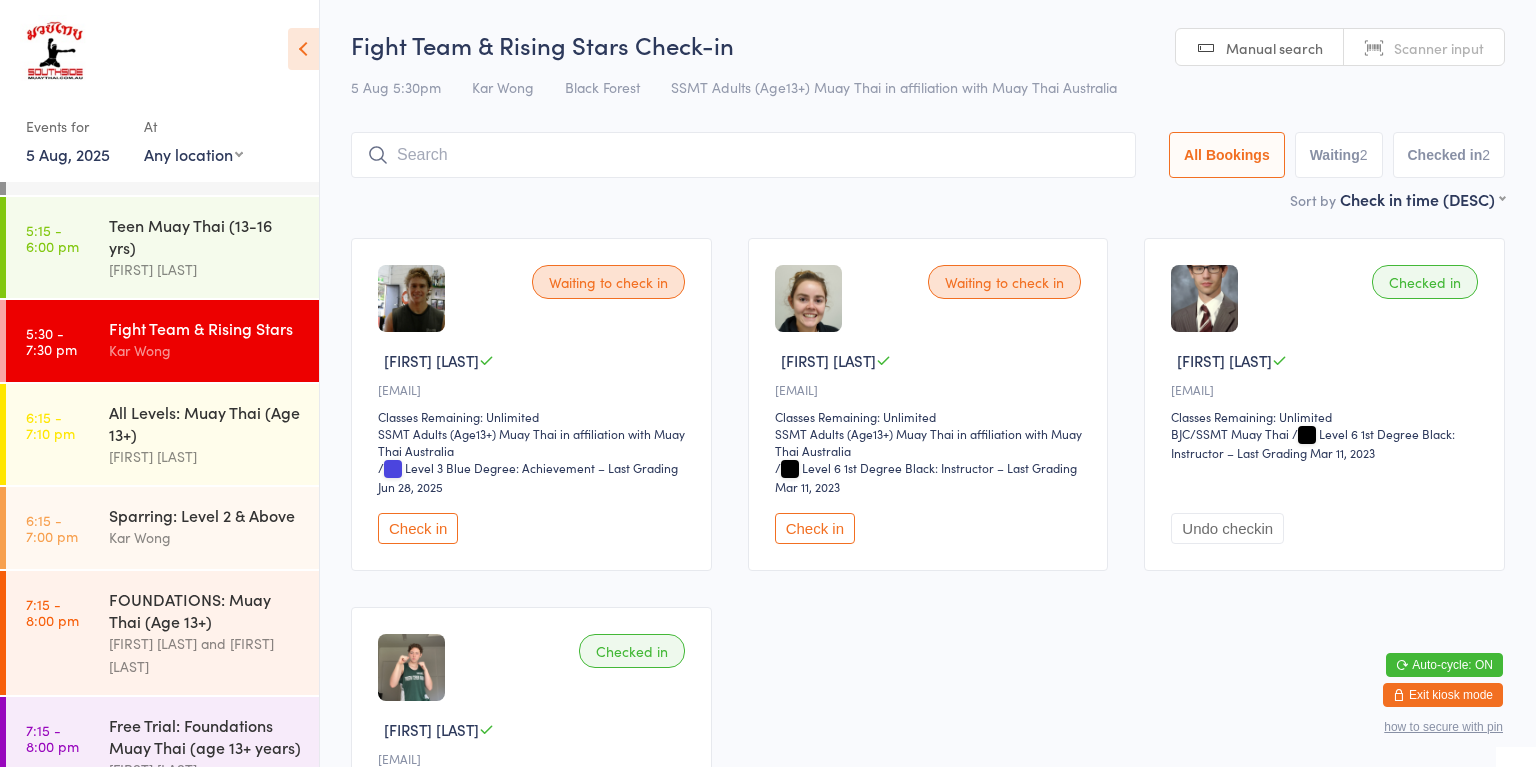 click on "Check in" at bounding box center [418, 528] 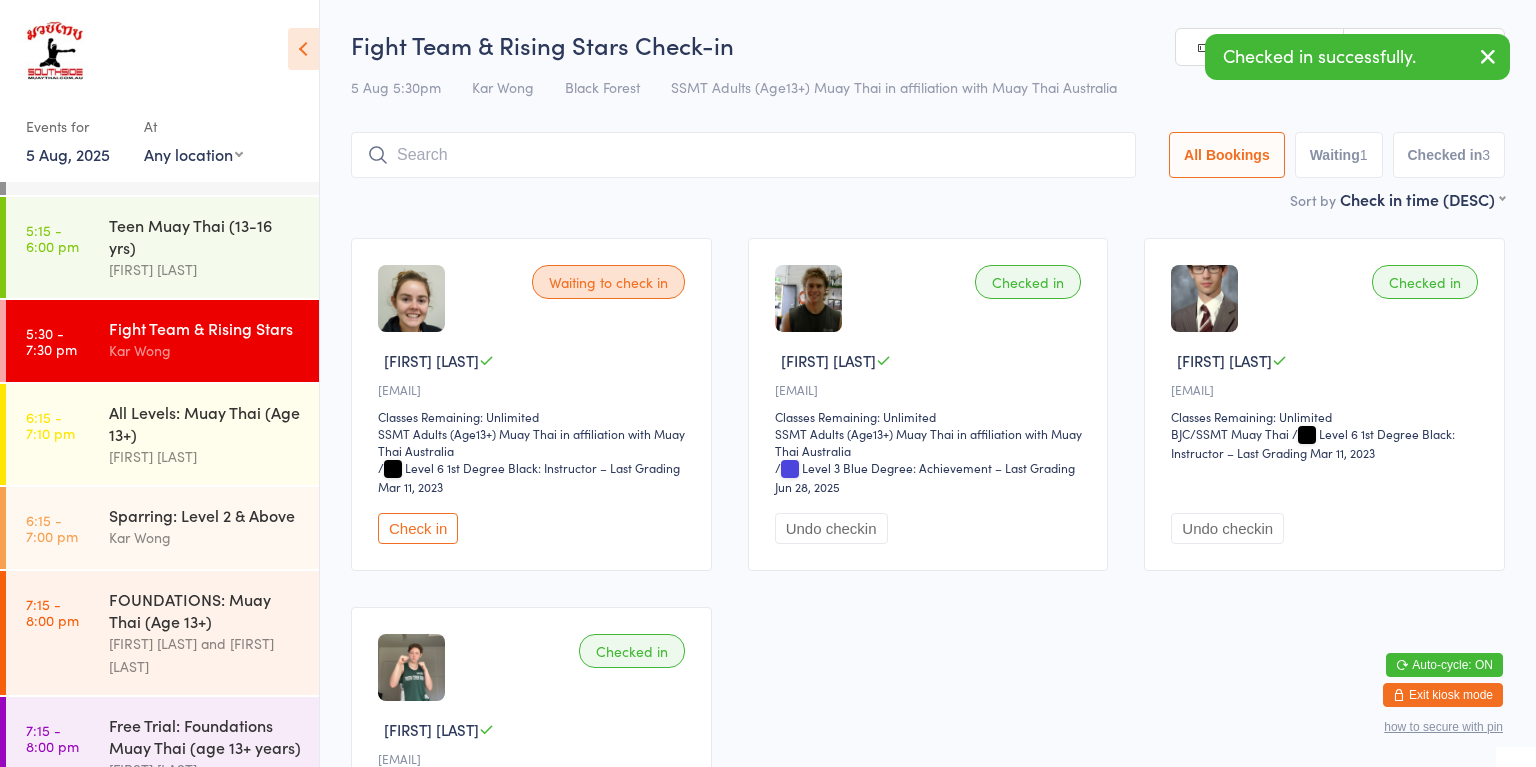 click on "All Levels: Muay Thai (Age 13+)" at bounding box center [205, 423] 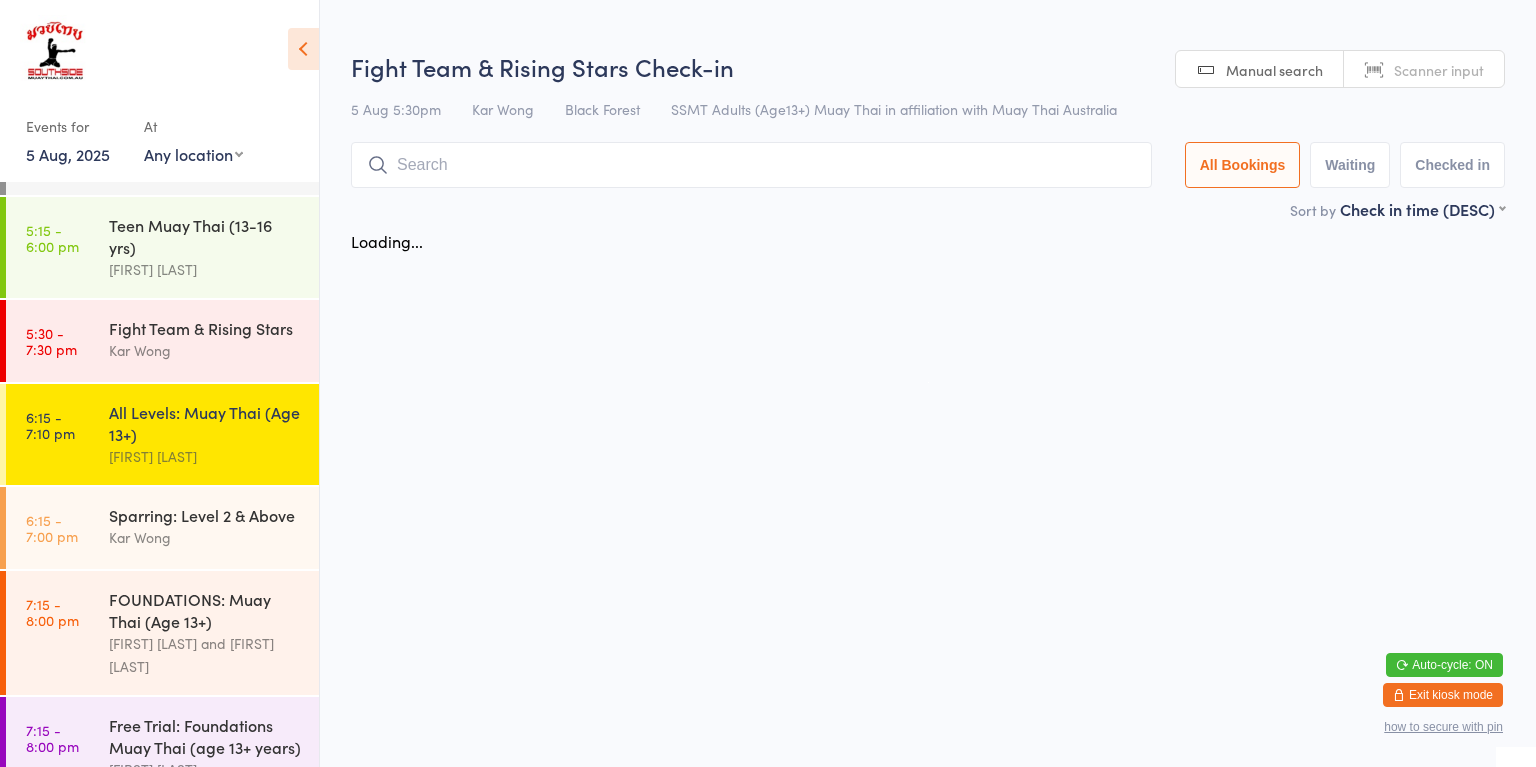 click on "Kar Wong" at bounding box center (205, 350) 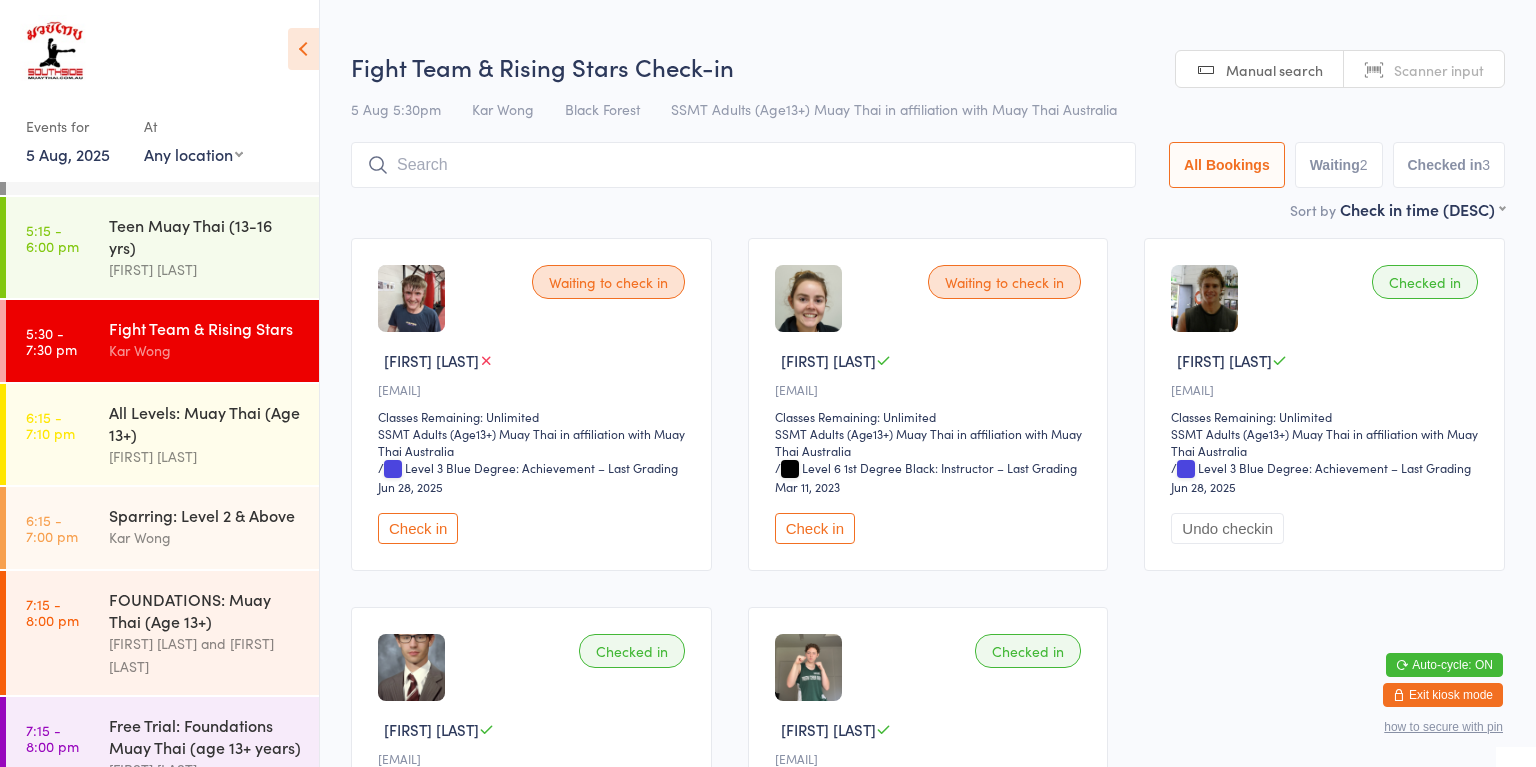 click on "Check in" at bounding box center (418, 528) 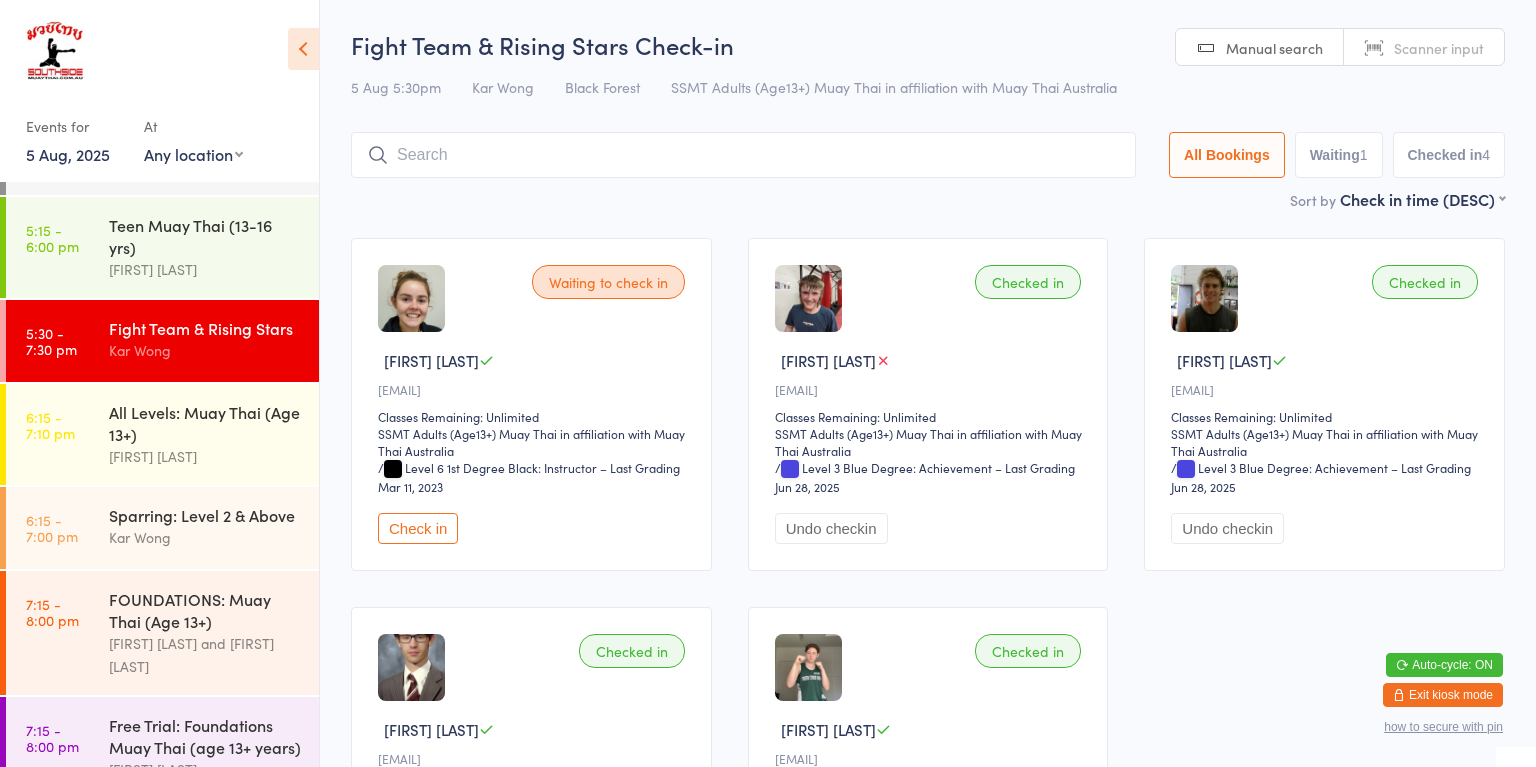 click on "[FIRST] [LAST]" at bounding box center (205, 456) 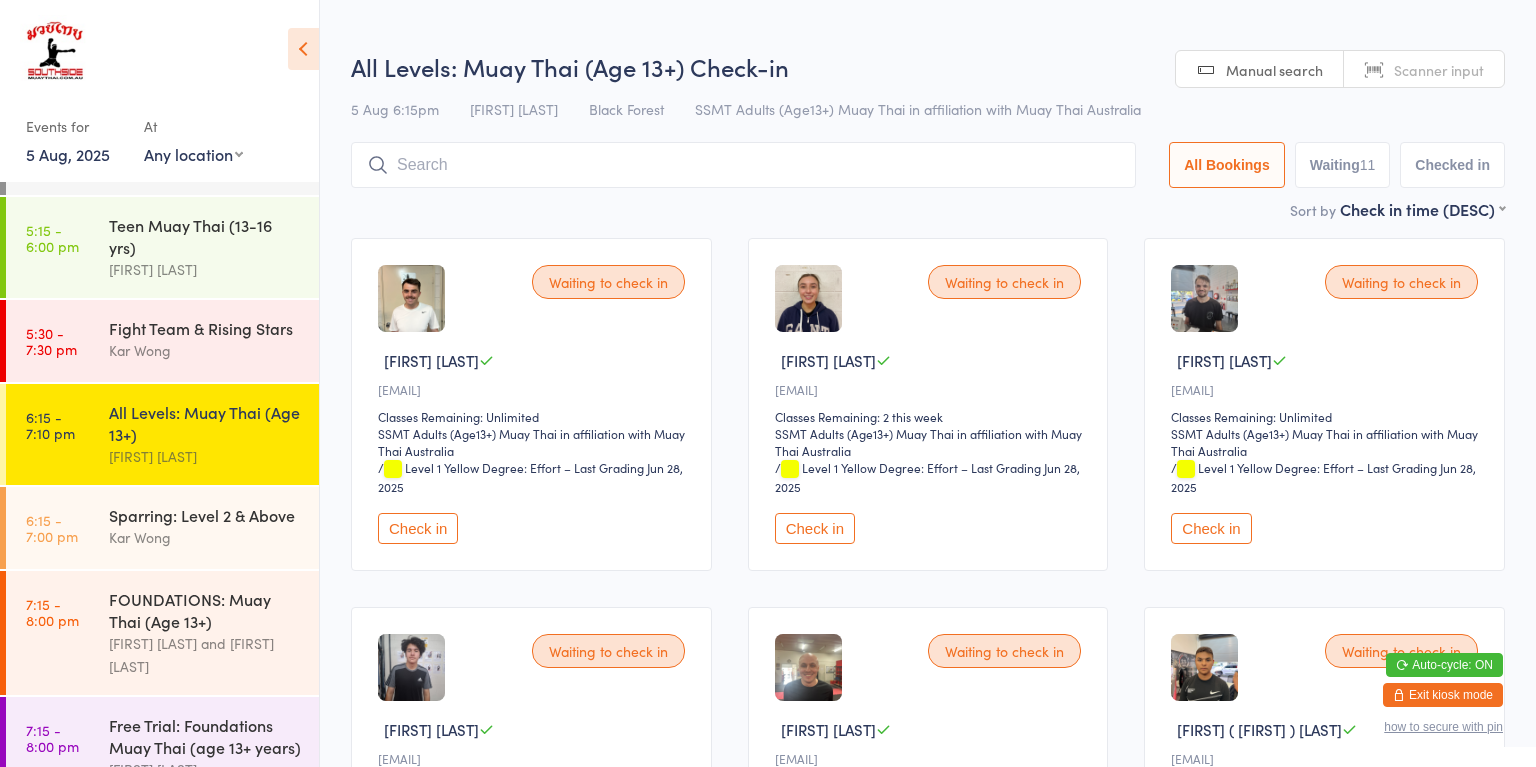 click on "Kar Wong" at bounding box center [205, 537] 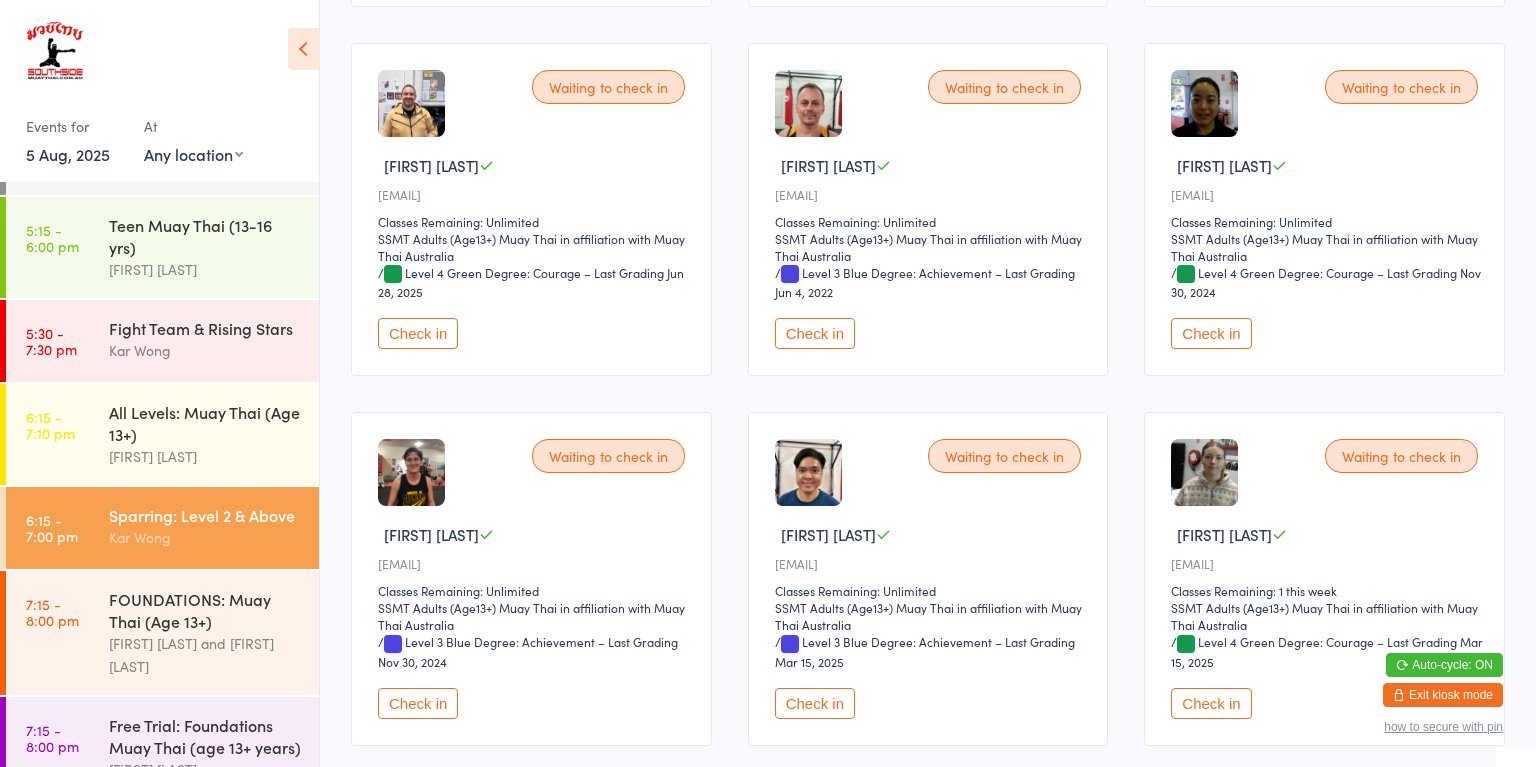 scroll, scrollTop: 592, scrollLeft: 0, axis: vertical 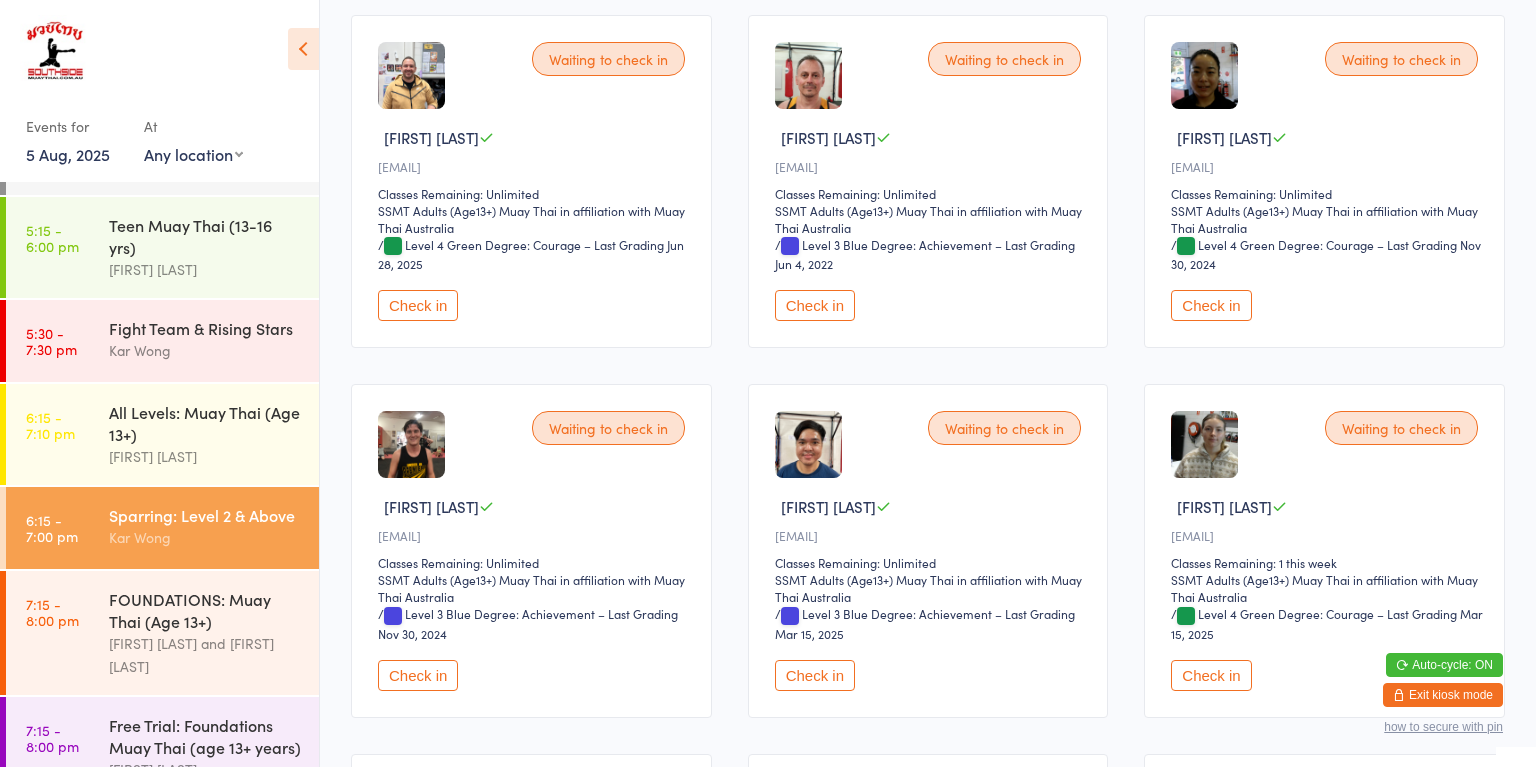 click on "Check in" at bounding box center [1211, 675] 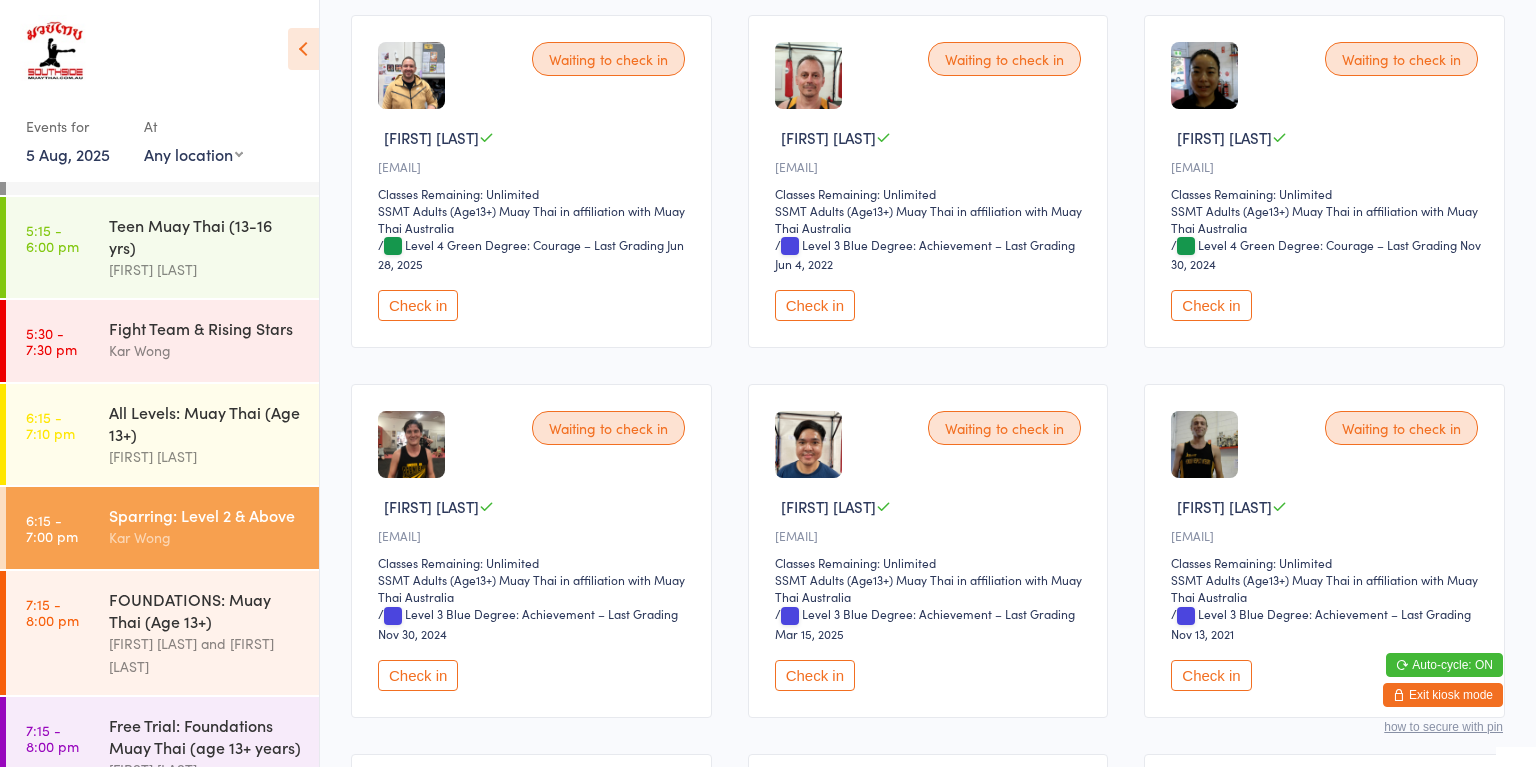 click on "Check in" at bounding box center [1211, 305] 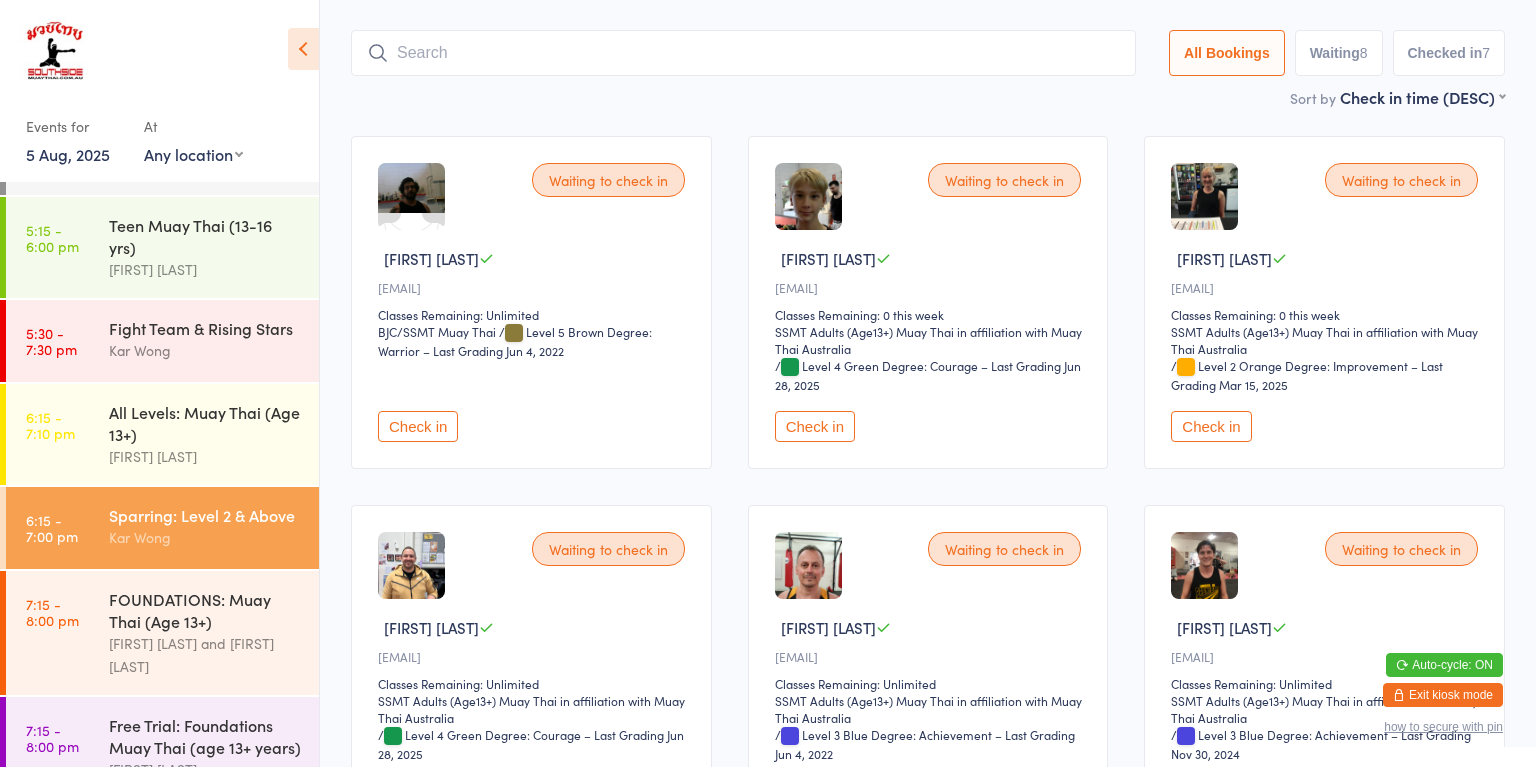scroll, scrollTop: 0, scrollLeft: 0, axis: both 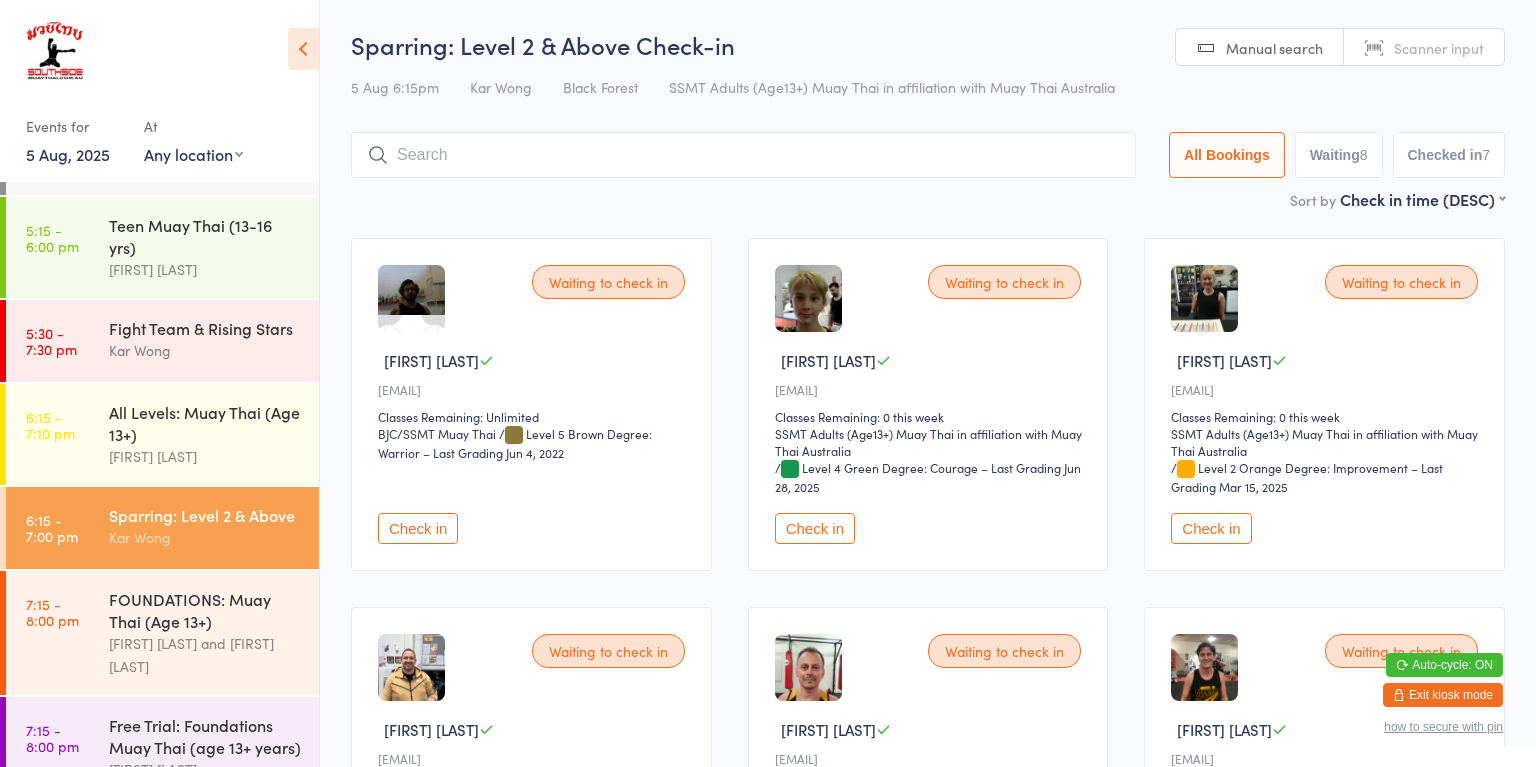 click on "Check in" at bounding box center [815, 528] 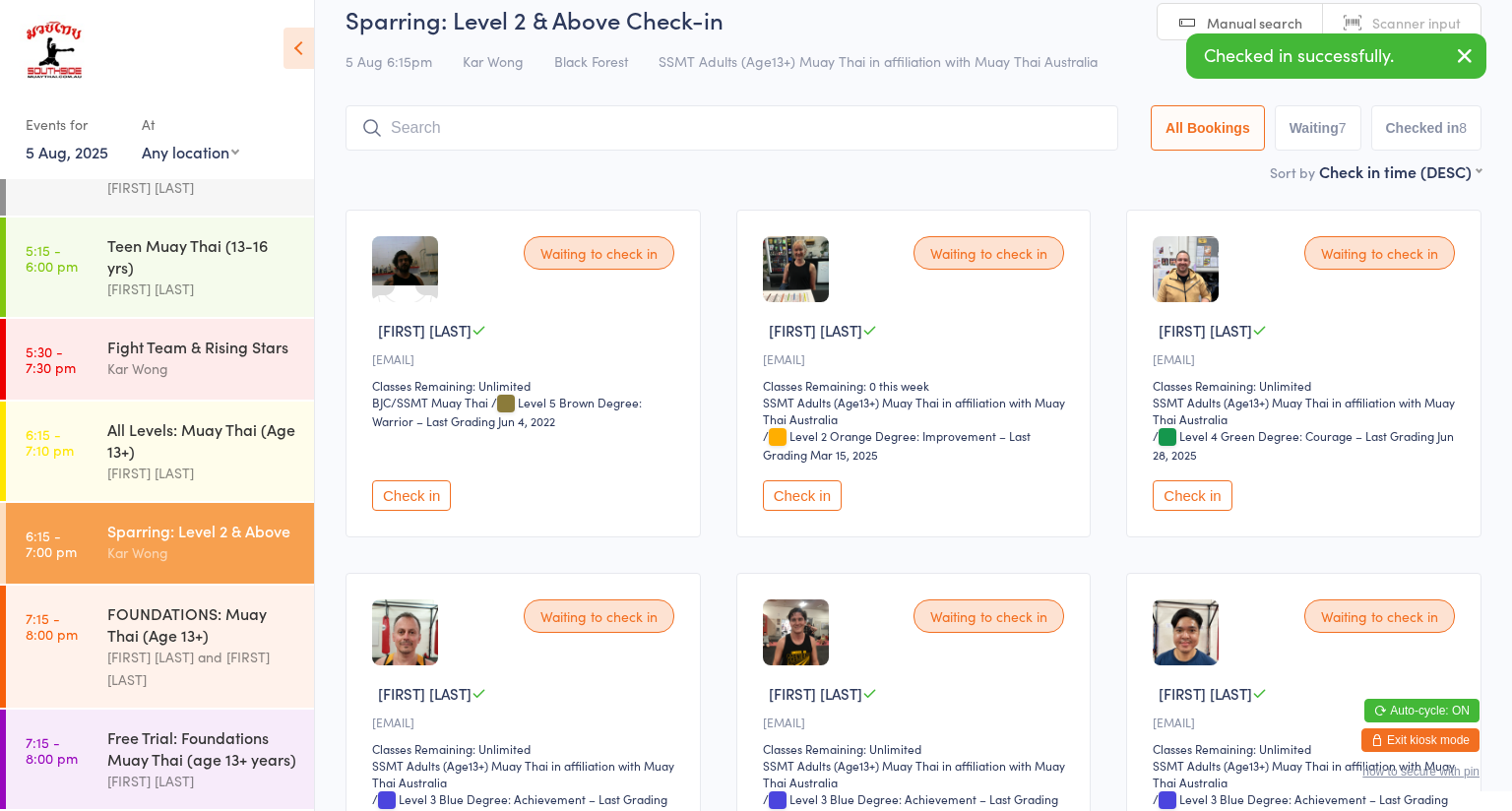 scroll, scrollTop: 118, scrollLeft: 0, axis: vertical 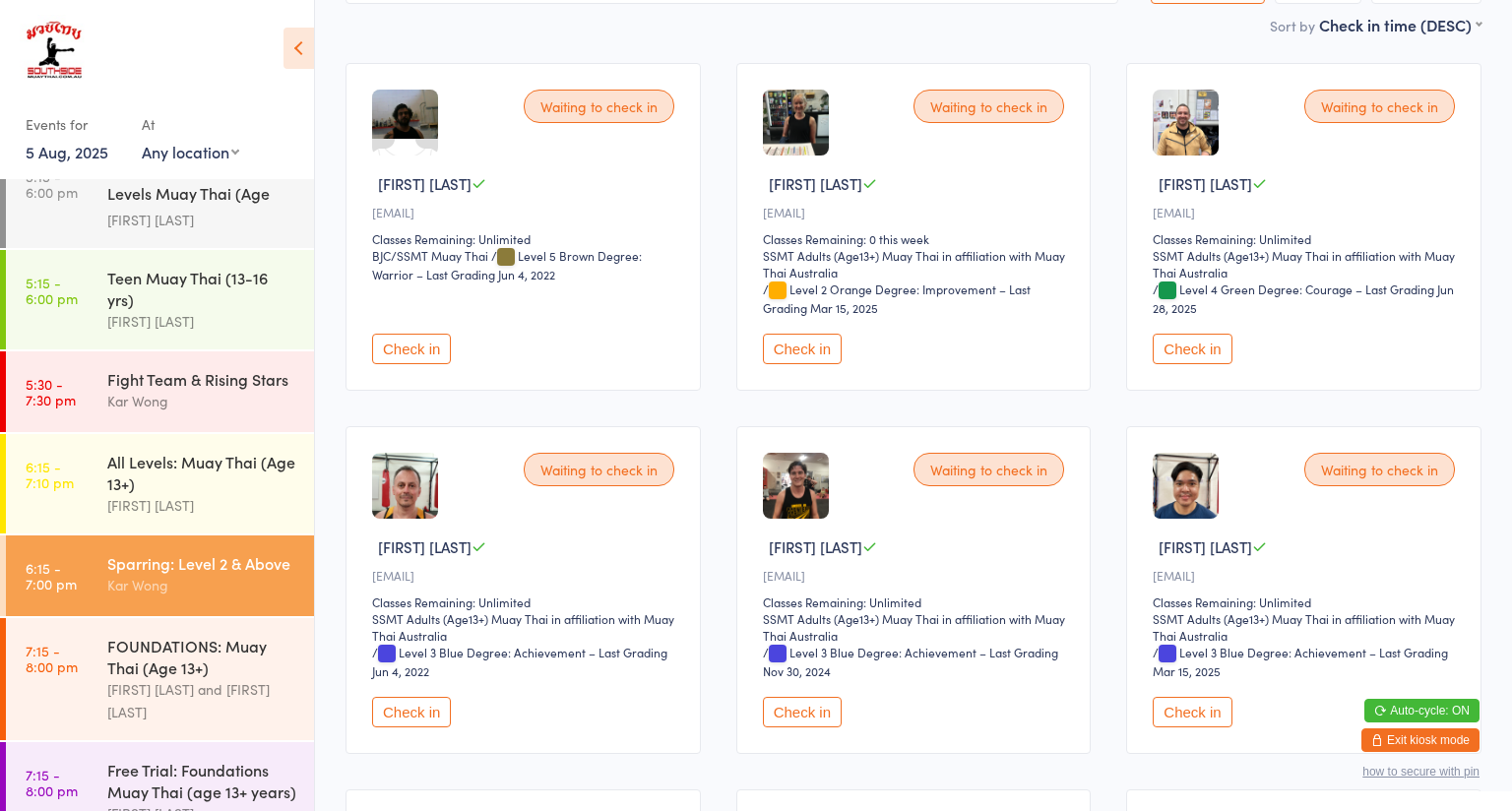 click on "Waiting to check in [FIRST] [LAST] [EMAIL] Classes Remaining: Unlimited SSMT Adults (Age13+) Muay Thai in affiliation with Muay Thai Australia SSMT Adults (Age13+) Muay Thai in affiliation with Muay Thai Australia / Level 3 Blue Degree: Achievement – Last Grading Mar 15, 2025 Check in" at bounding box center [1303, 590] 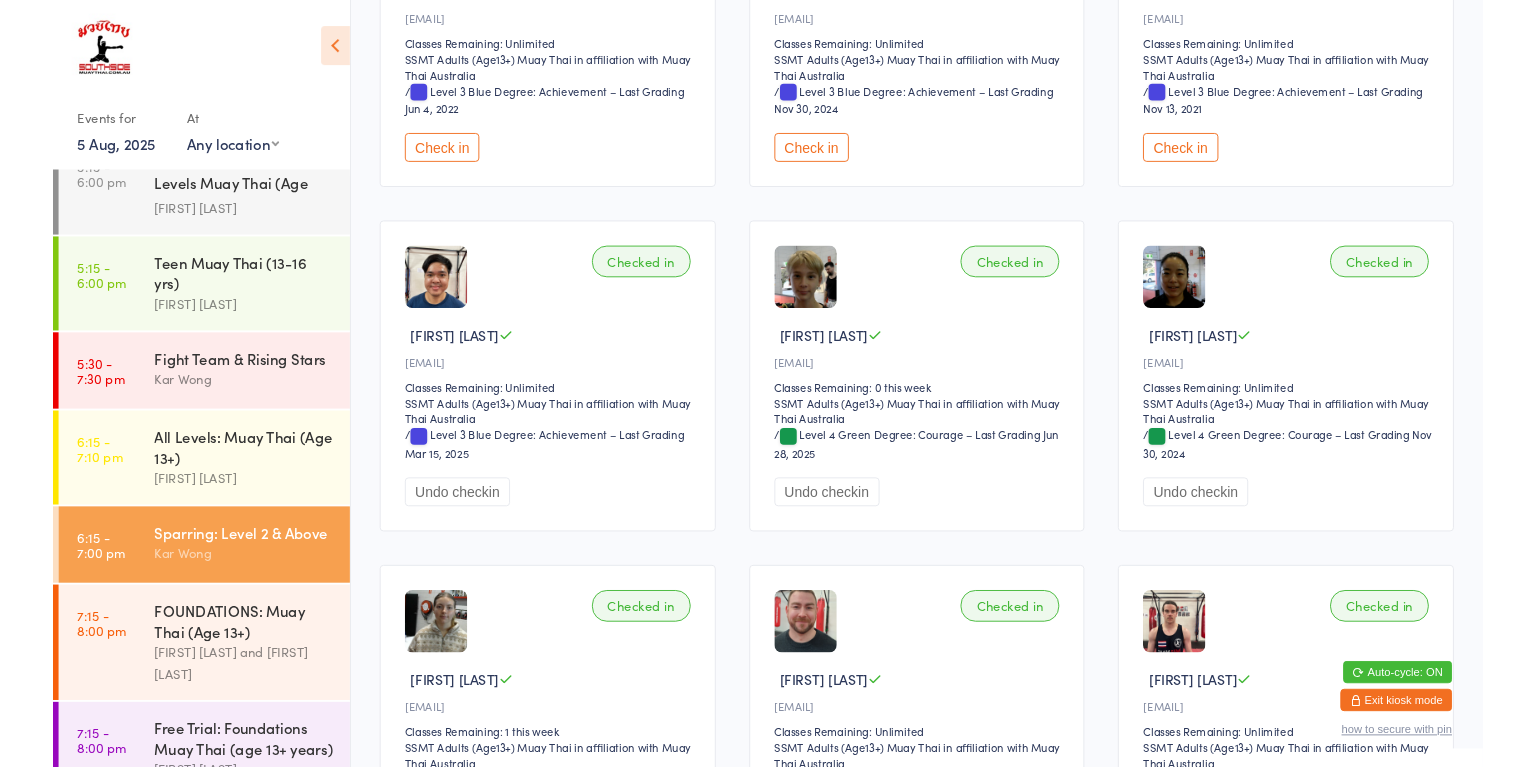 scroll, scrollTop: 720, scrollLeft: 0, axis: vertical 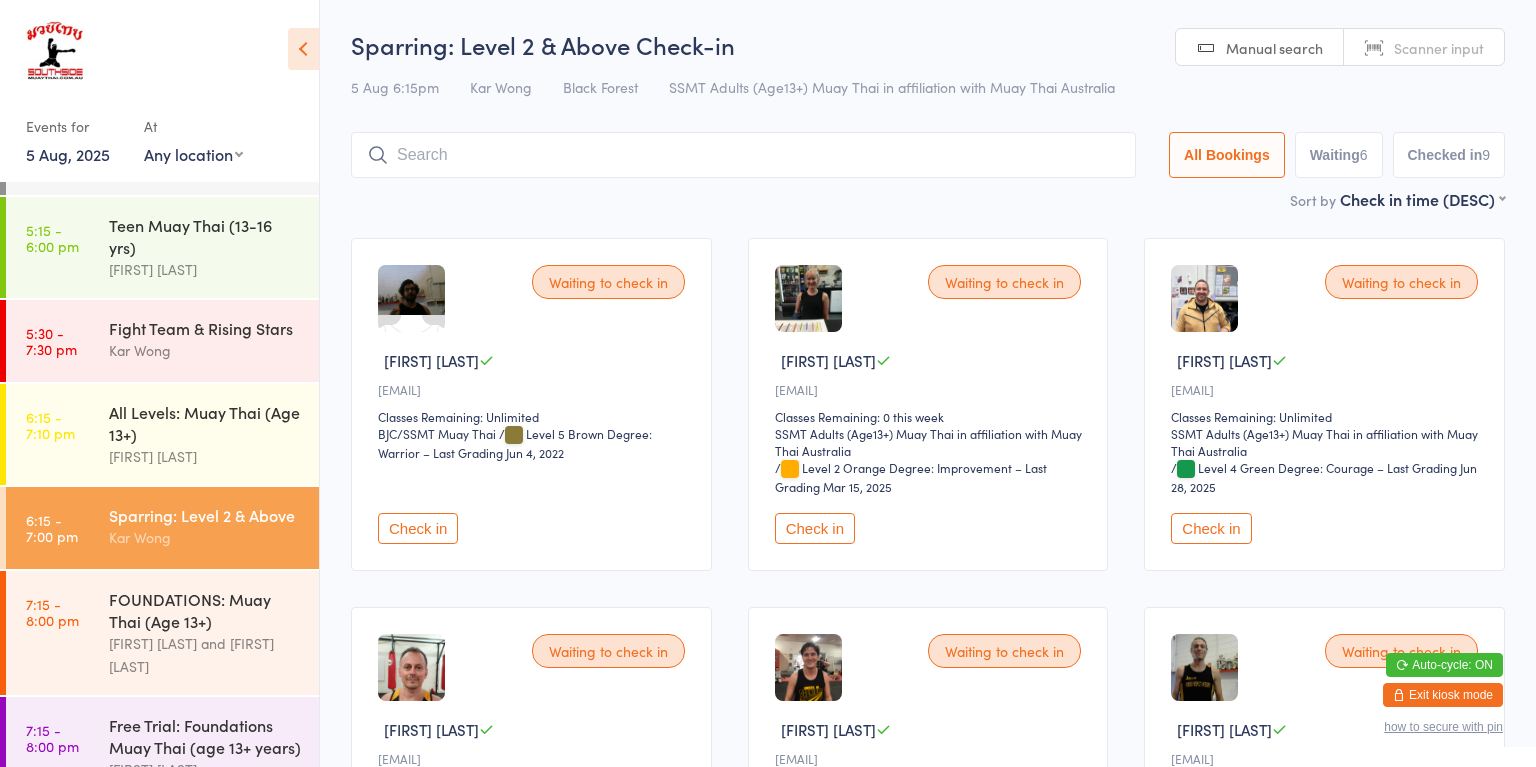 click on "Check in" at bounding box center [418, 528] 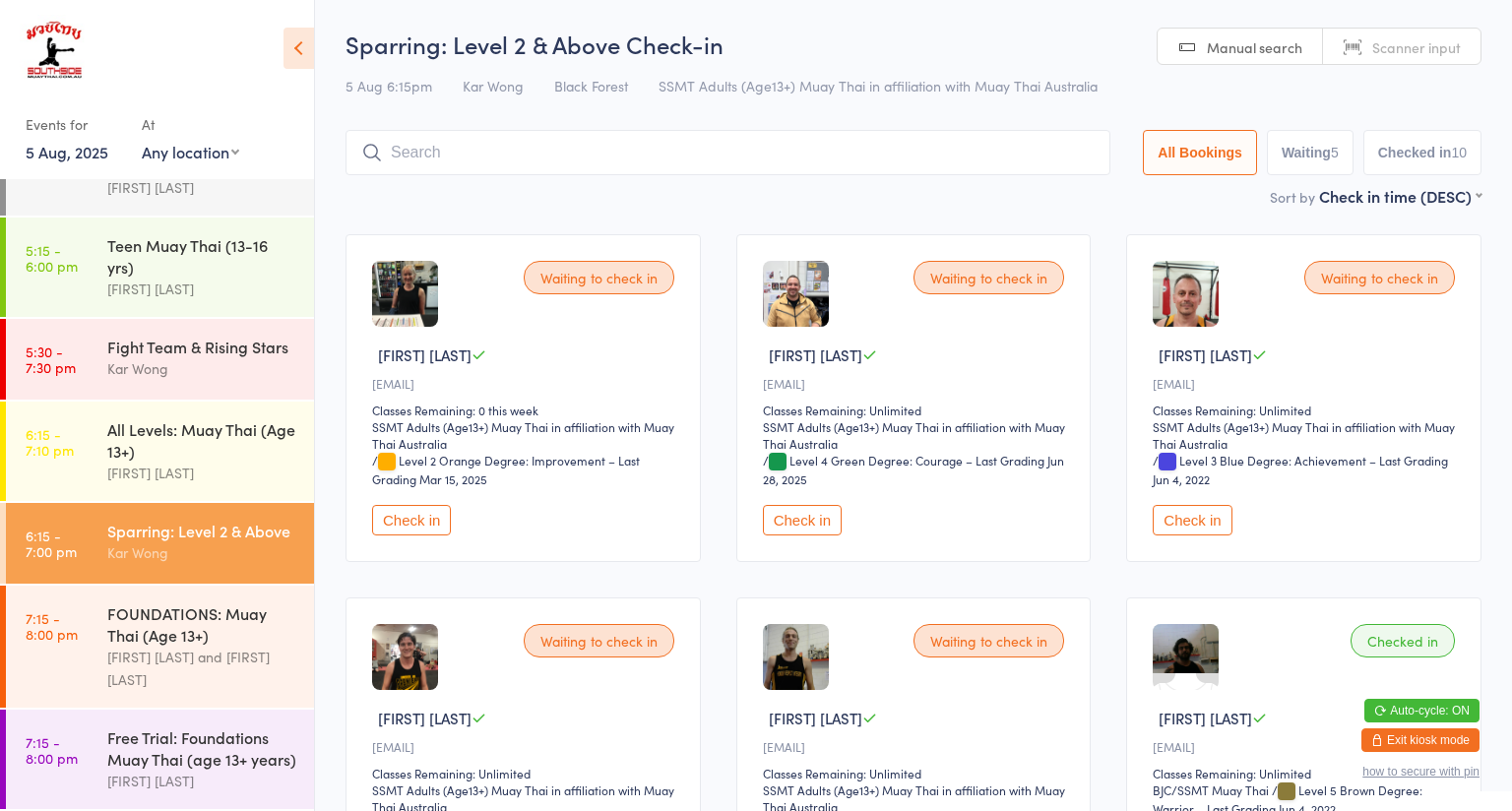 scroll, scrollTop: 1633, scrollLeft: 0, axis: vertical 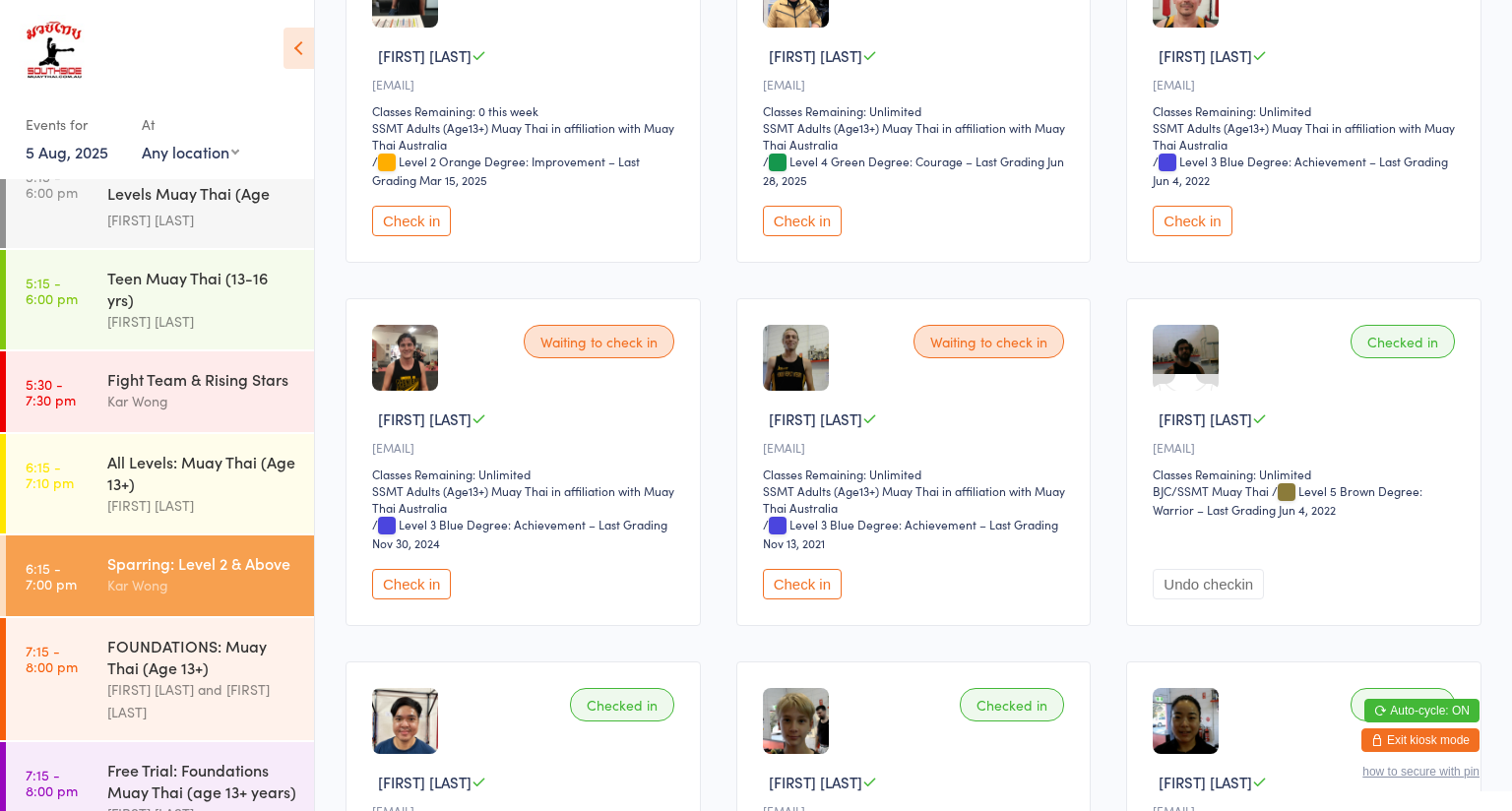 click on "Check in" at bounding box center (802, 584) 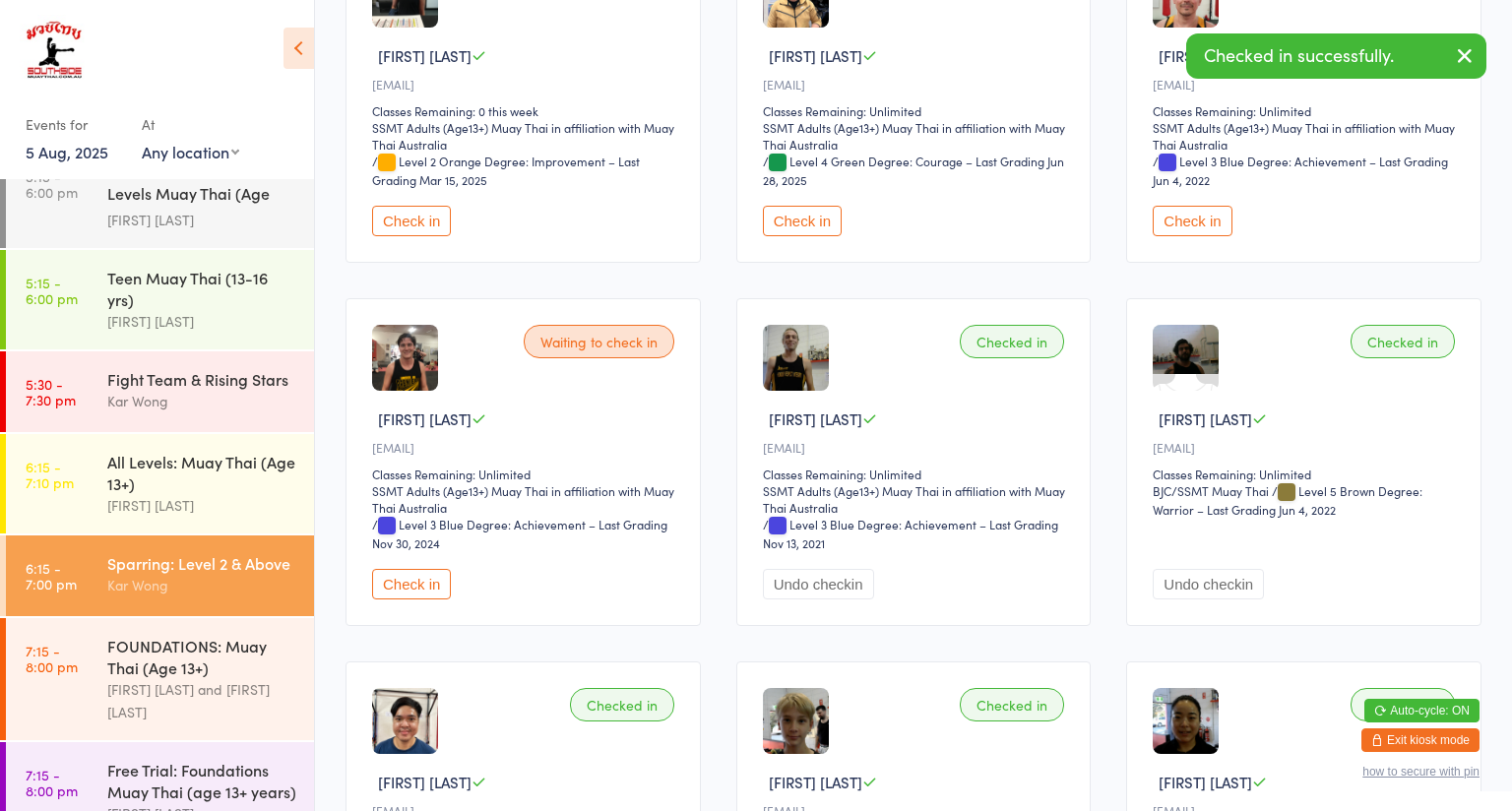 click on "All Levels: Muay Thai (Age 13+)" at bounding box center (202, 472) 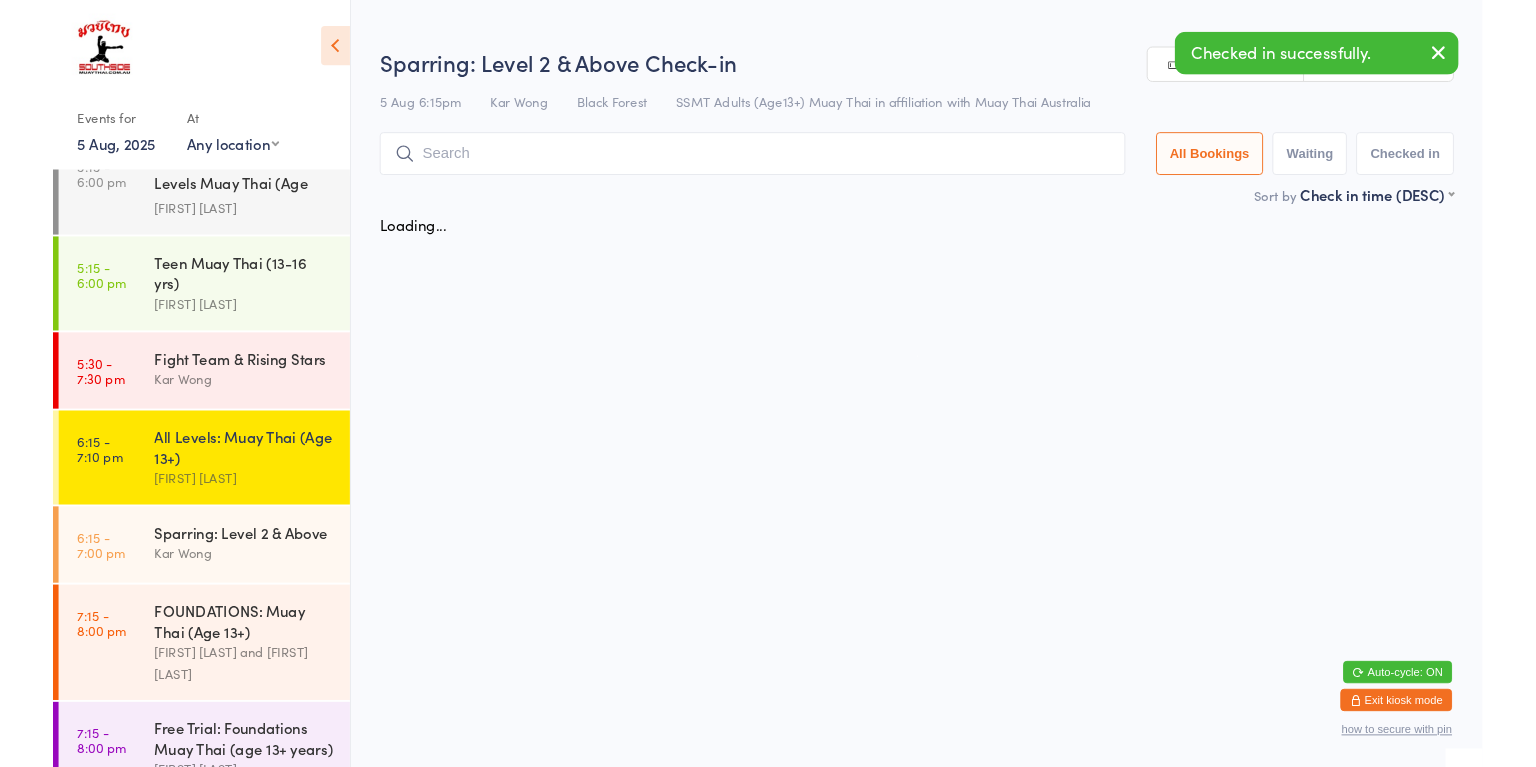 scroll, scrollTop: 0, scrollLeft: 0, axis: both 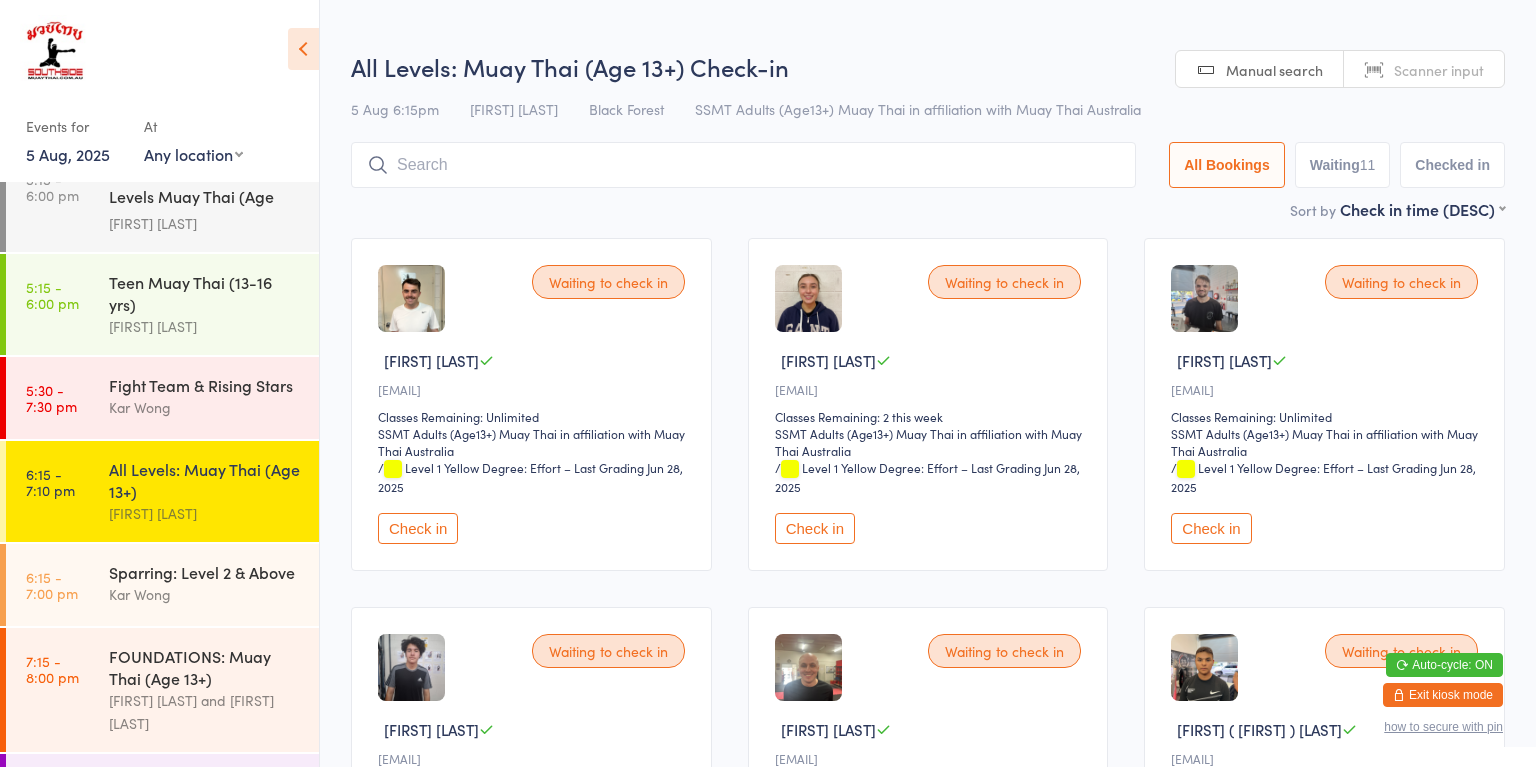 click on "Check in" at bounding box center [815, 528] 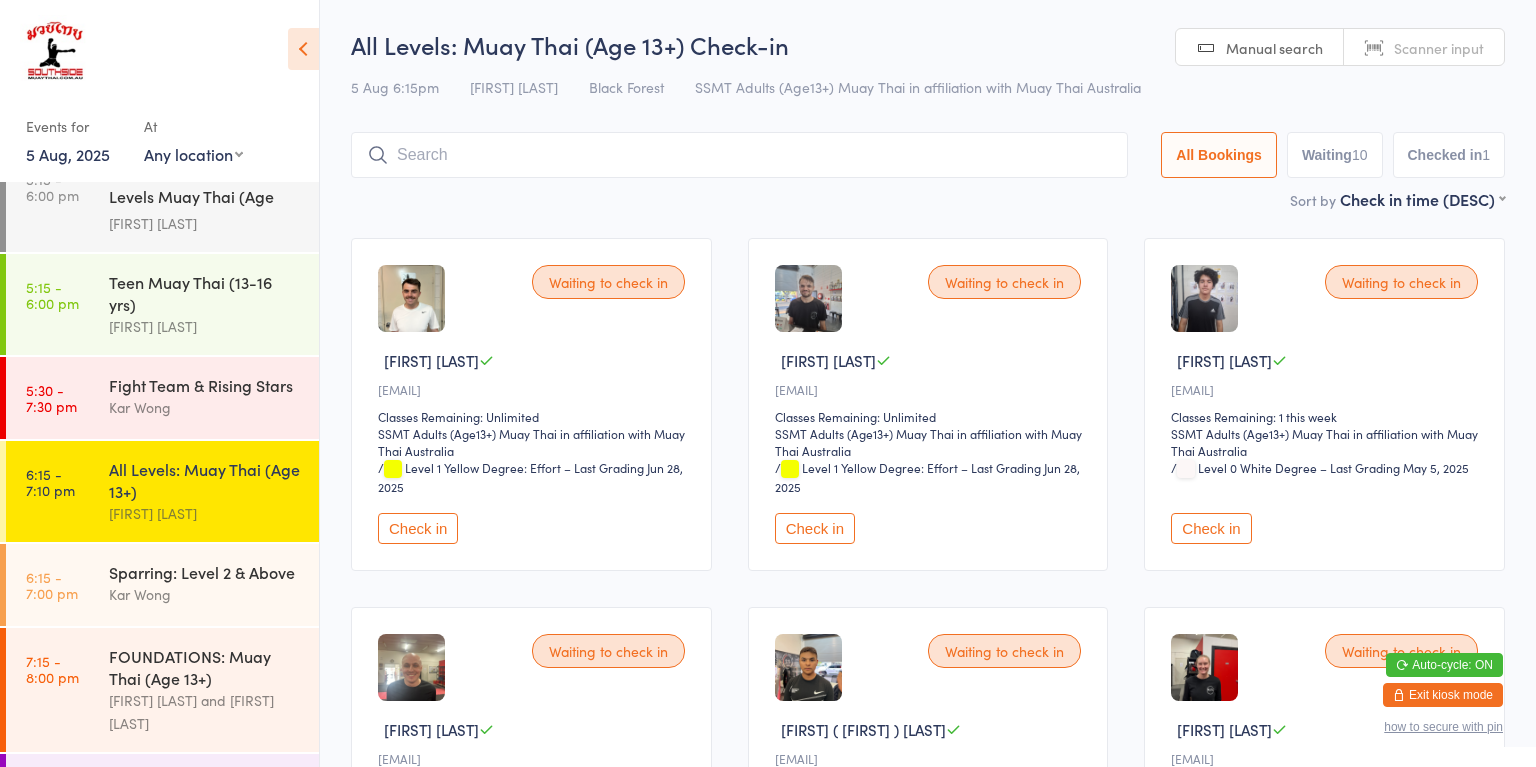 click on "Sparring: Level 2 & Above" at bounding box center (205, 572) 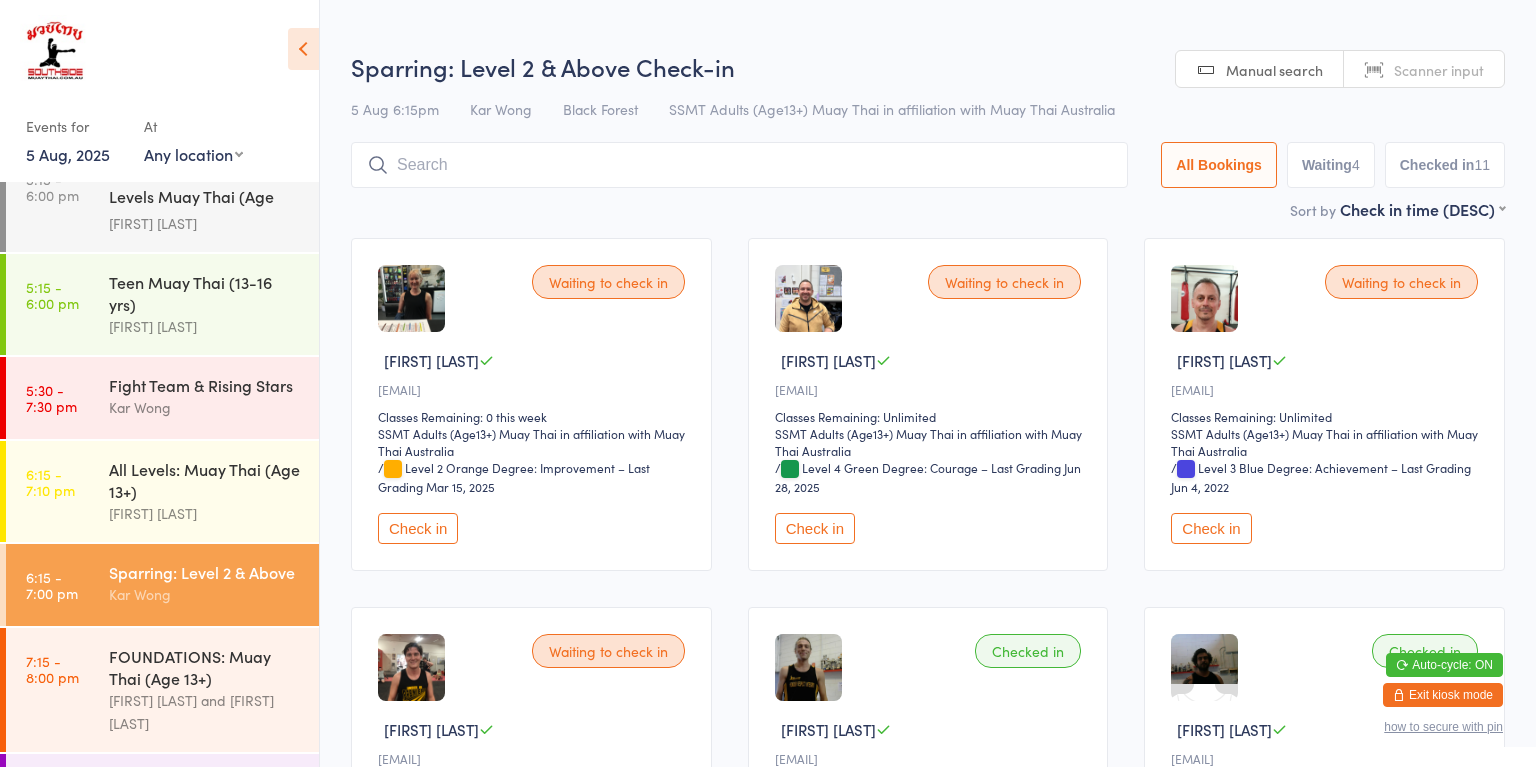 click on "Check in" at bounding box center (815, 528) 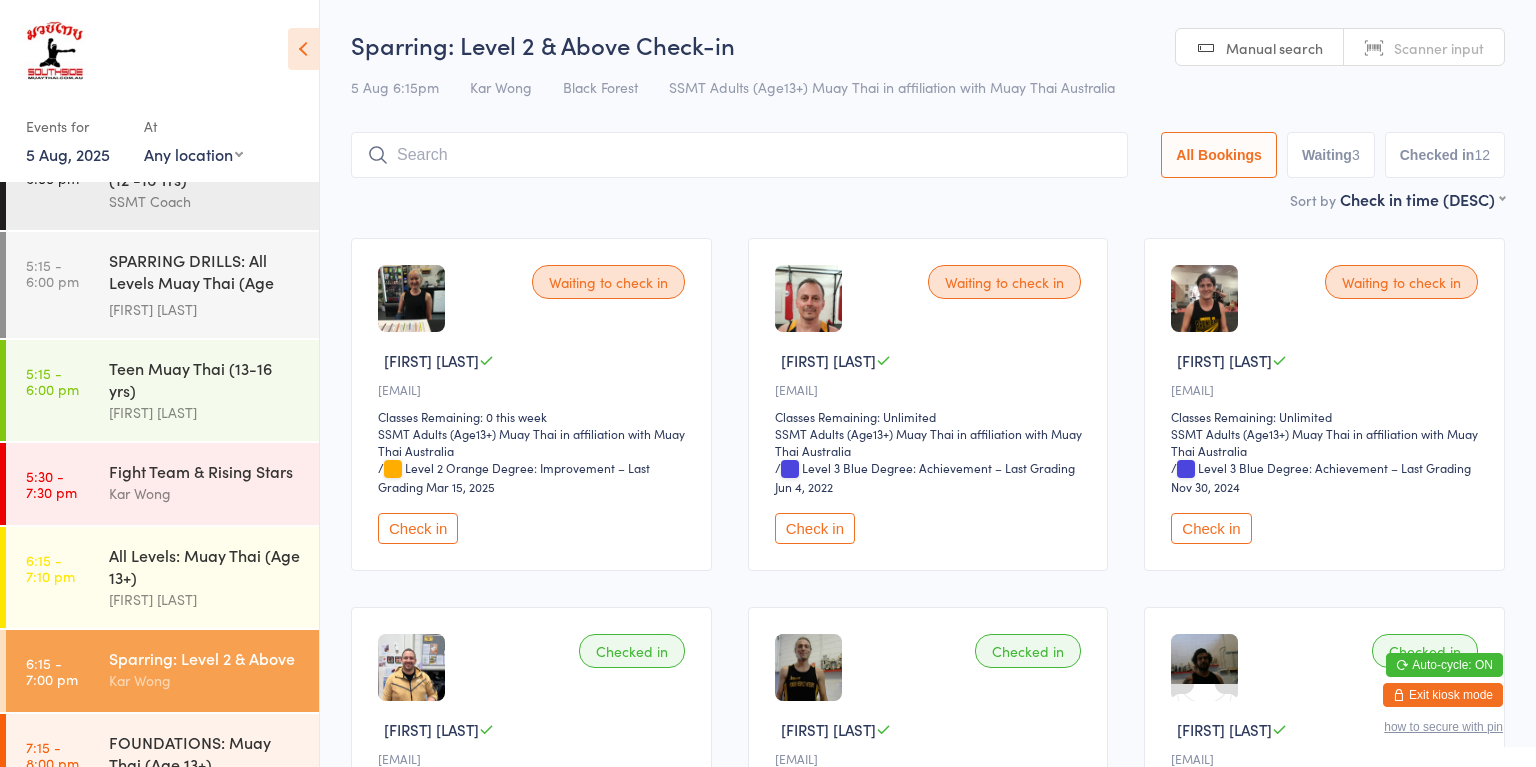scroll, scrollTop: 1572, scrollLeft: 0, axis: vertical 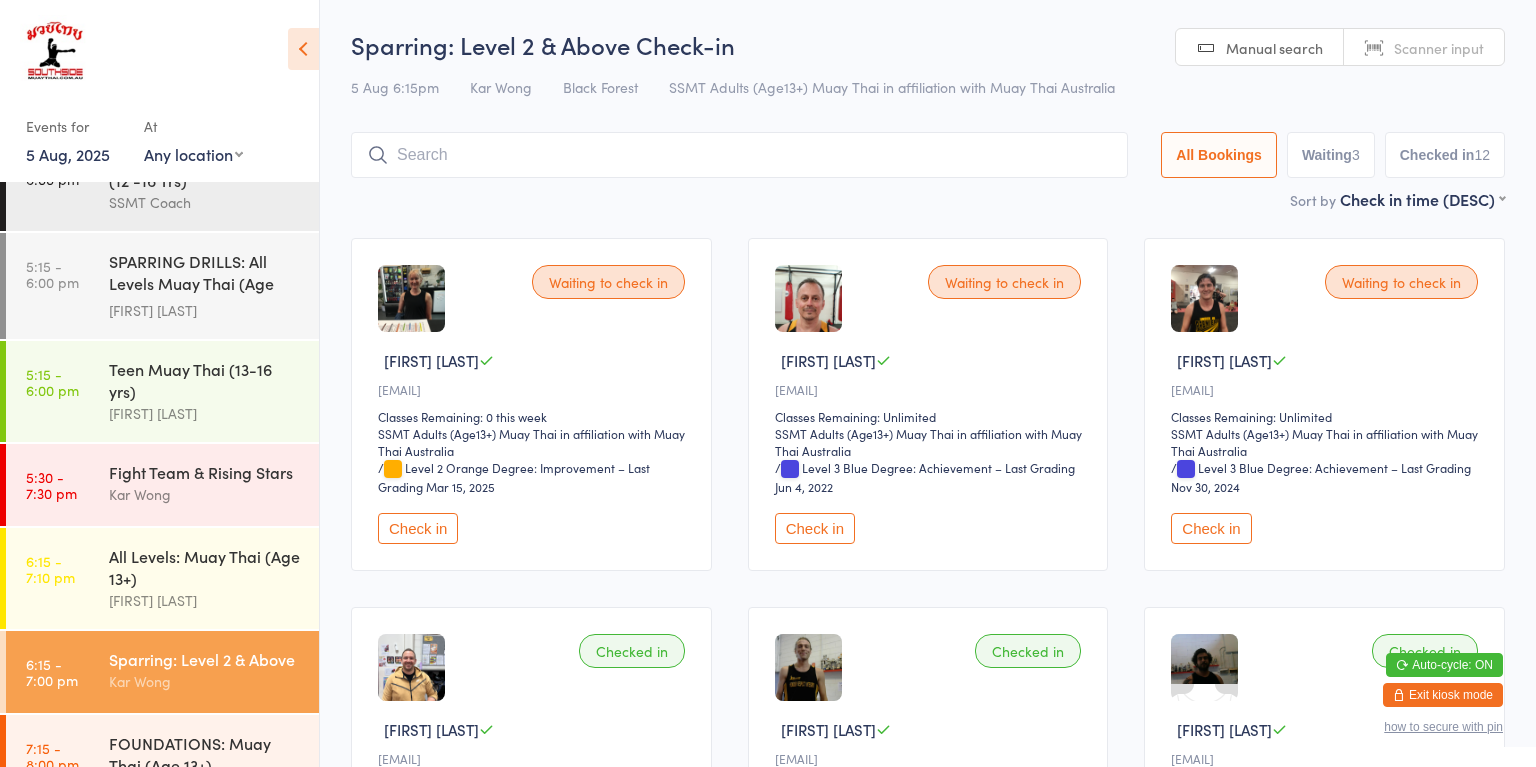 click on "All Levels: Muay Thai (Age 13+)" at bounding box center (205, 567) 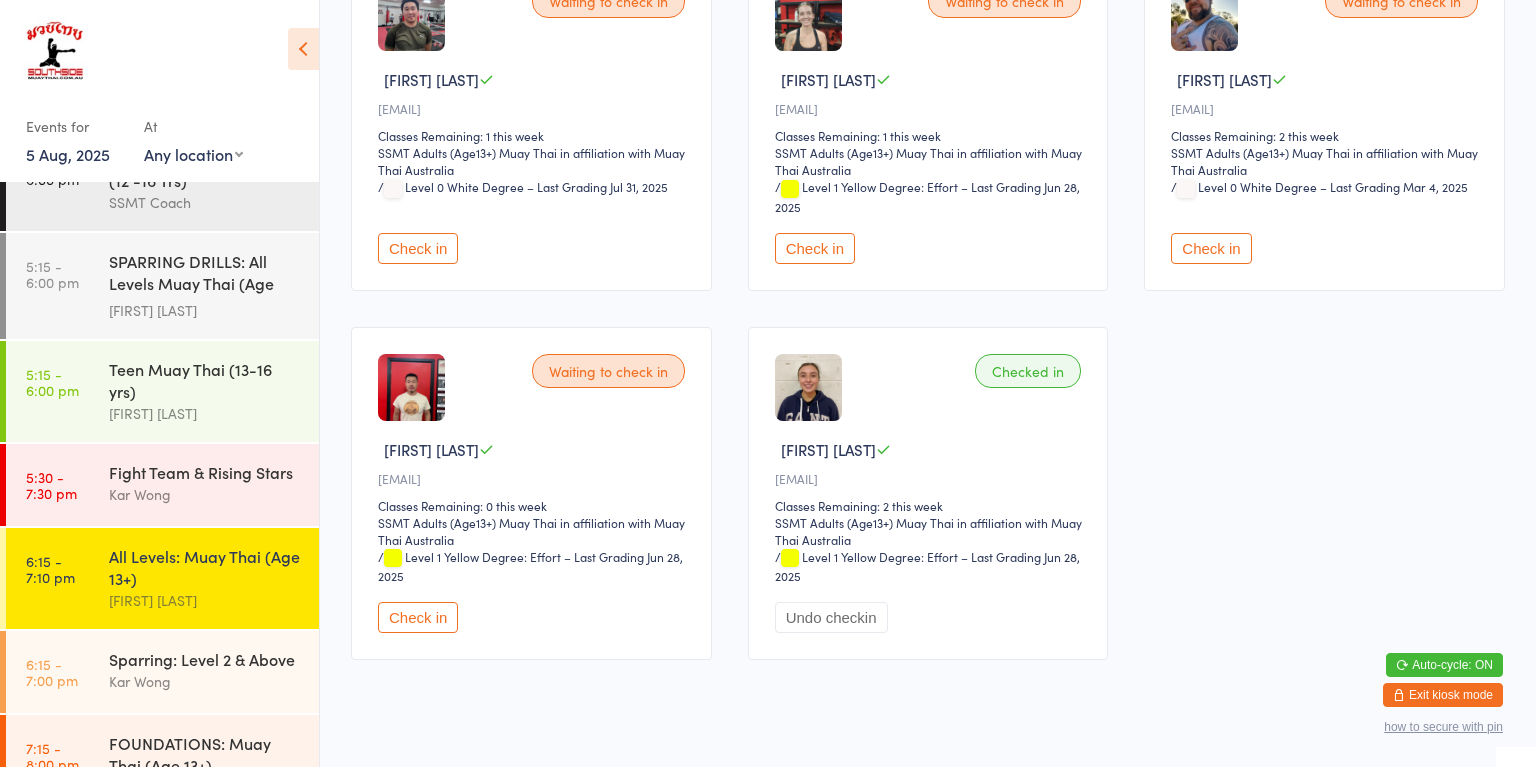 scroll, scrollTop: 1020, scrollLeft: 0, axis: vertical 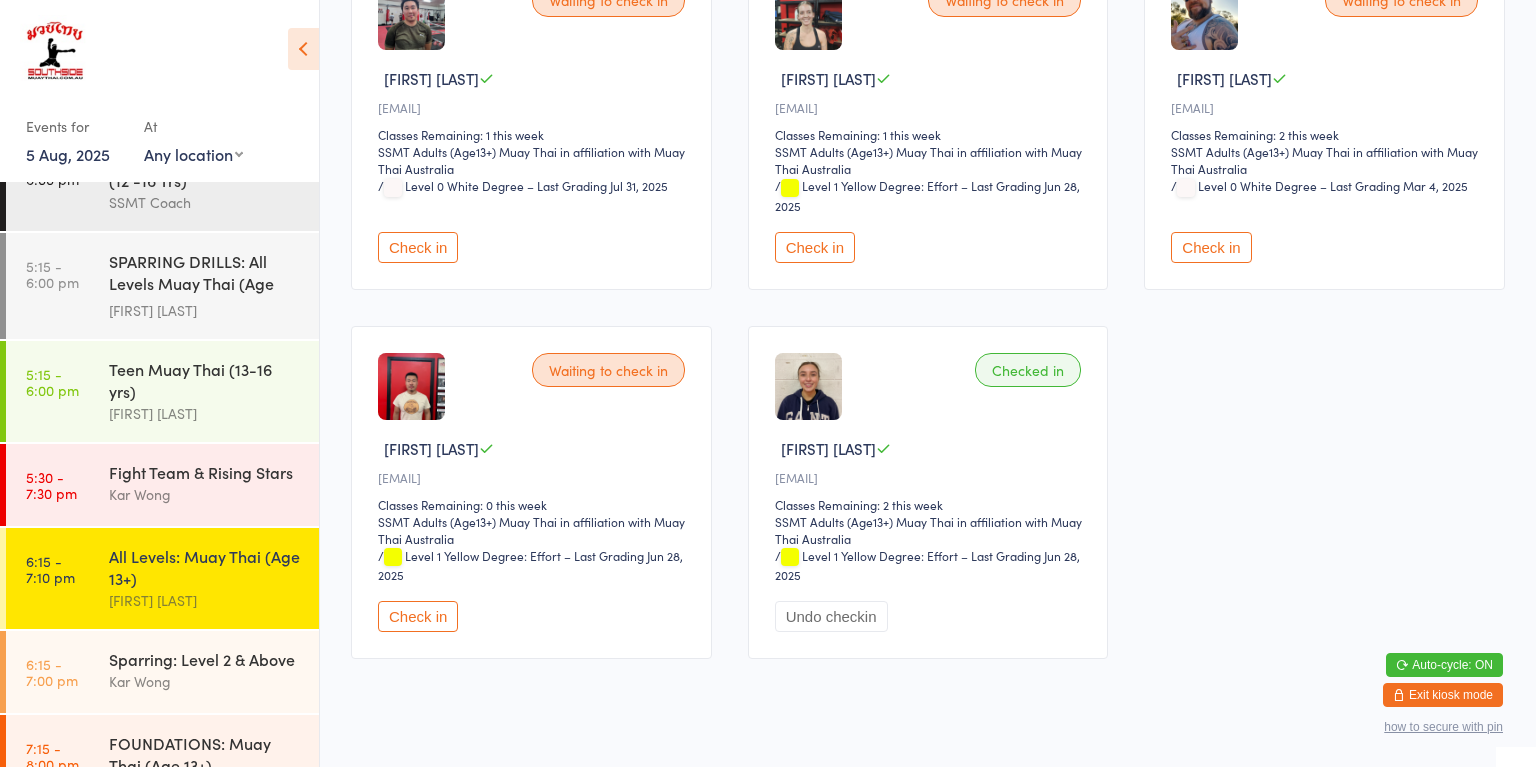 click on "Check in" at bounding box center [418, 616] 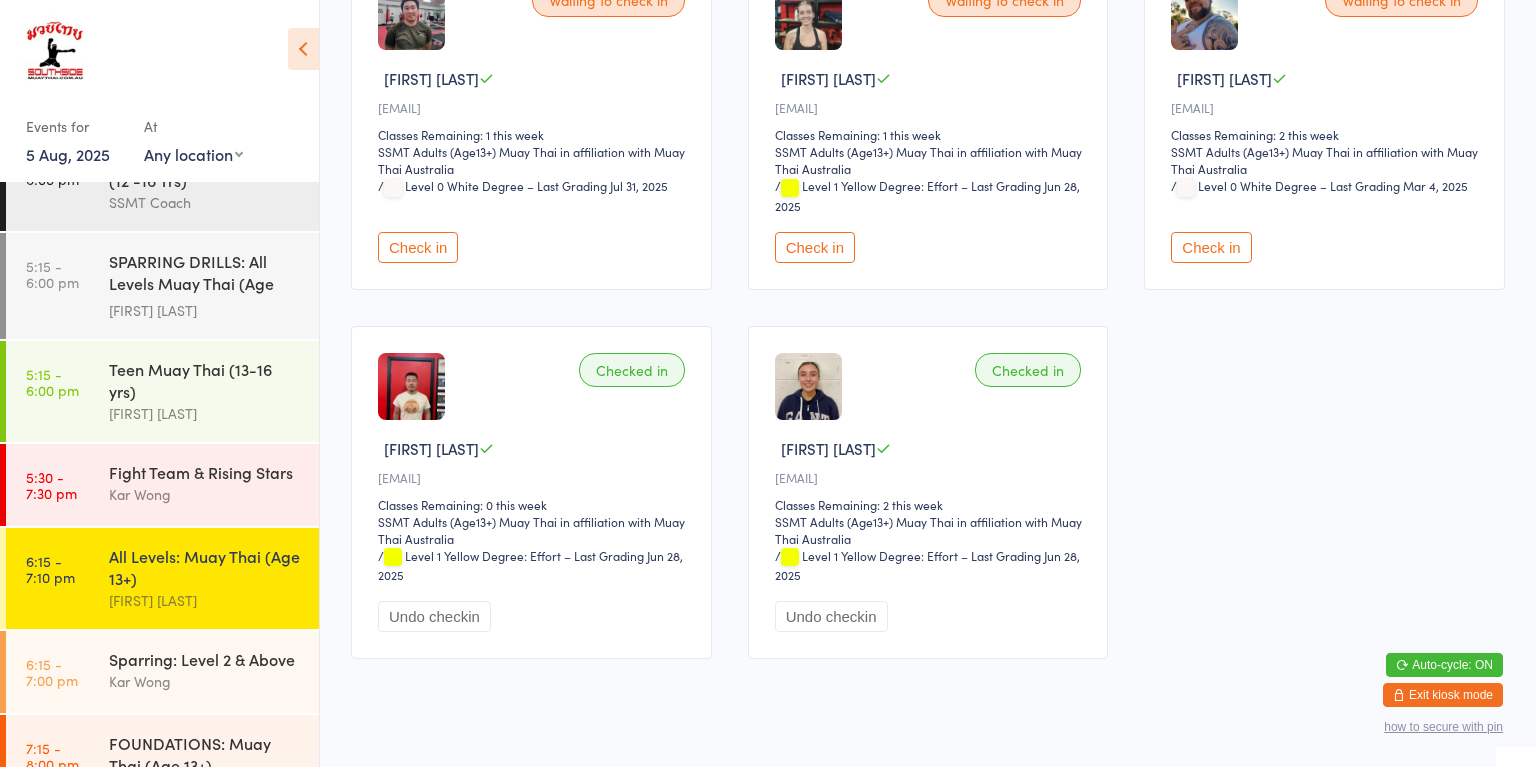 click on "All Levels: Muay Thai (Age 13+)" at bounding box center [205, 567] 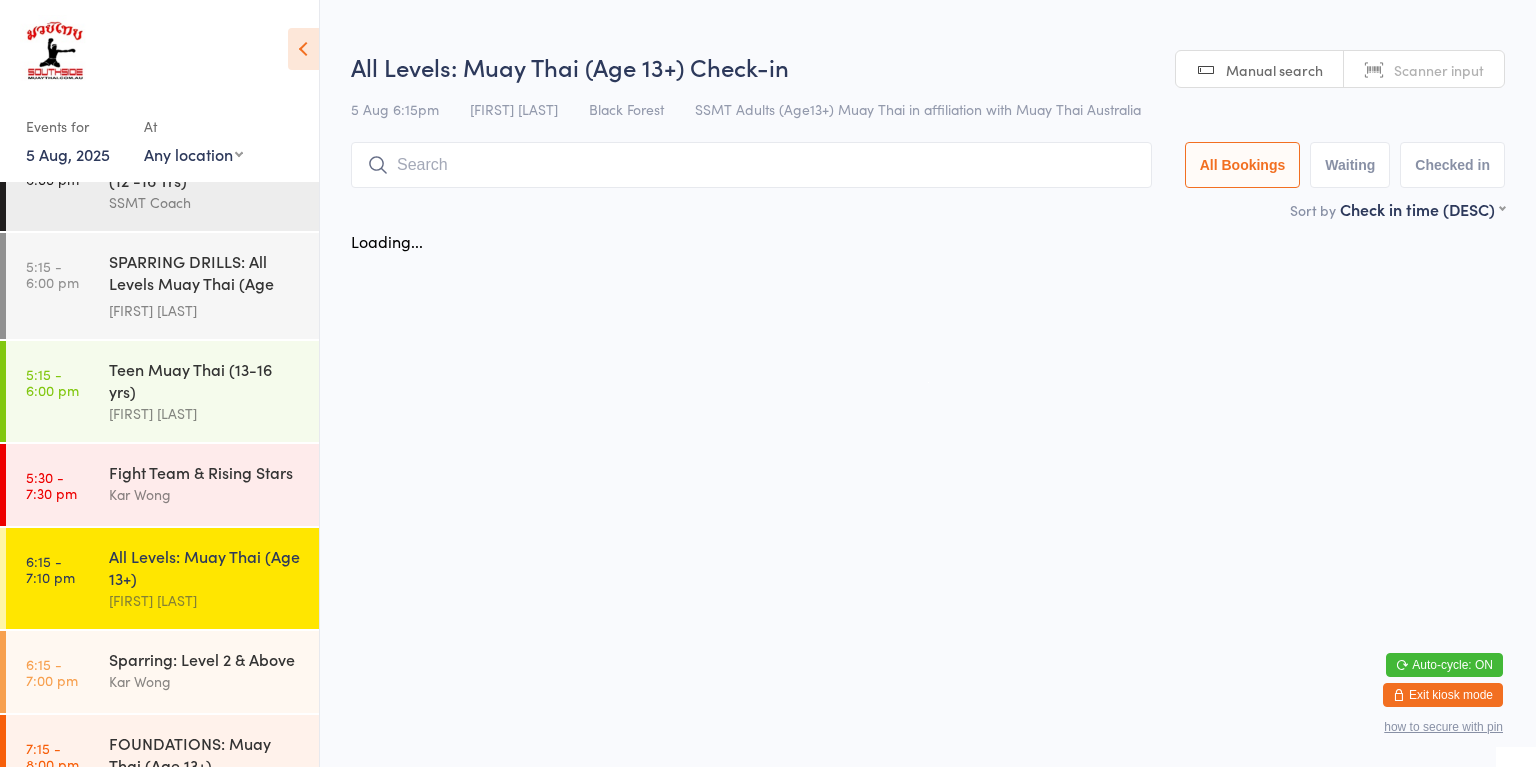 scroll, scrollTop: 0, scrollLeft: 0, axis: both 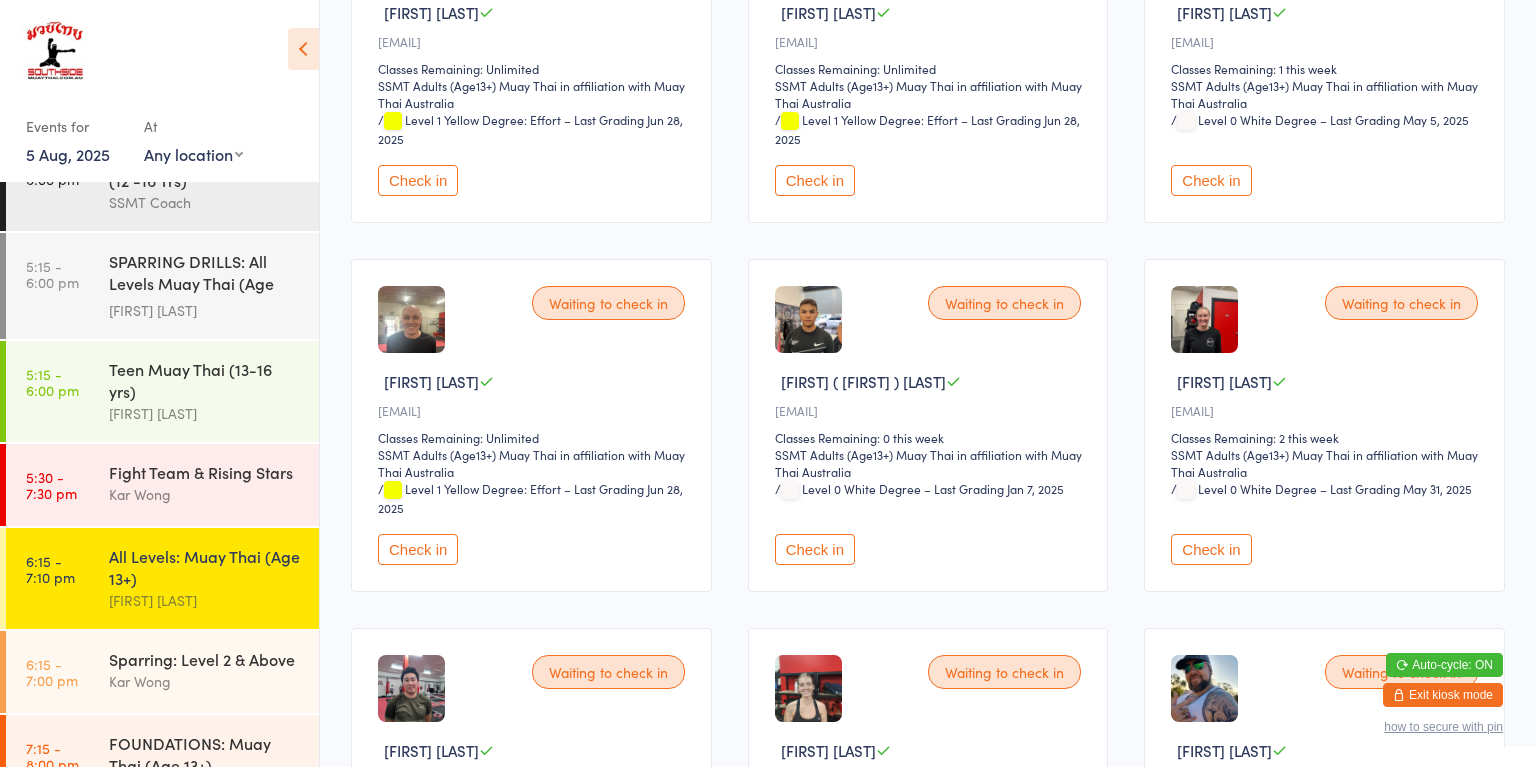 click on "Waiting to check in [FIRST] [LAST] [EMAIL] Classes Remaining: Unlimited SSMT Adults (Age13+) Muay Thai in affiliation with Muay Thai Australia SSMT Adults (Age13+) Muay Thai in affiliation with Muay Thai Australia / Level 1 Yellow Degree: Effort – Last Grading Jun 28, 2025 Check in" at bounding box center [531, 425] 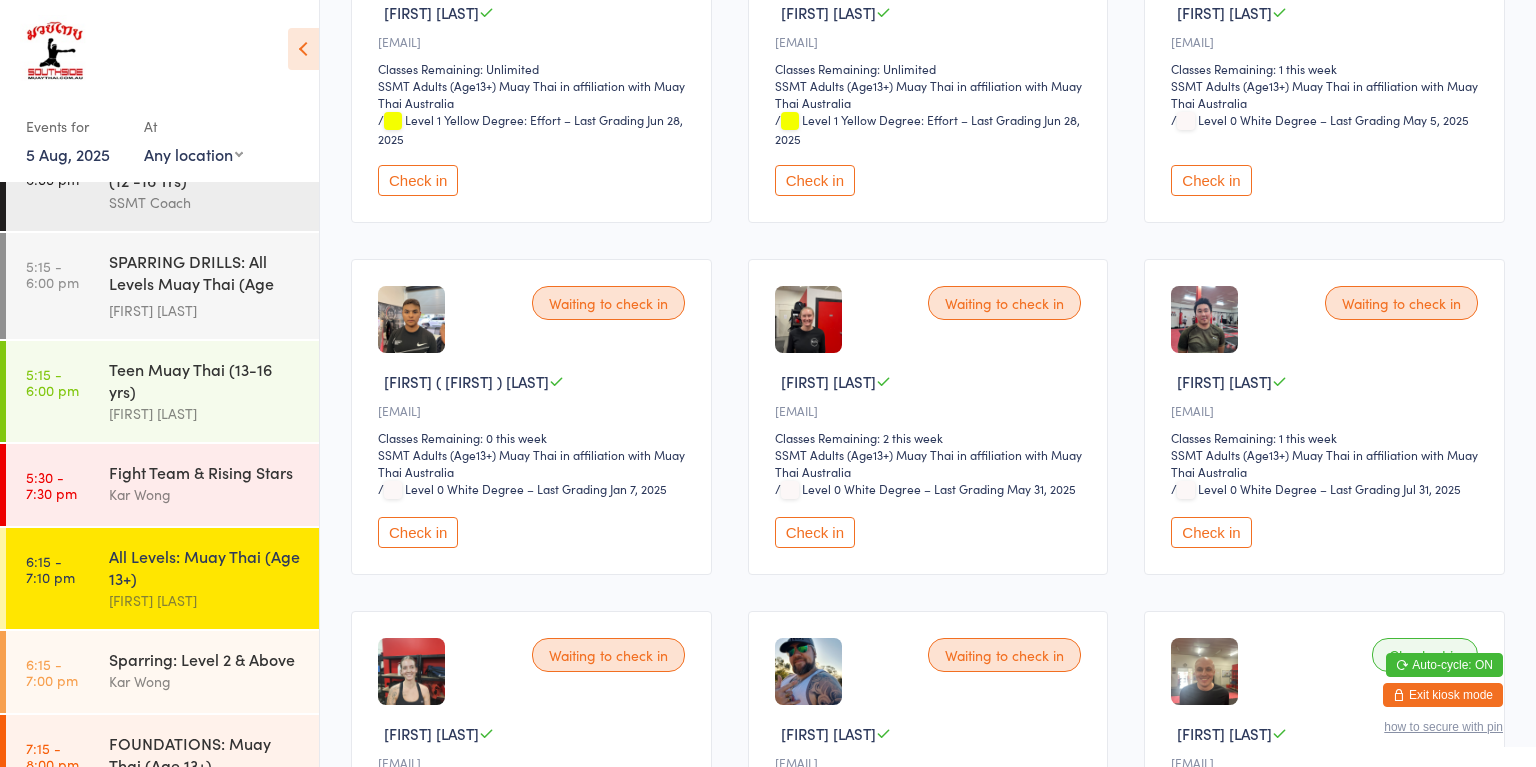 click on "All Levels: Muay Thai (Age 13+)" at bounding box center (205, 567) 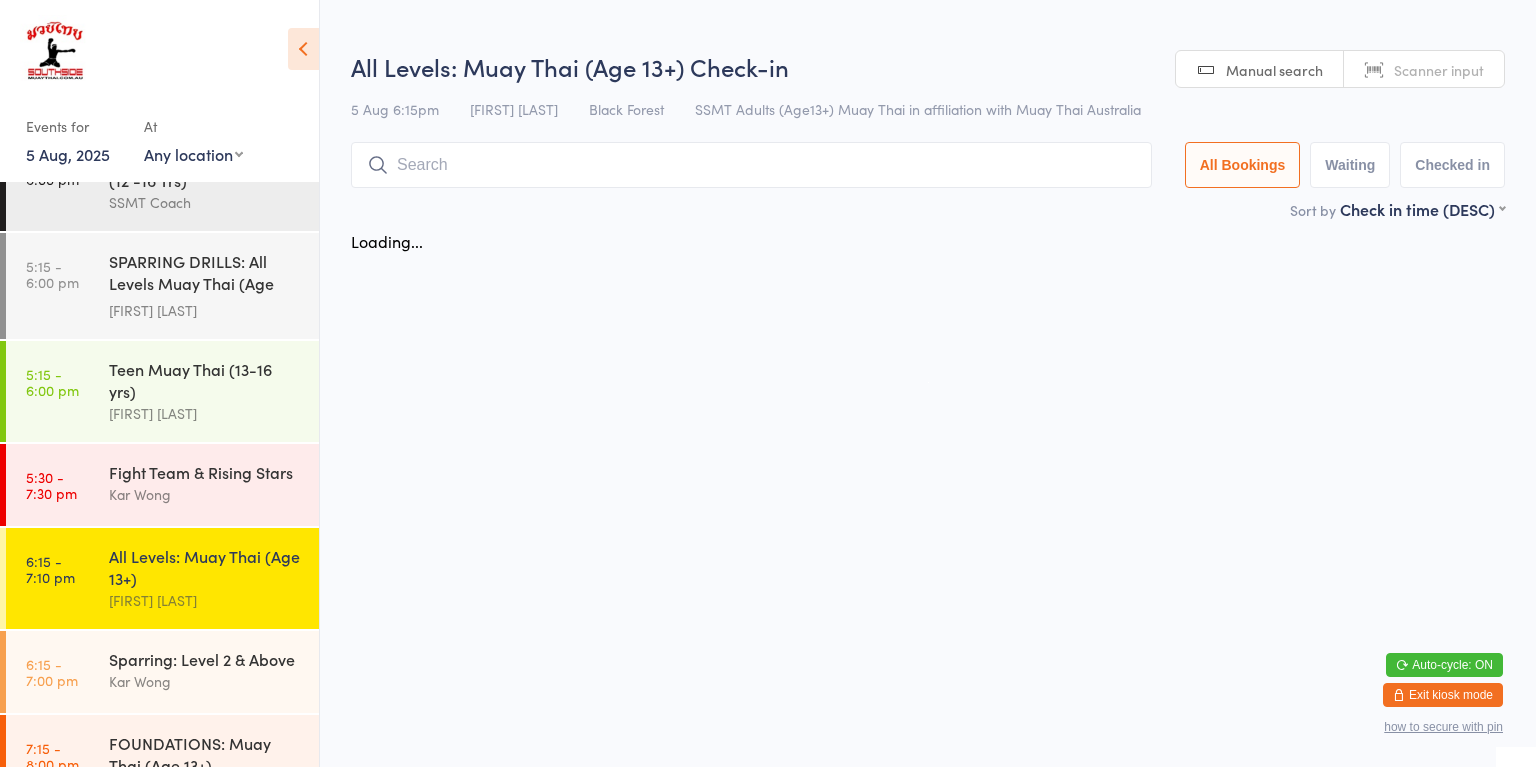 scroll, scrollTop: 0, scrollLeft: 0, axis: both 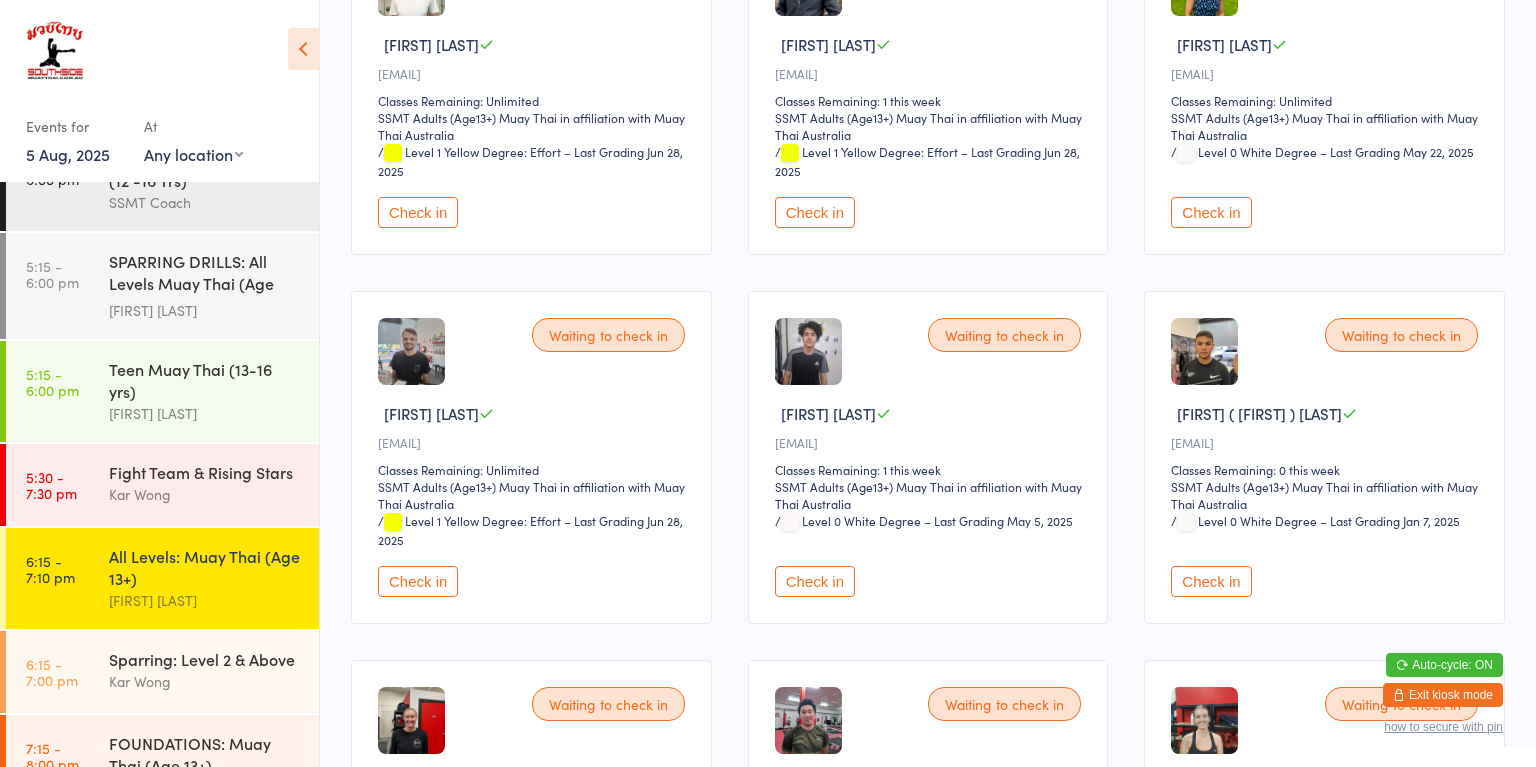 click on "Check in" at bounding box center (418, 581) 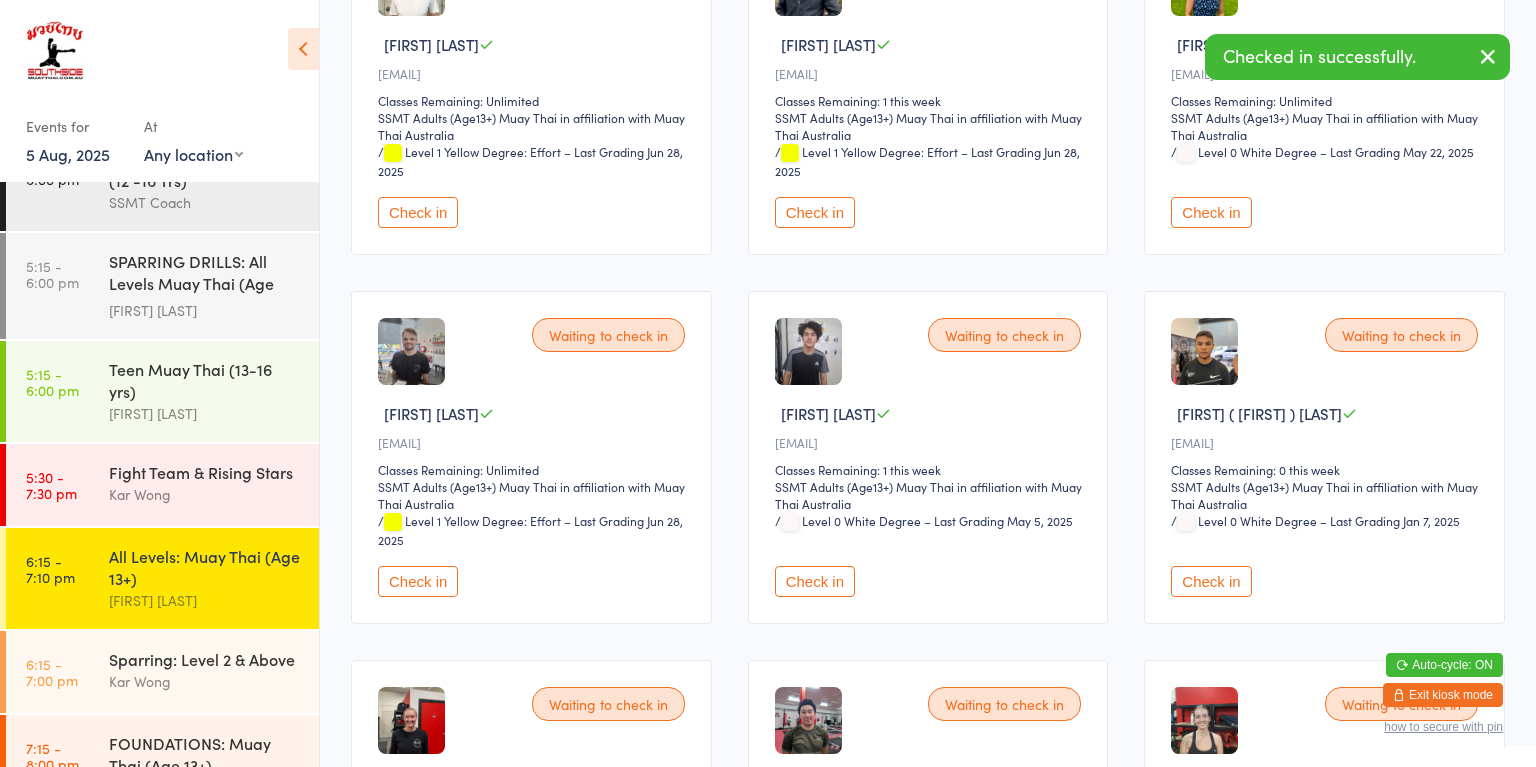 scroll, scrollTop: 1716, scrollLeft: 0, axis: vertical 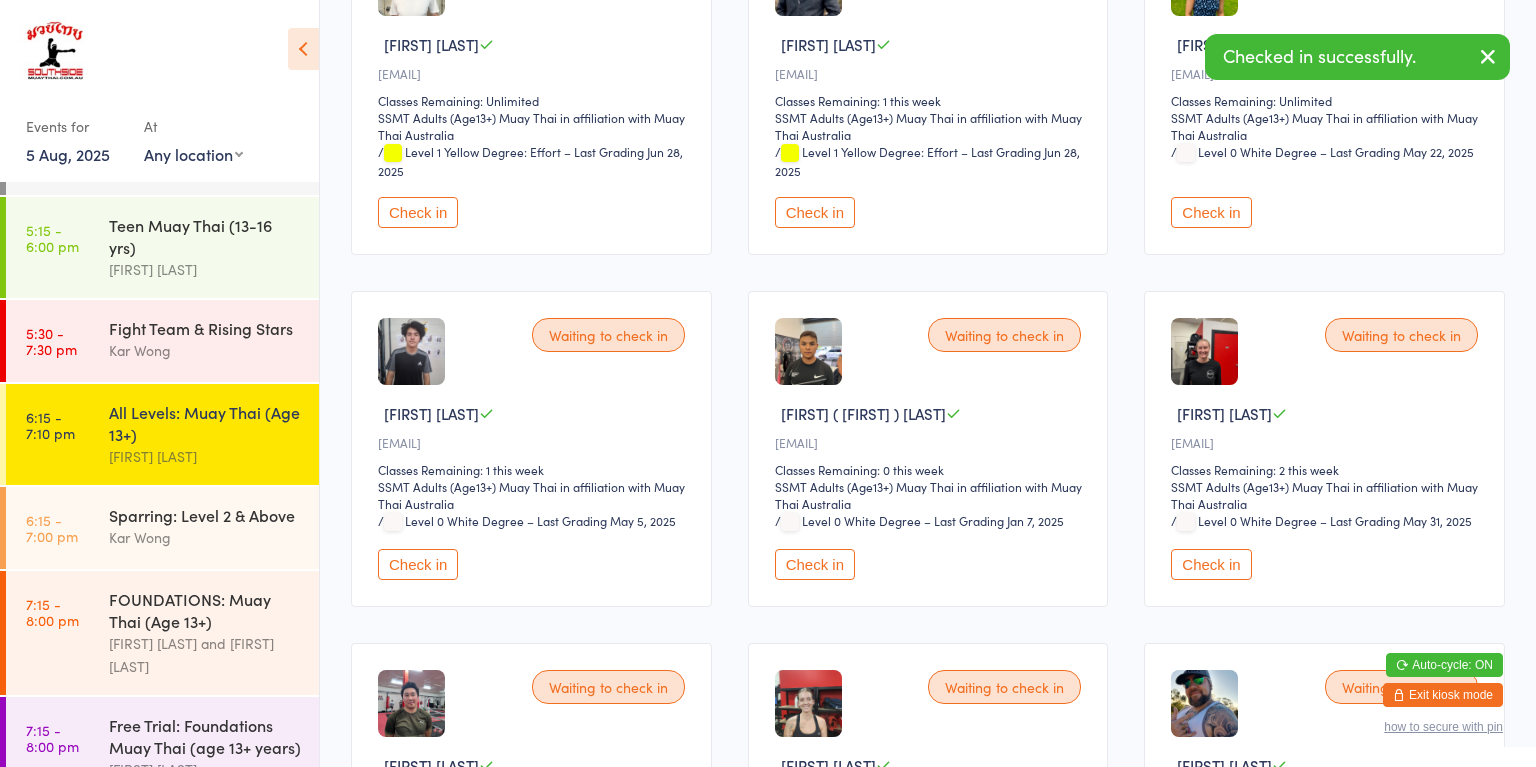 click on "[FIRST] [LAST] and [FIRST] [LAST]" at bounding box center [205, 655] 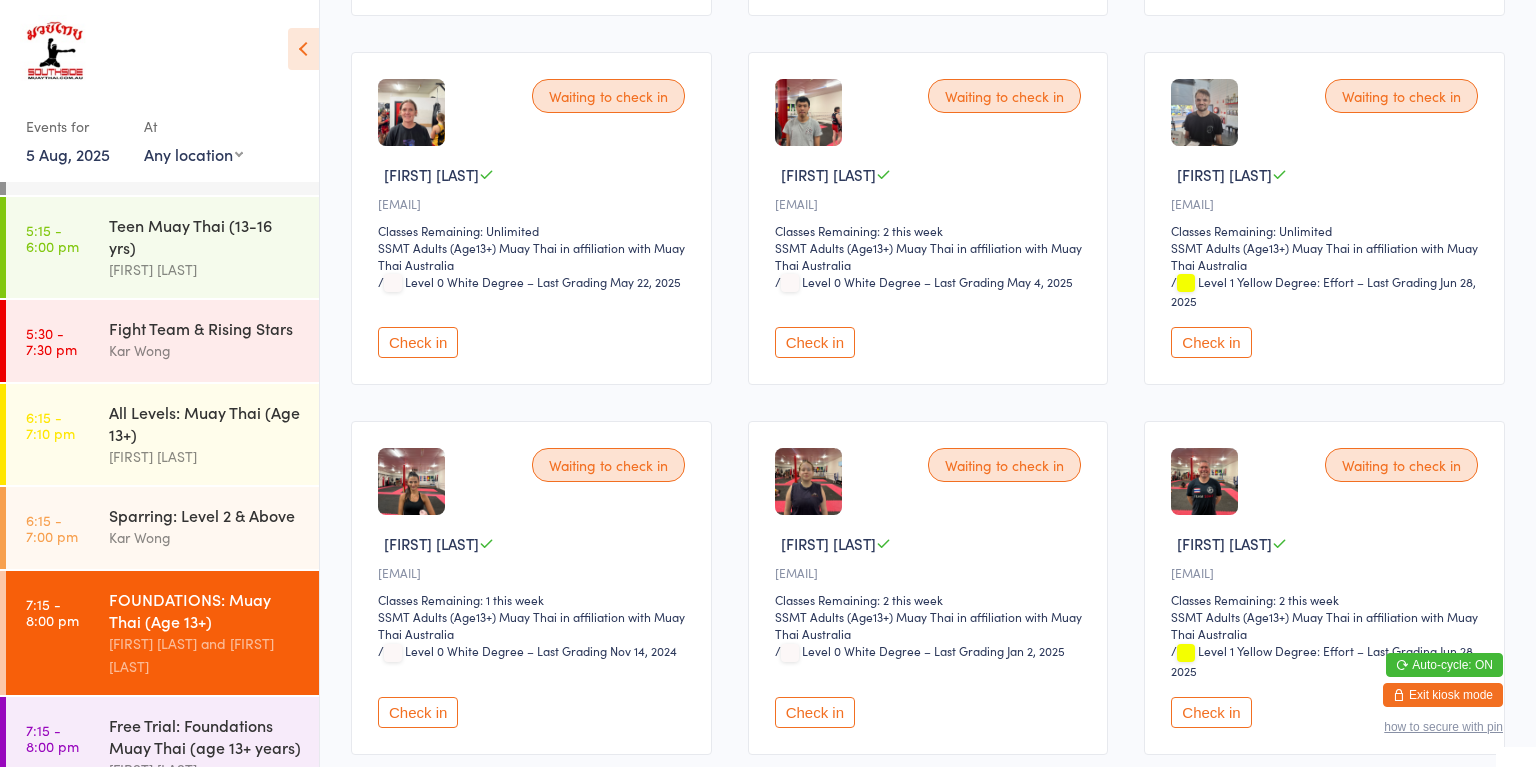 scroll, scrollTop: 552, scrollLeft: 0, axis: vertical 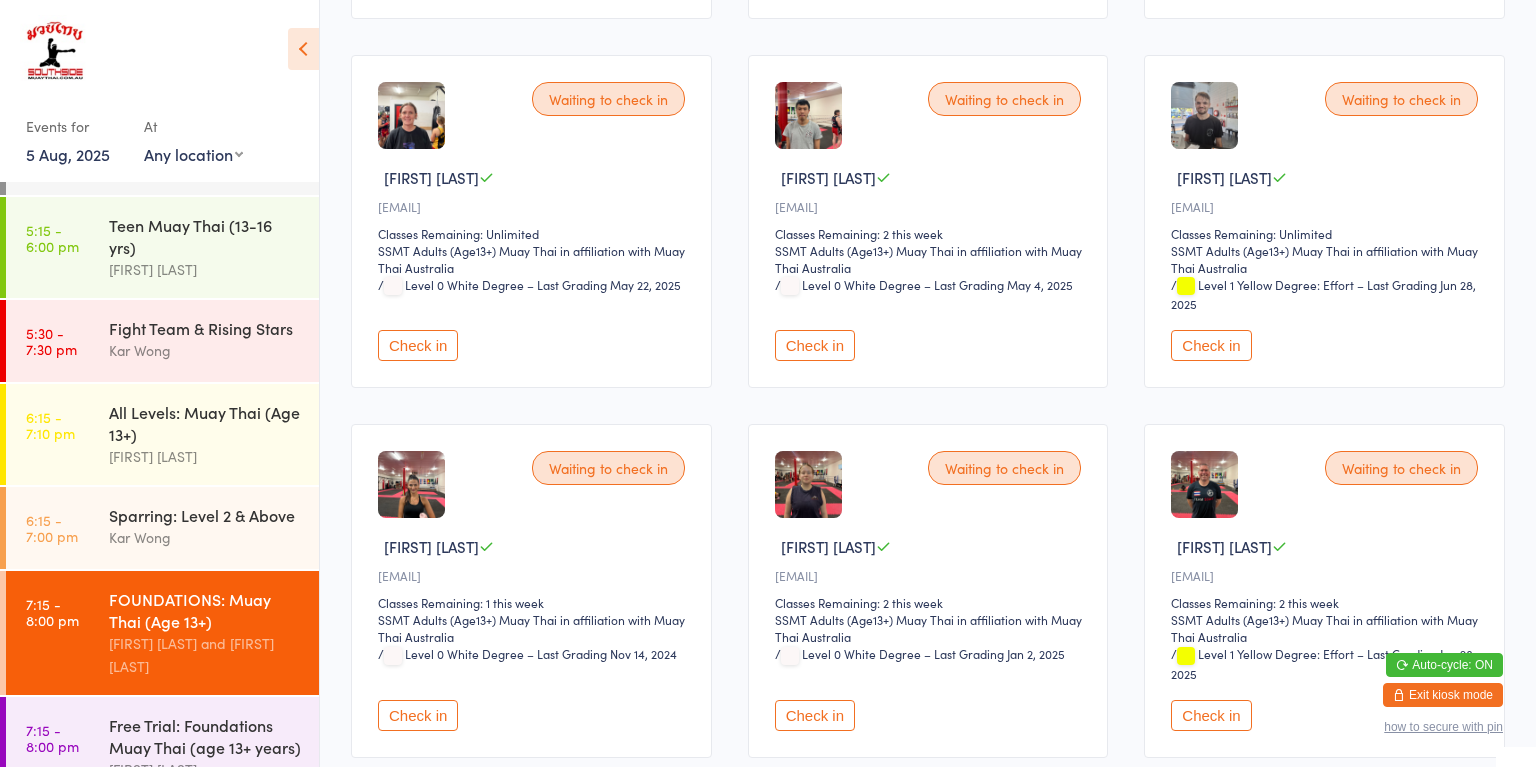 click on "Check in" at bounding box center [1211, 345] 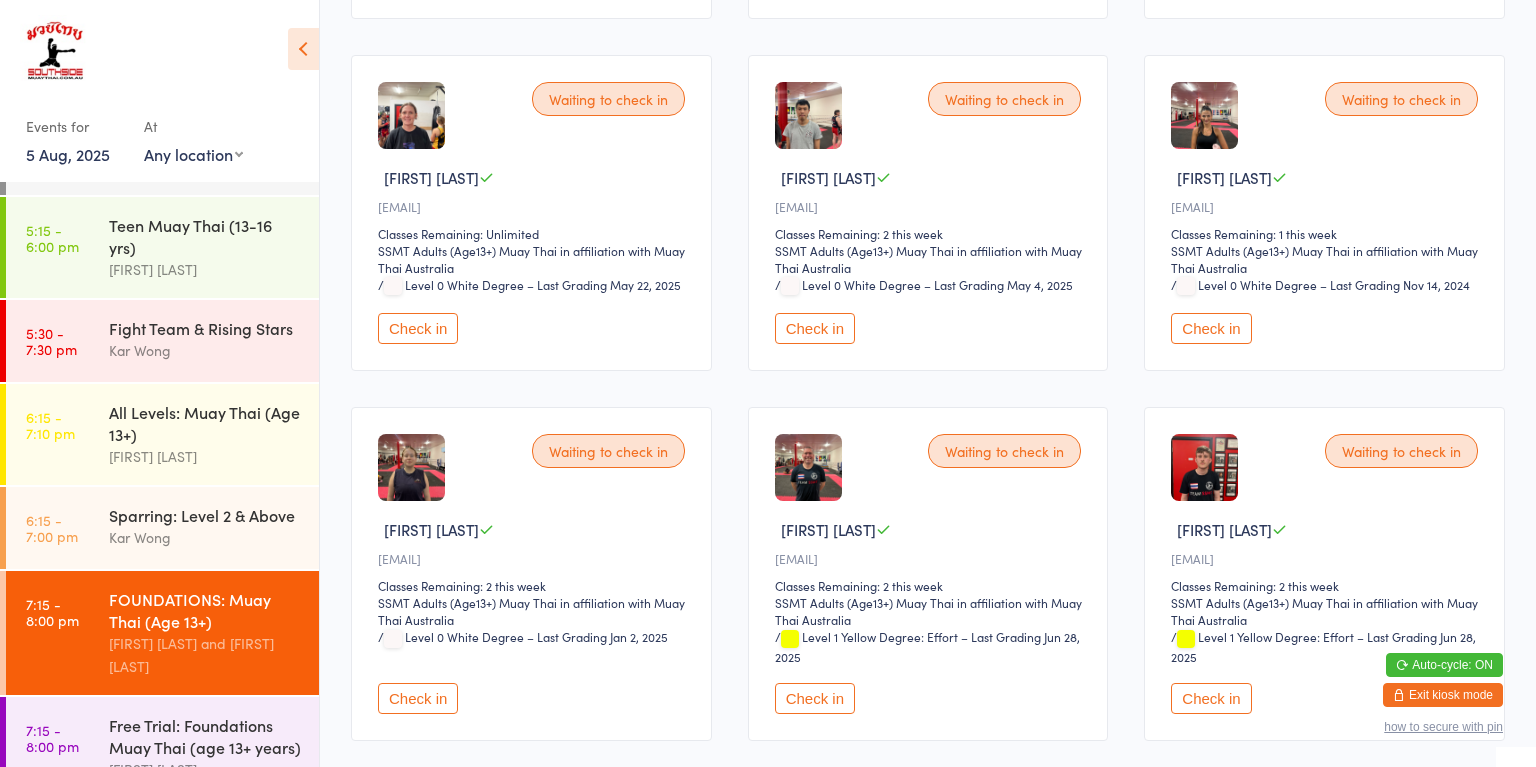 click on "All Levels: Muay Thai (Age 13+)" at bounding box center (205, 423) 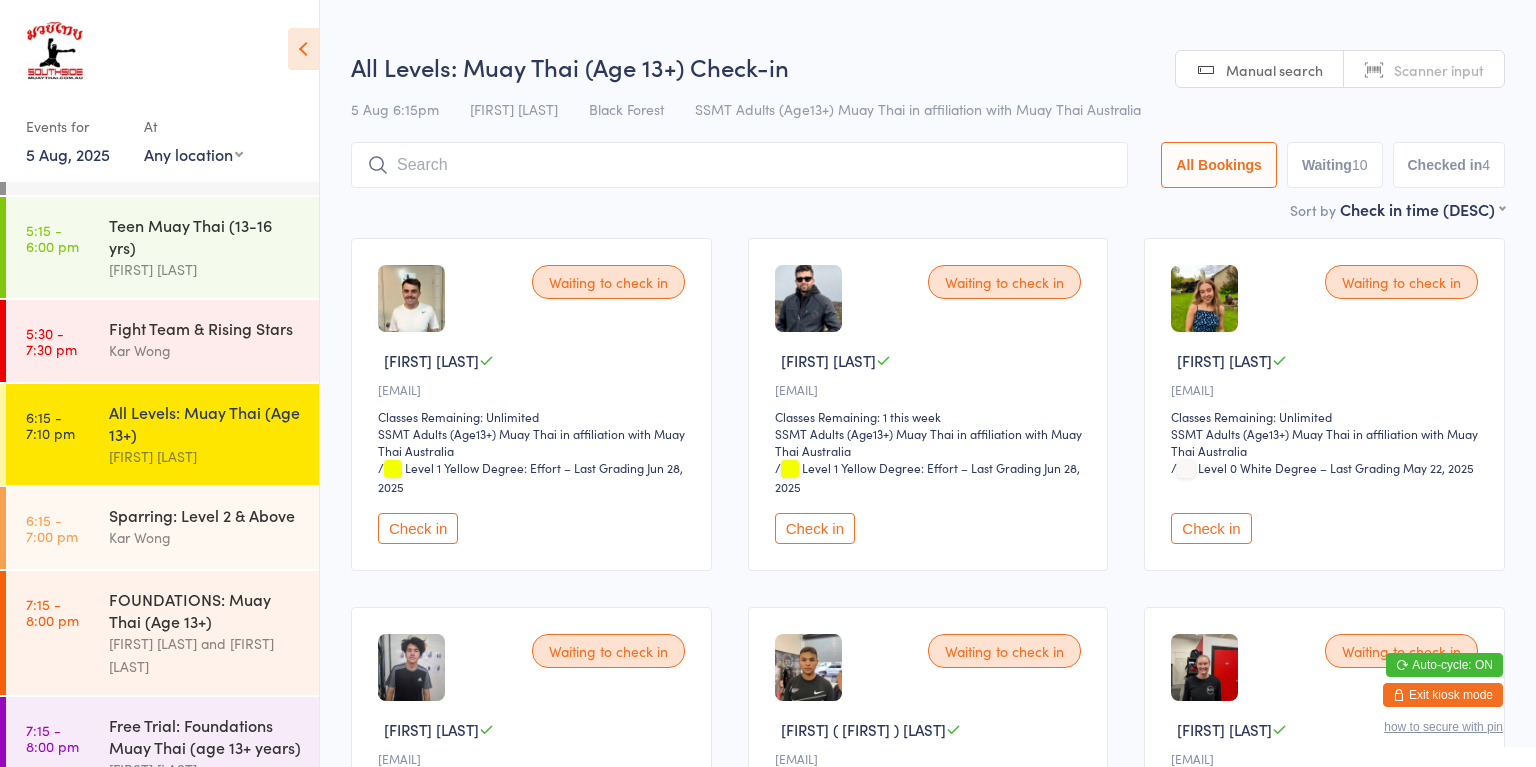 click on "Check in" at bounding box center (418, 528) 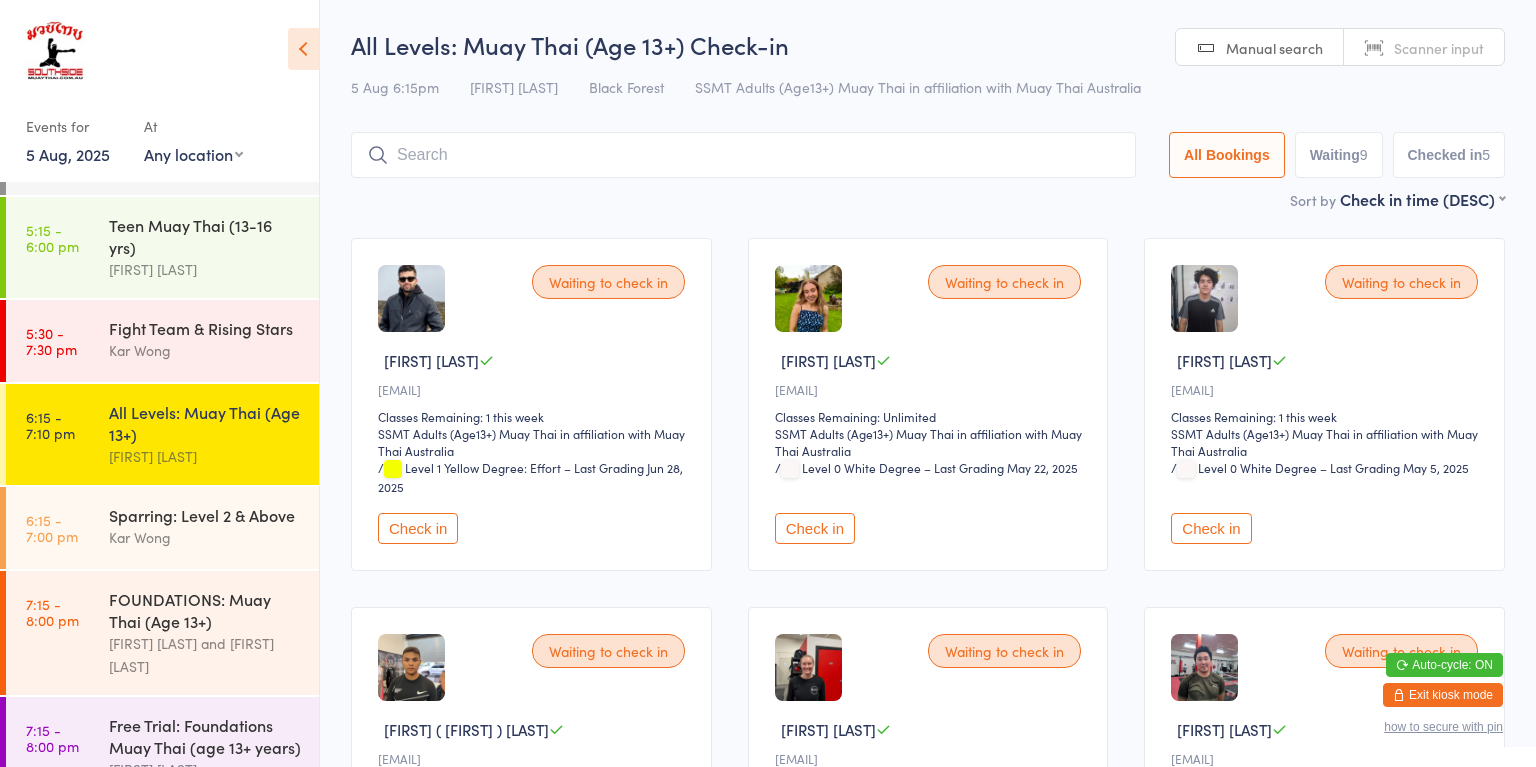 click on "Kar Wong" at bounding box center (205, 537) 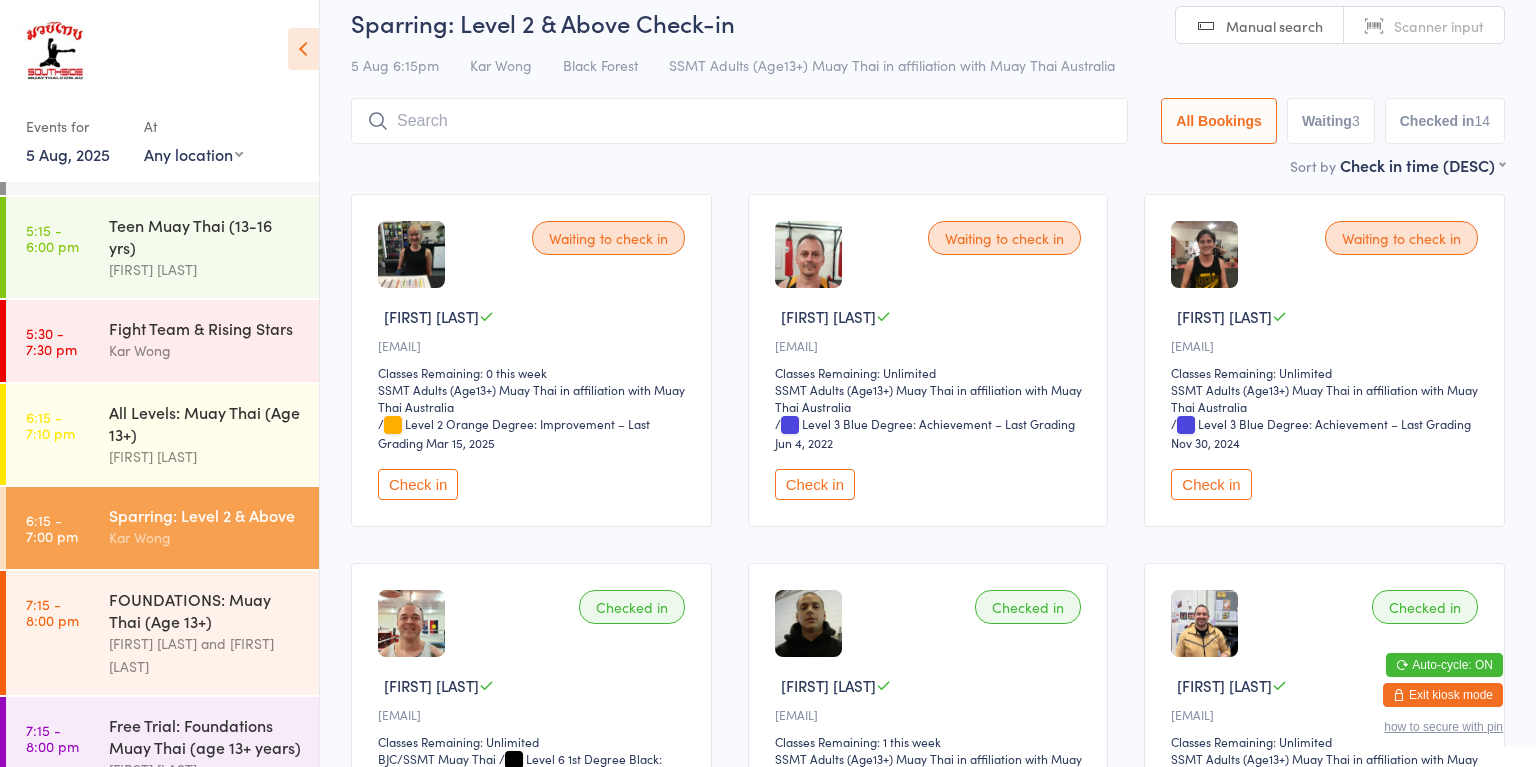scroll, scrollTop: 42, scrollLeft: 0, axis: vertical 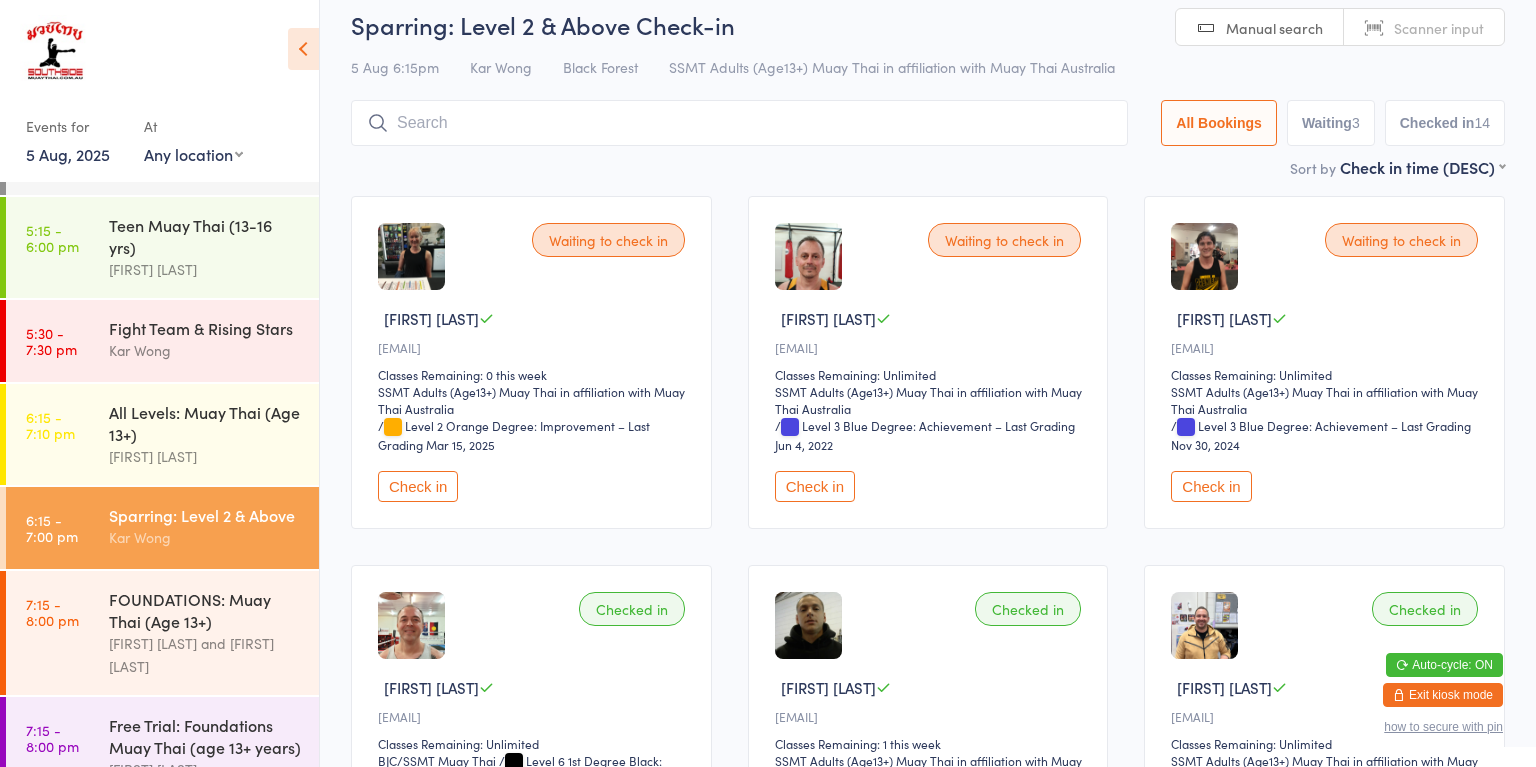 click on "Sparring: Level 2 & Above" at bounding box center (205, 515) 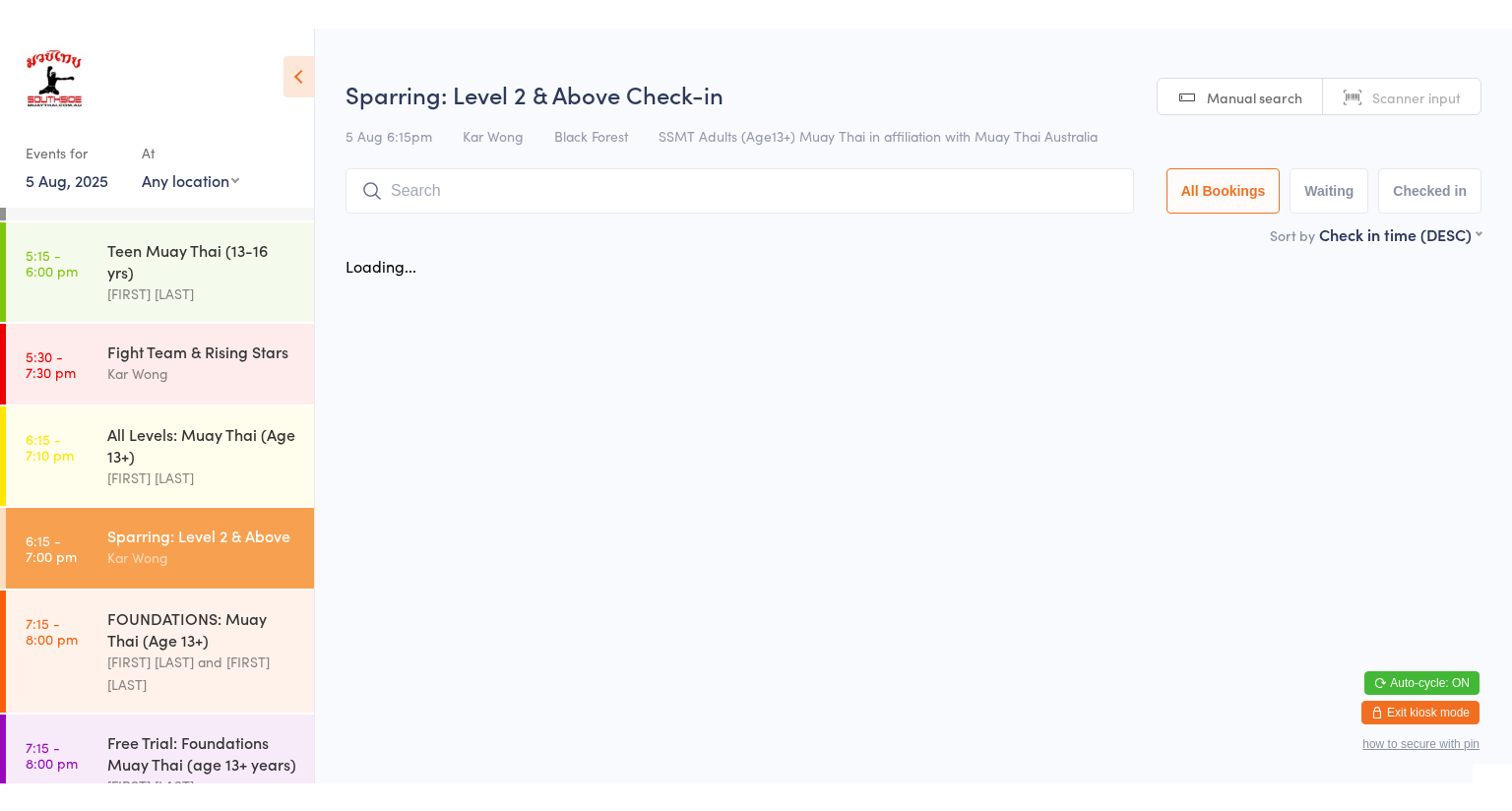 scroll, scrollTop: 0, scrollLeft: 0, axis: both 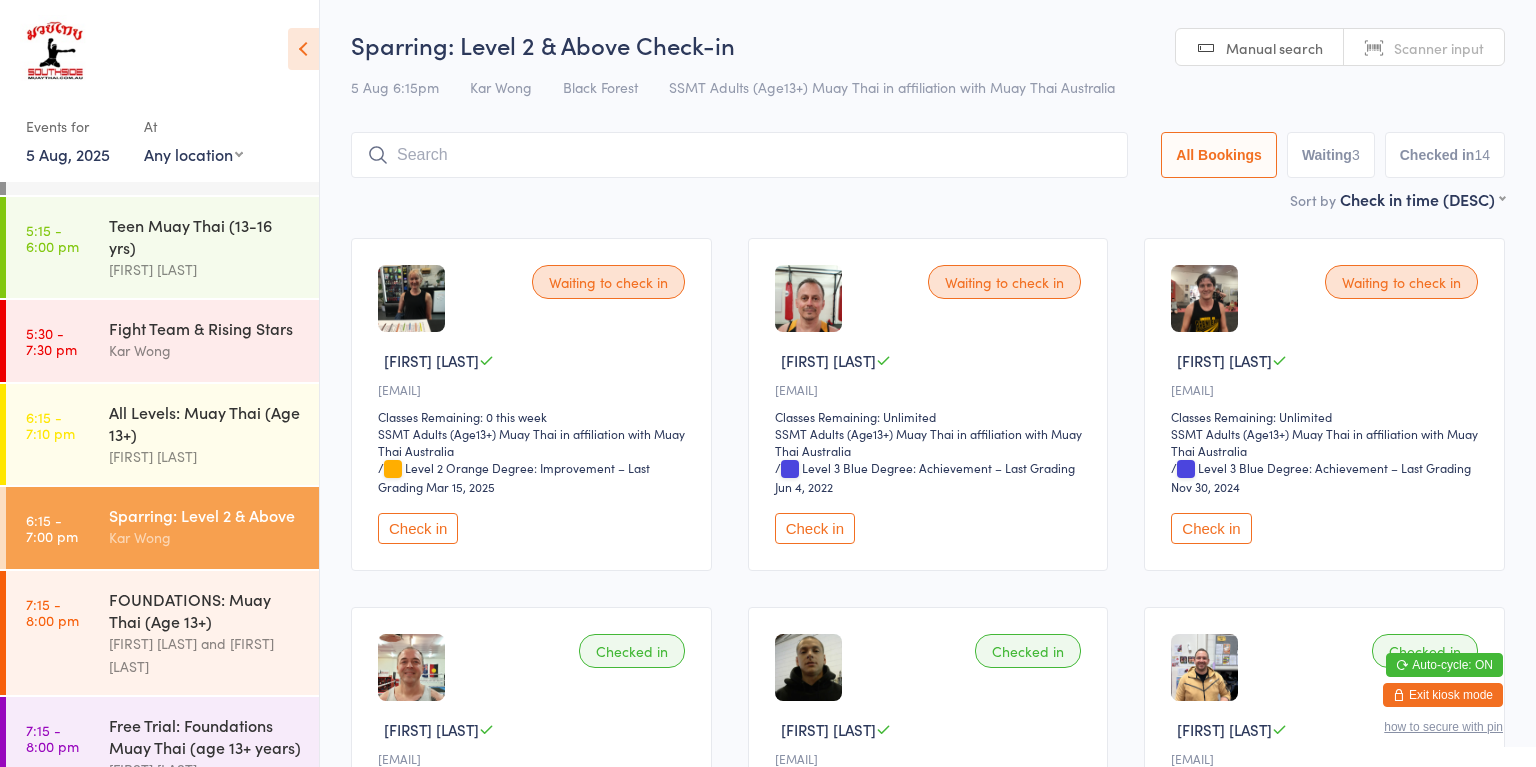 click on "[FIRST] [LAST]" at bounding box center (205, 456) 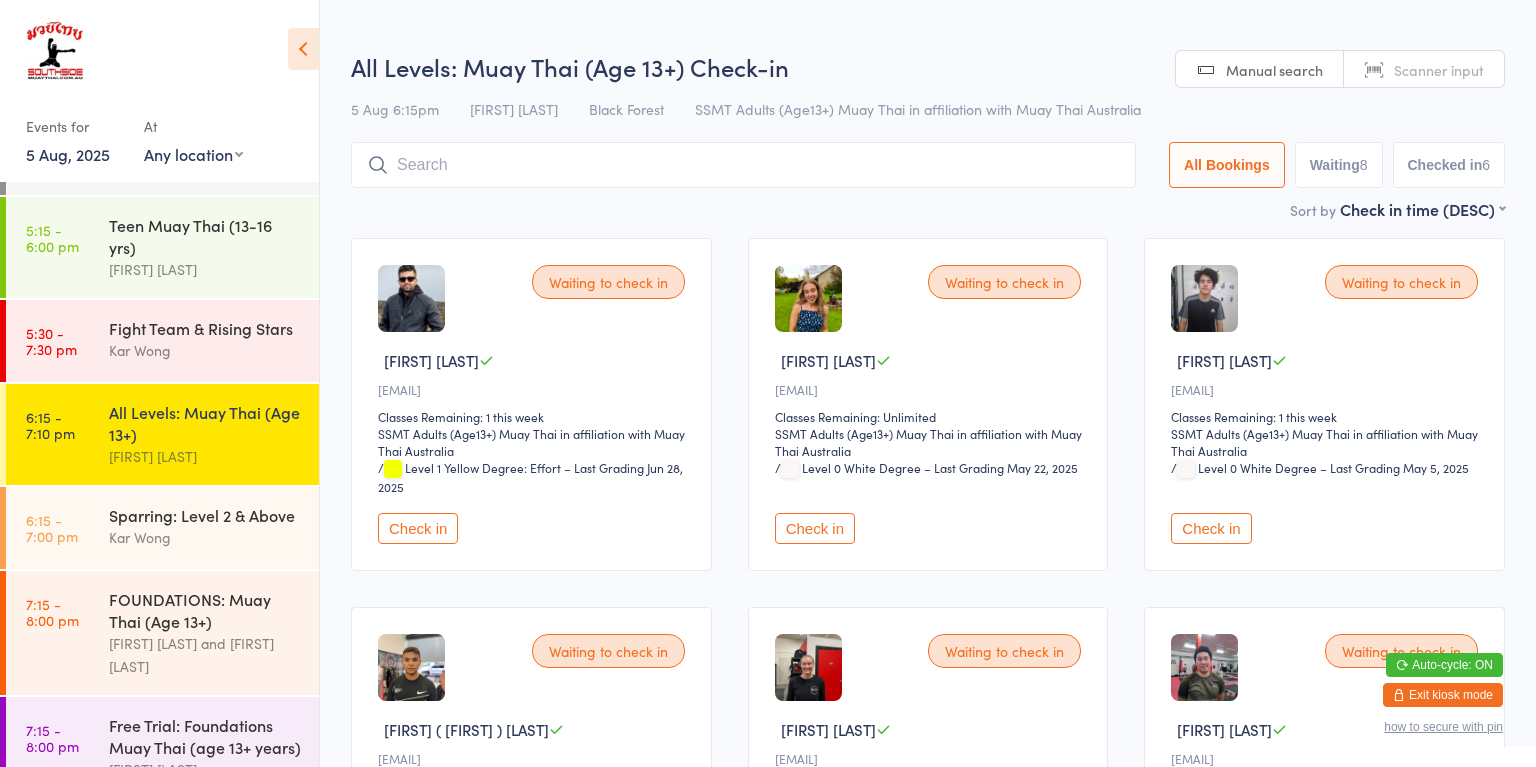click on "Waiting to check in [FIRST] [LAST] [EMAIL] Classes Remaining: 1 this week SSMT Adults (Age13+) Muay Thai in affiliation with Muay Thai Australia SSMT Adults (Age13+) Muay Thai in affiliation with Muay Thai Australia / Level 1 Yellow Degree: Effort – Last Grading Jun 28, 2025 Check in Waiting to check in [FIRST] [LAST] [EMAIL] Classes Remaining: Unlimited SSMT Adults (Age13+) Muay Thai in affiliation with Muay Thai Australia SSMT Adults (Age13+) Muay Thai in affiliation with Muay Thai Australia / Level 0 White Degree – Last Grading May 22, 2025 Check in Waiting to check in [FIRST] [LAST] [EMAIL] Classes Remaining: 1 this week SSMT Adults (Age13+) Muay Thai in affiliation with Muay Thai Australia SSMT Adults (Age13+) Muay Thai in affiliation with Muay Thai Australia / Level 0 White Degree – Last Grading May 5, 2025 Check in Waiting to check in [FIRST] ( [FIRST] ) [LAST] / Check in /" at bounding box center (928, 1134) 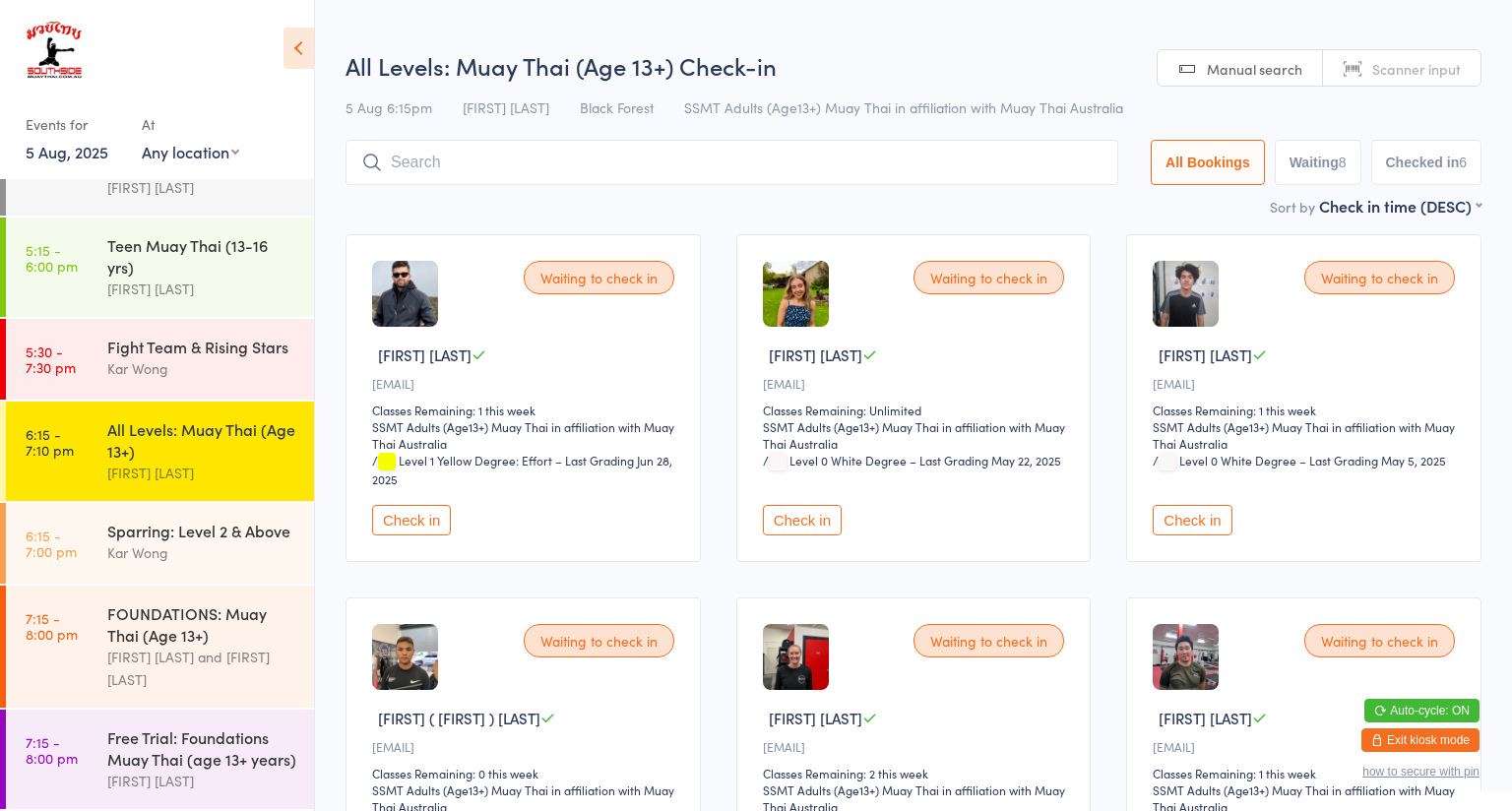 scroll, scrollTop: 1633, scrollLeft: 0, axis: vertical 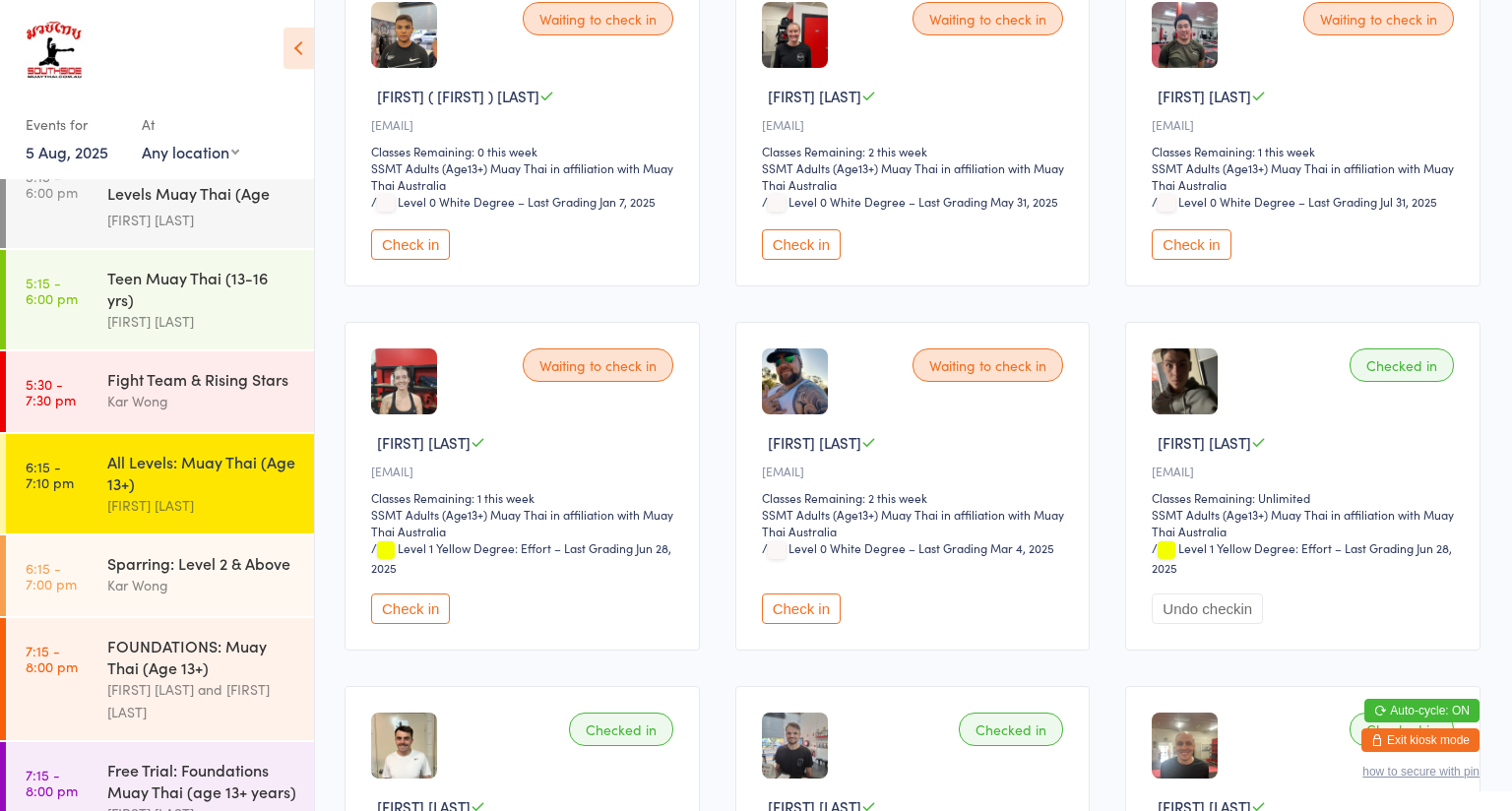click on "Kar Wong" at bounding box center [202, 585] 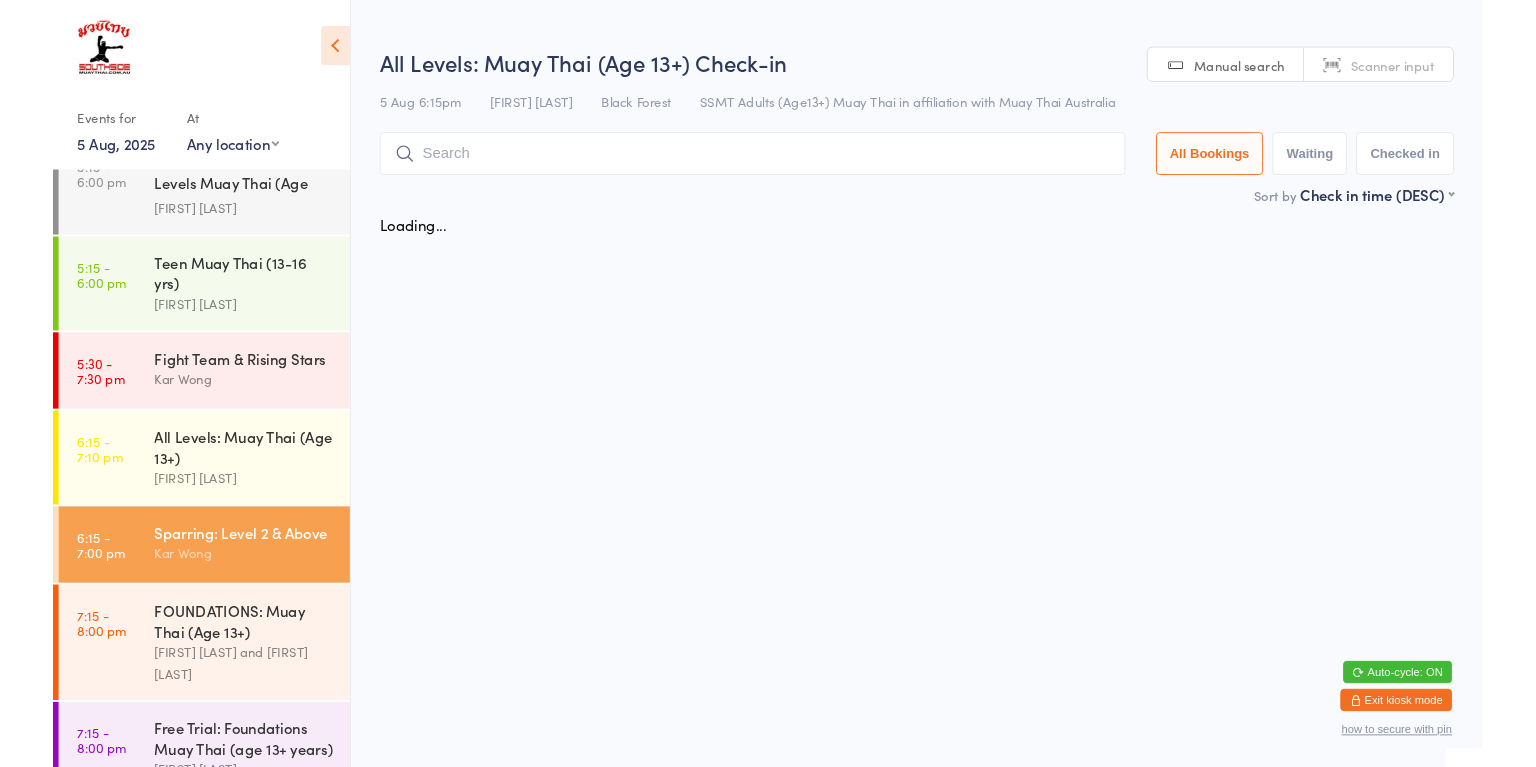 scroll, scrollTop: 0, scrollLeft: 0, axis: both 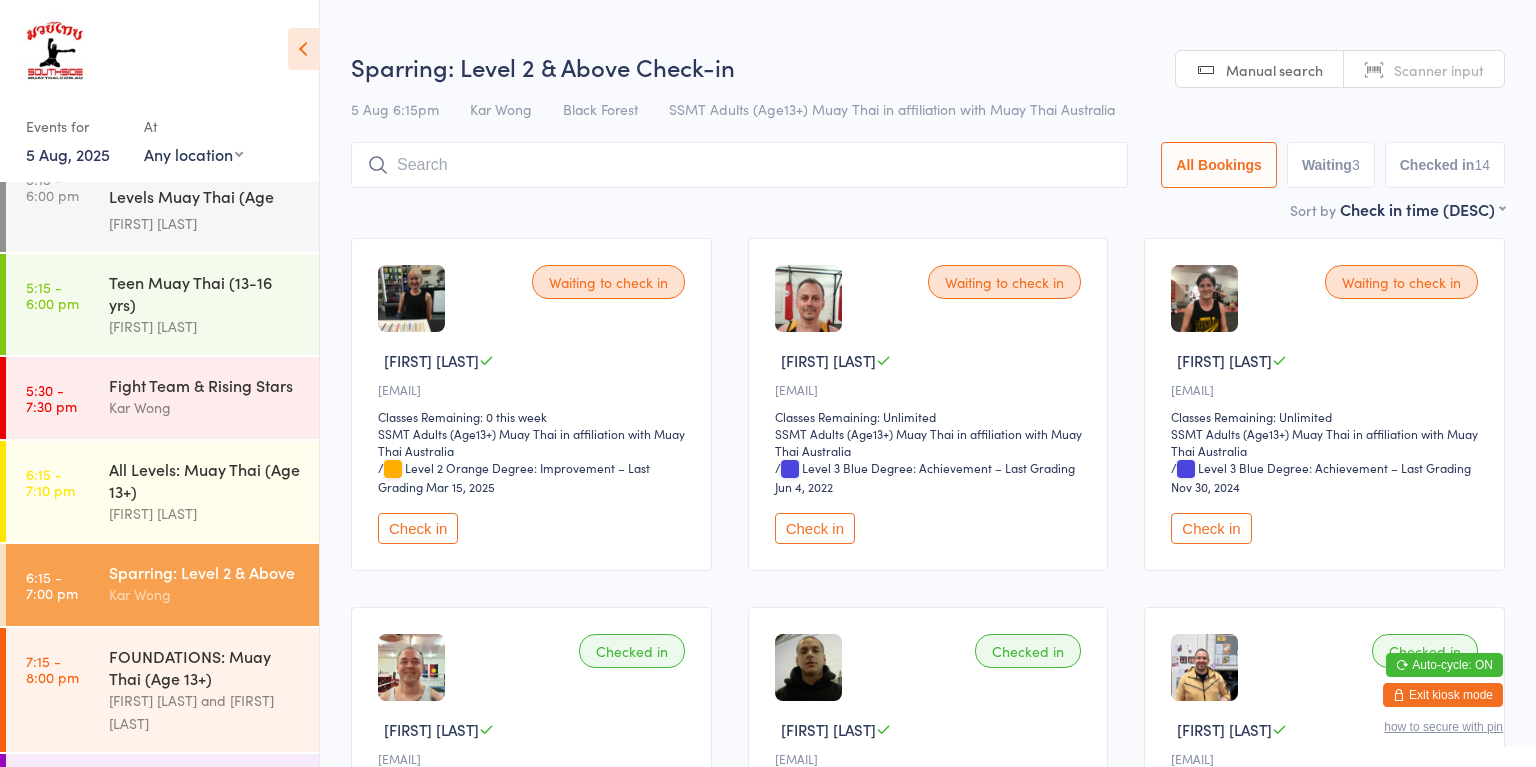 click on "Kar Wong" at bounding box center (205, 407) 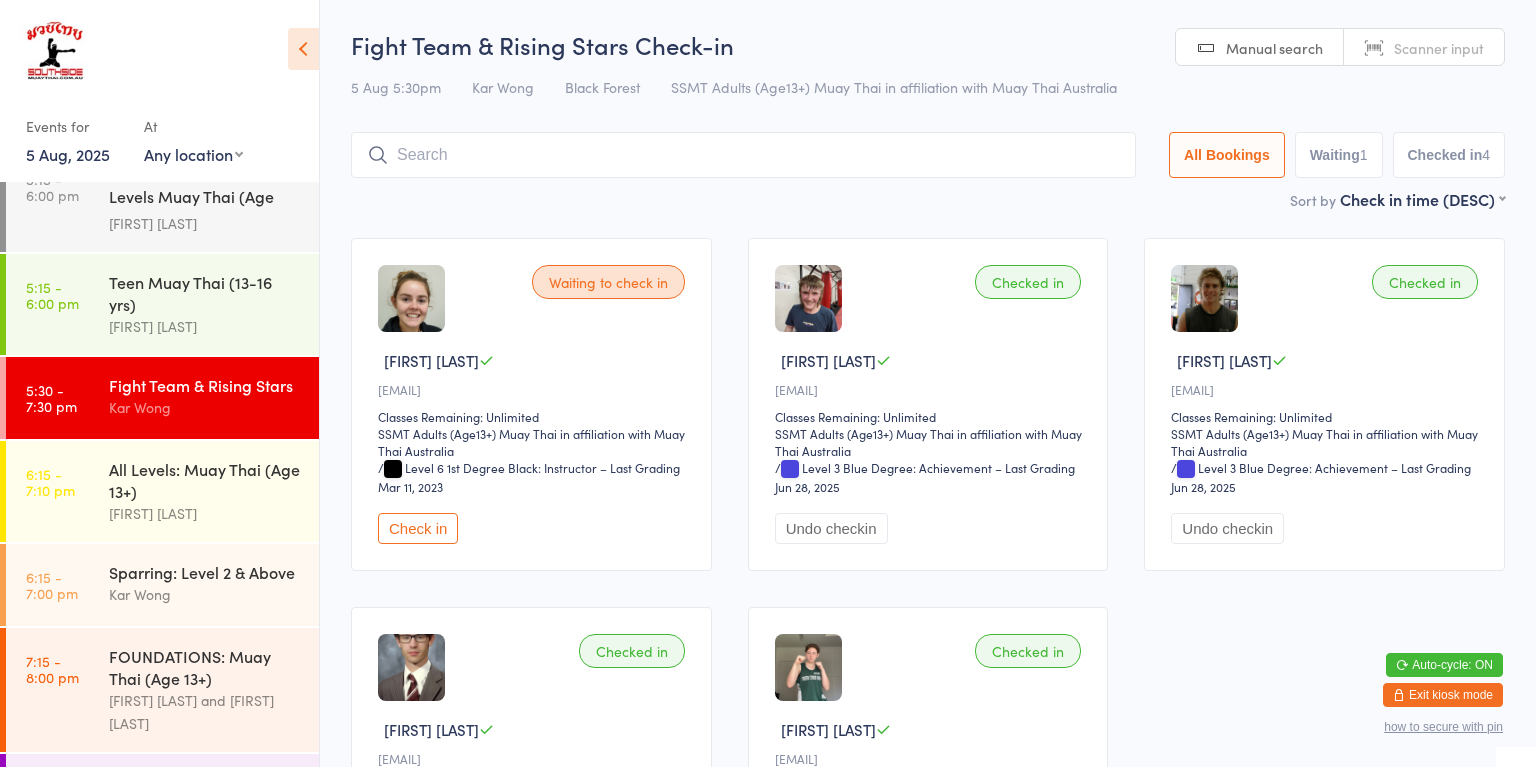 click on "[FIRST] [LAST]" at bounding box center (205, 513) 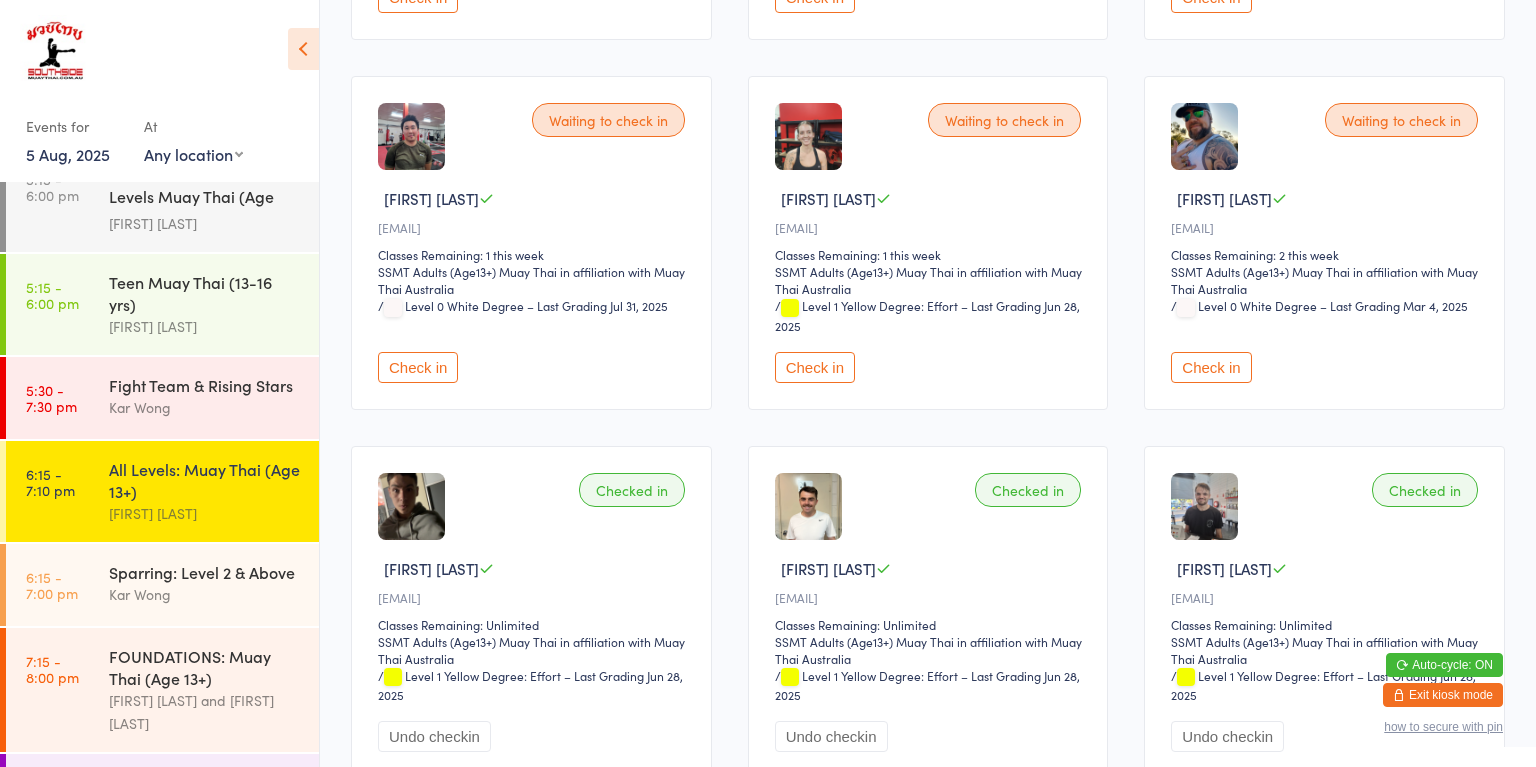 scroll, scrollTop: 978, scrollLeft: 0, axis: vertical 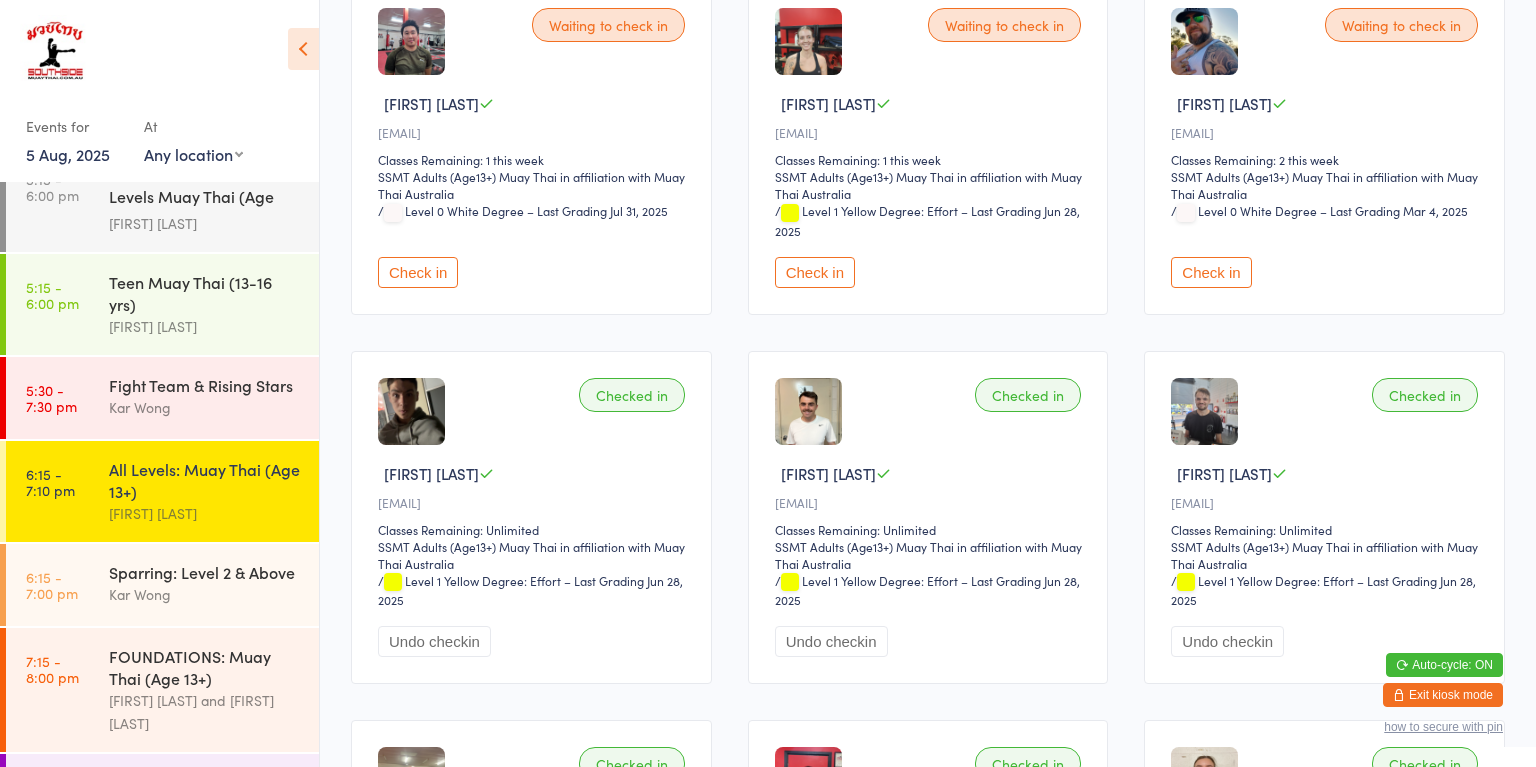 click on "Check in" at bounding box center [418, 272] 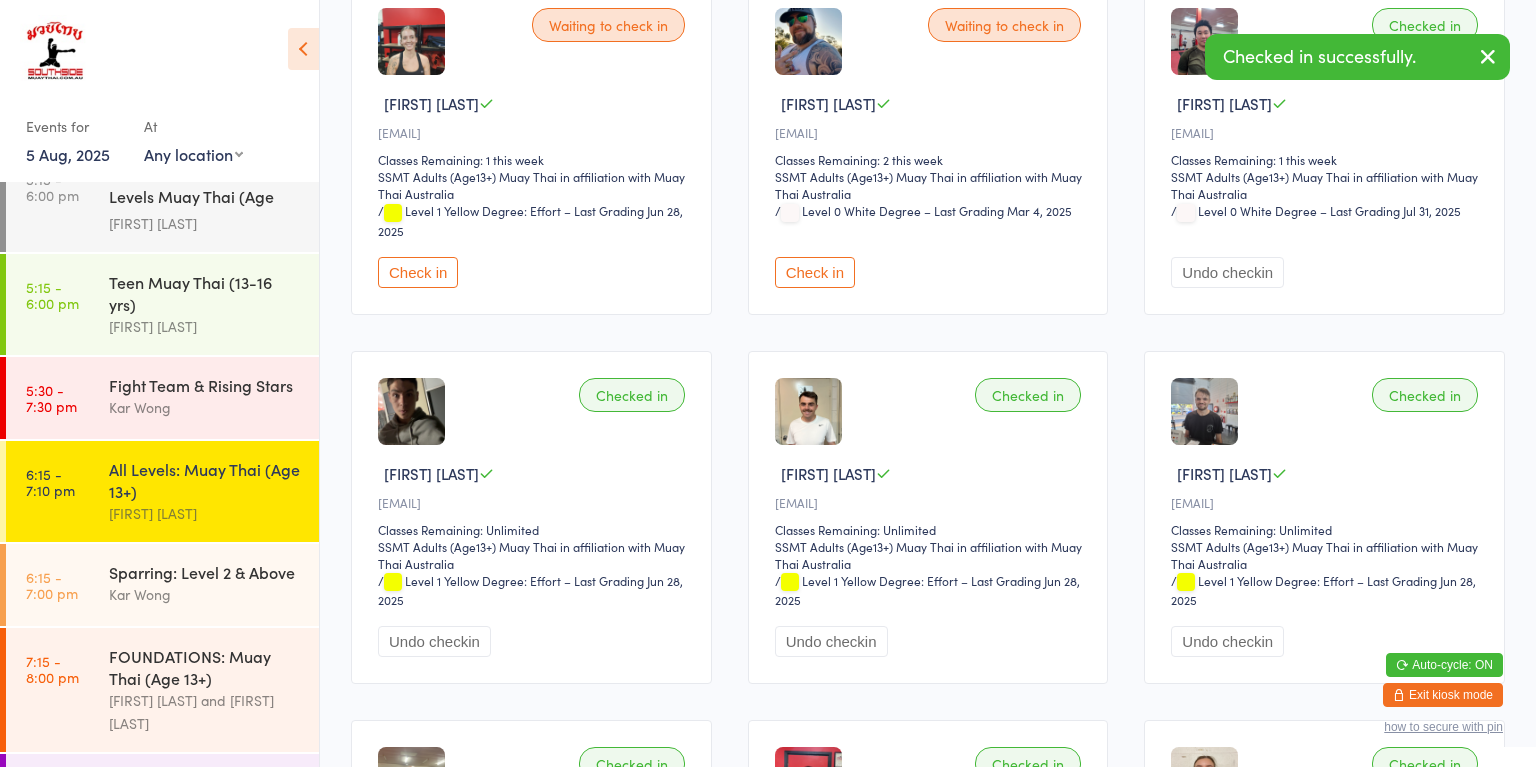 click on "Check in" at bounding box center [418, 272] 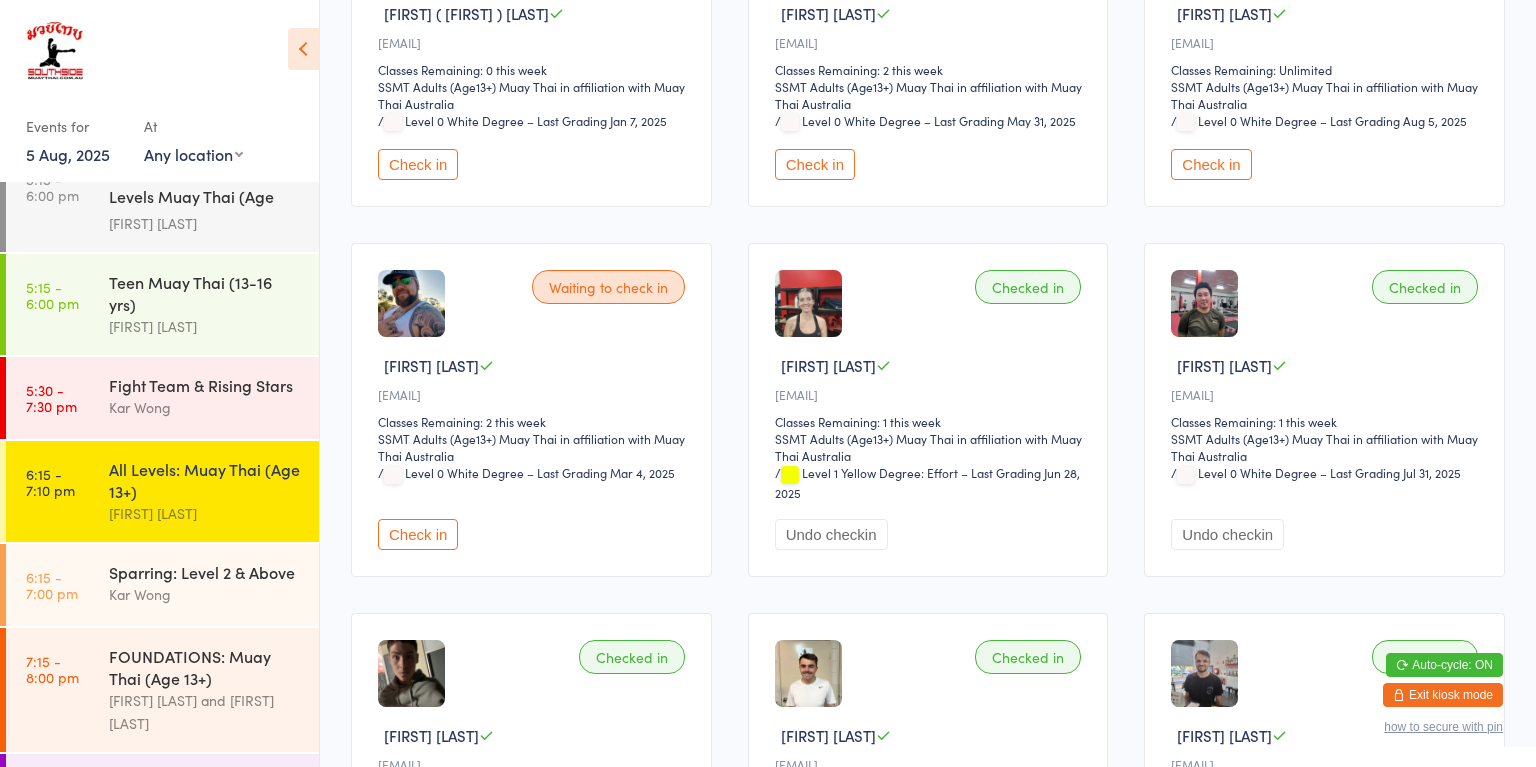 scroll, scrollTop: 0, scrollLeft: 0, axis: both 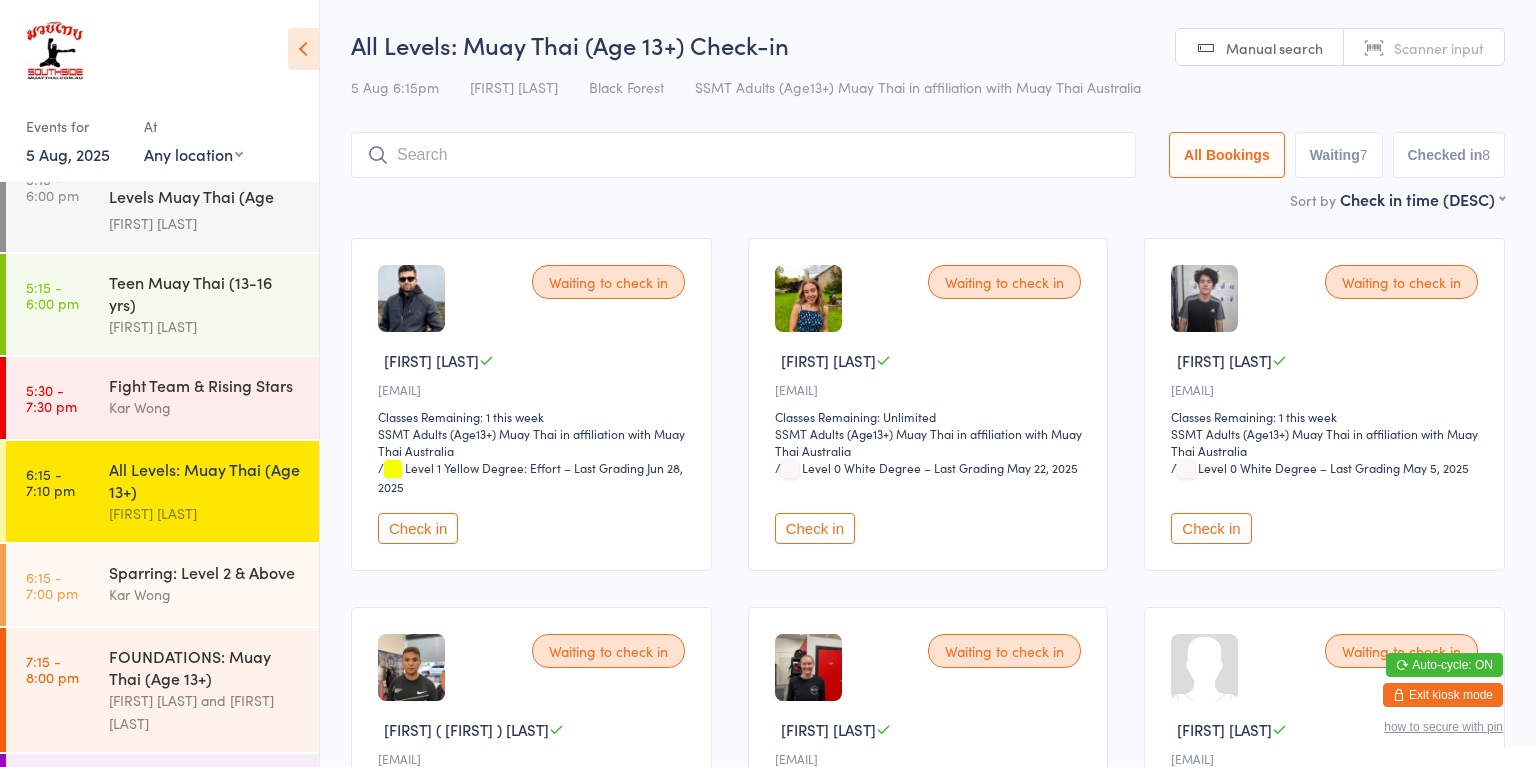 click on "Check in" at bounding box center [418, 528] 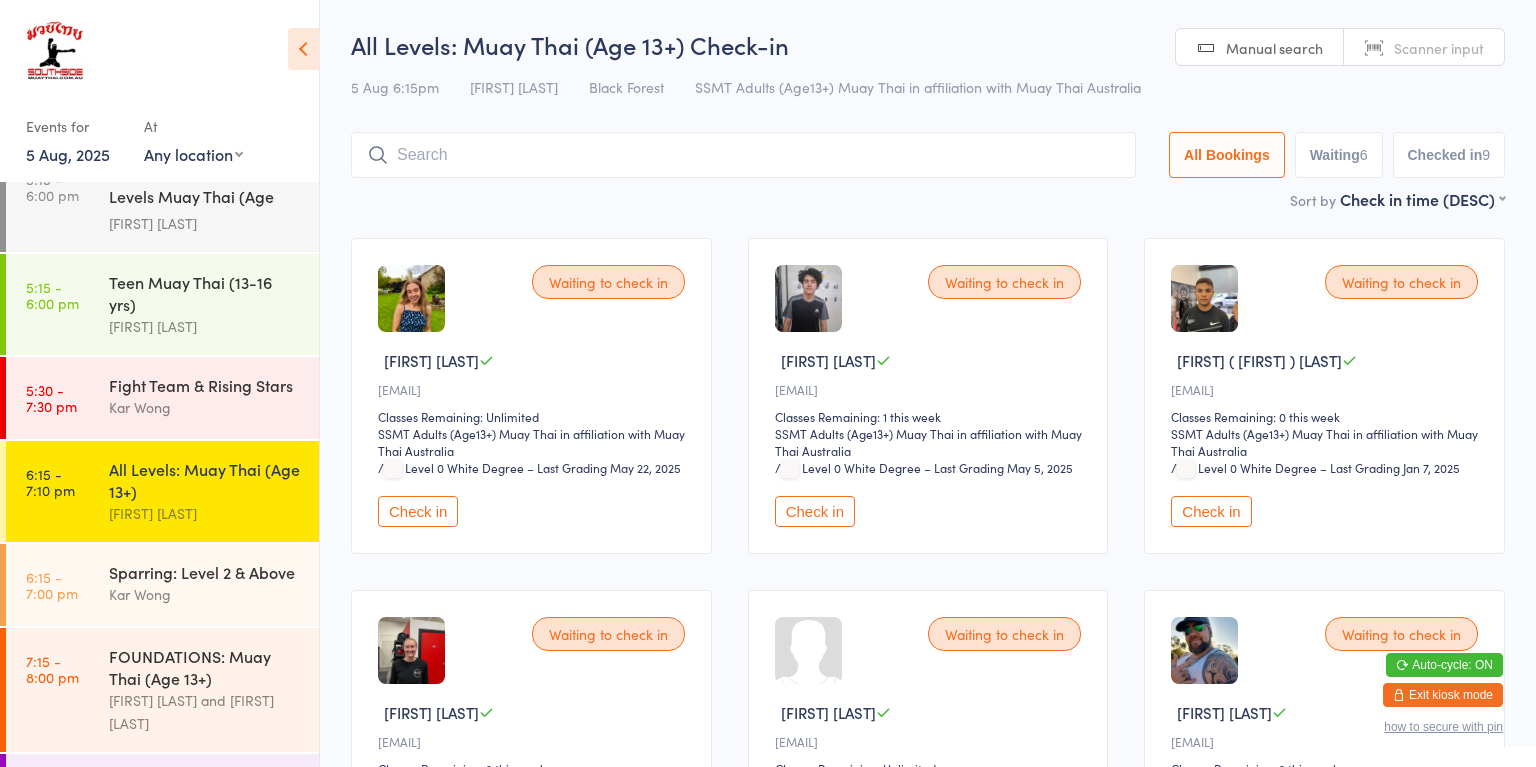 click on "[FIRST] [LAST]" at bounding box center [205, 513] 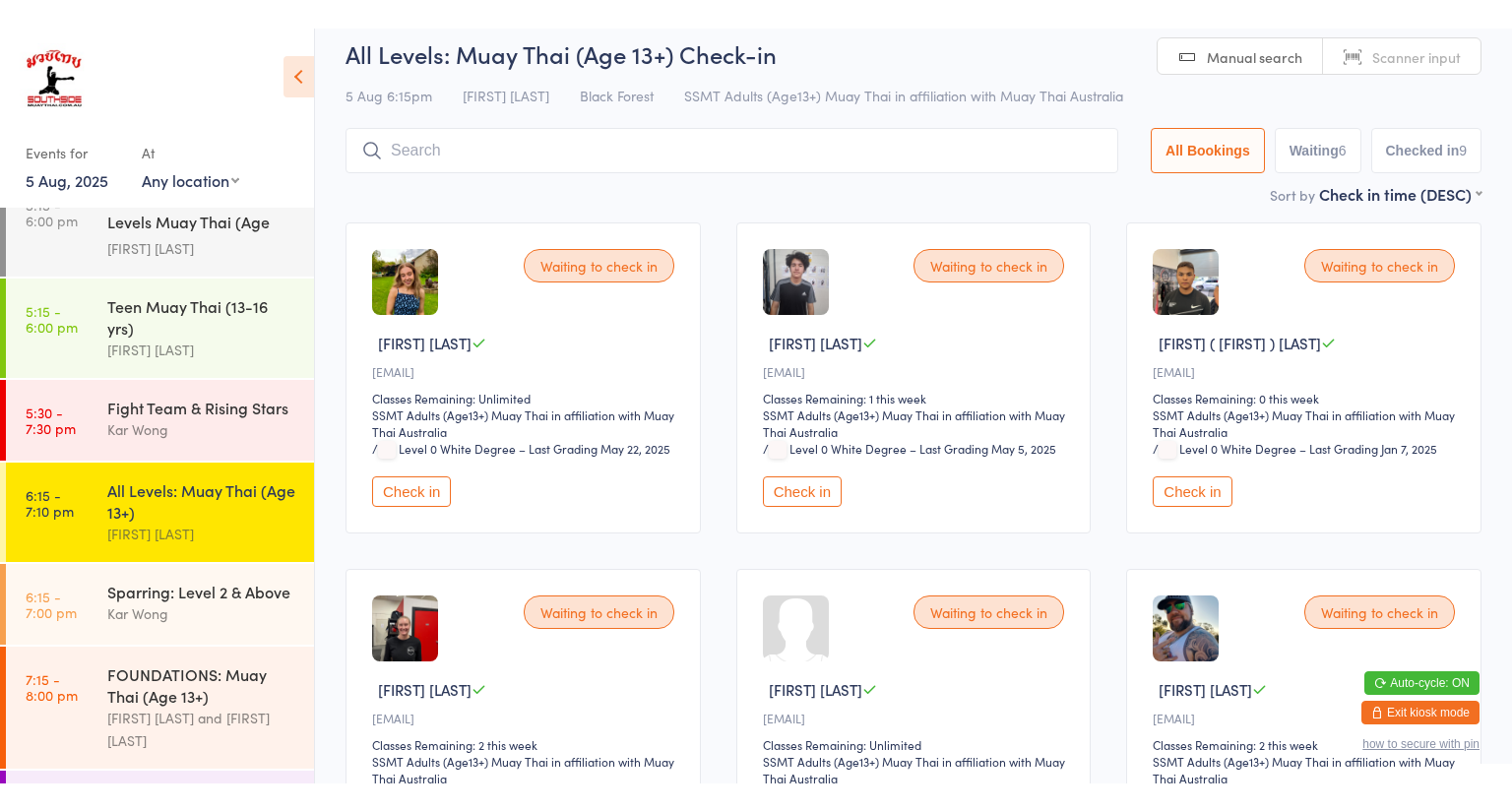 scroll, scrollTop: 207, scrollLeft: 0, axis: vertical 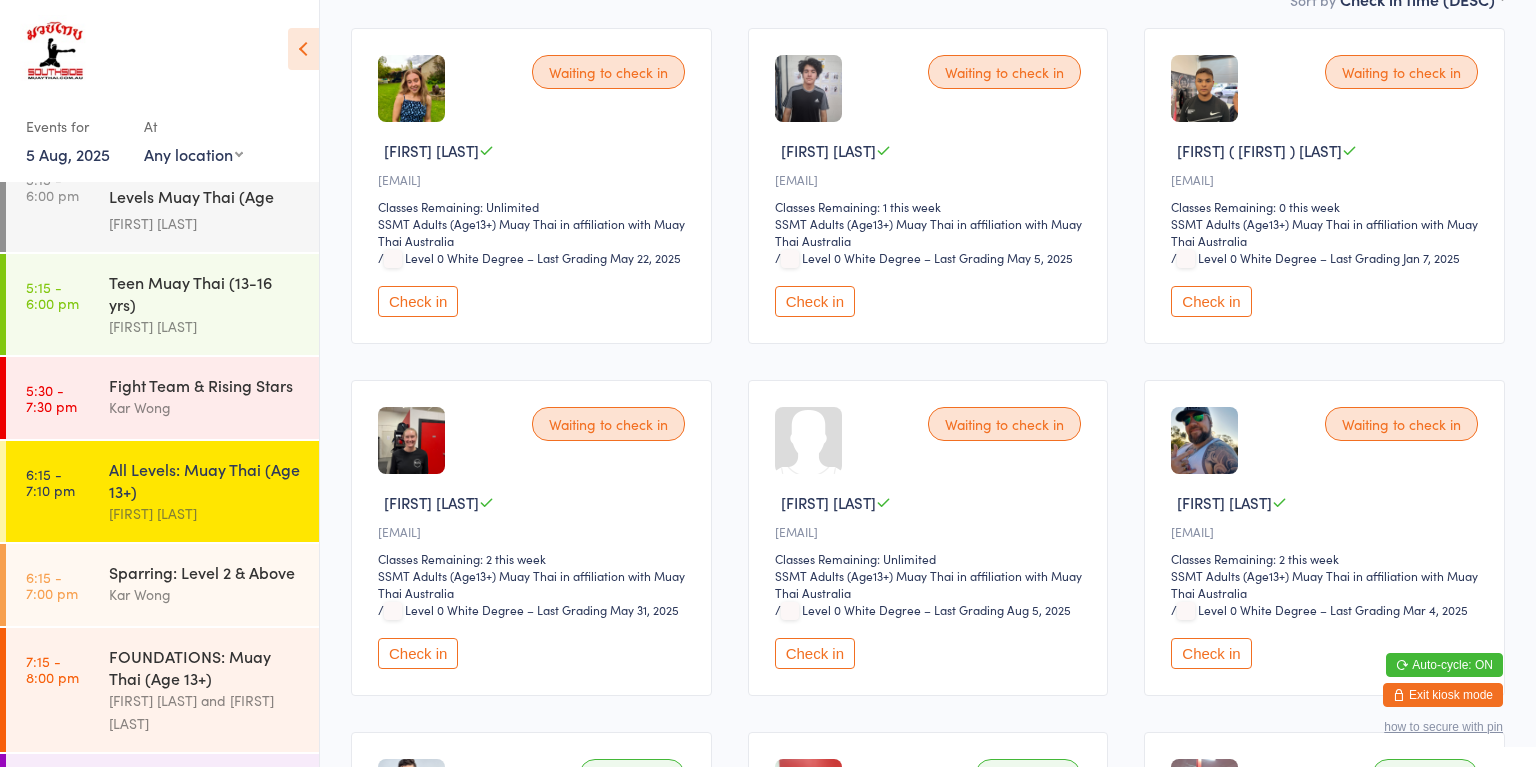 click on "Check in" at bounding box center [418, 653] 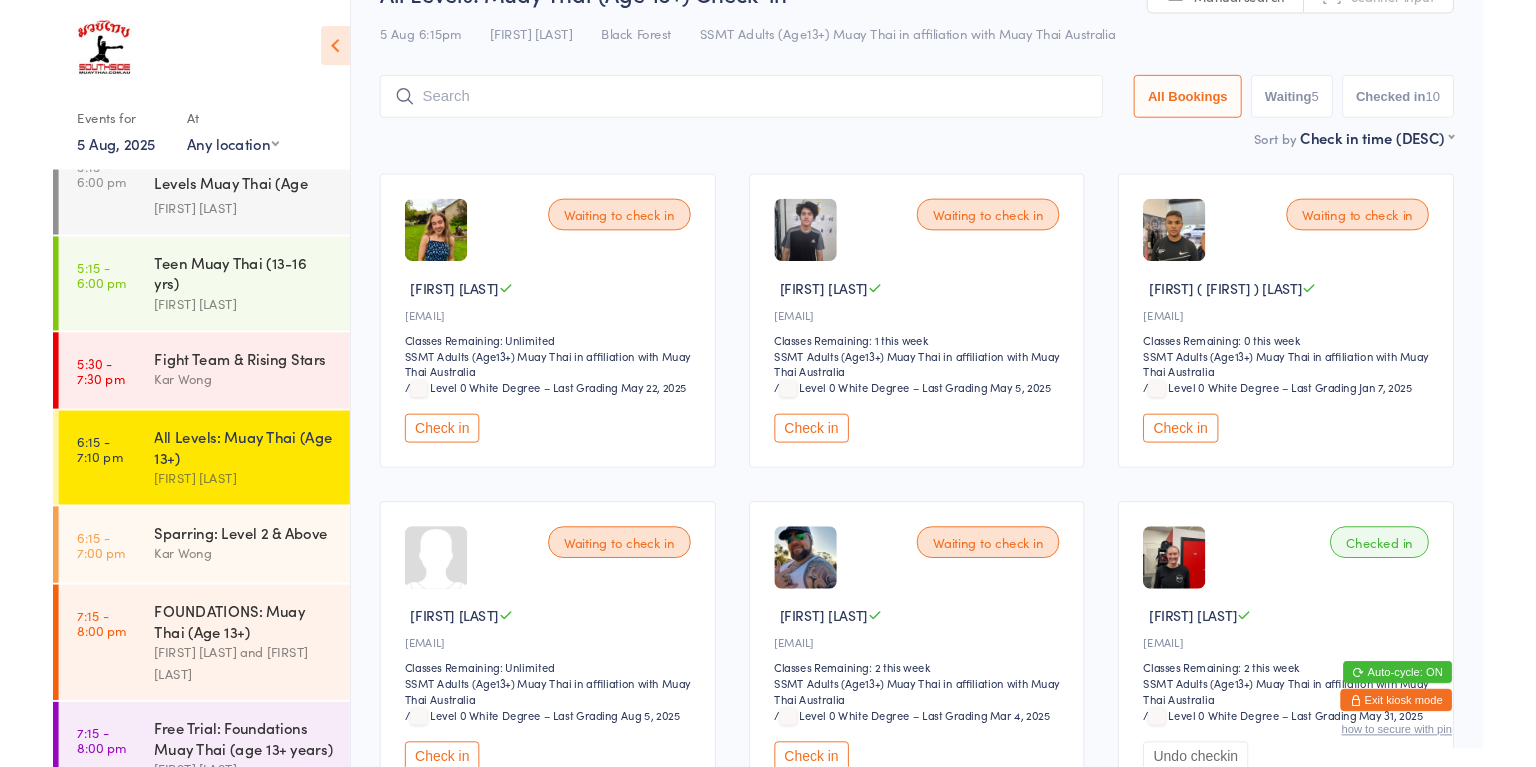 scroll, scrollTop: 0, scrollLeft: 0, axis: both 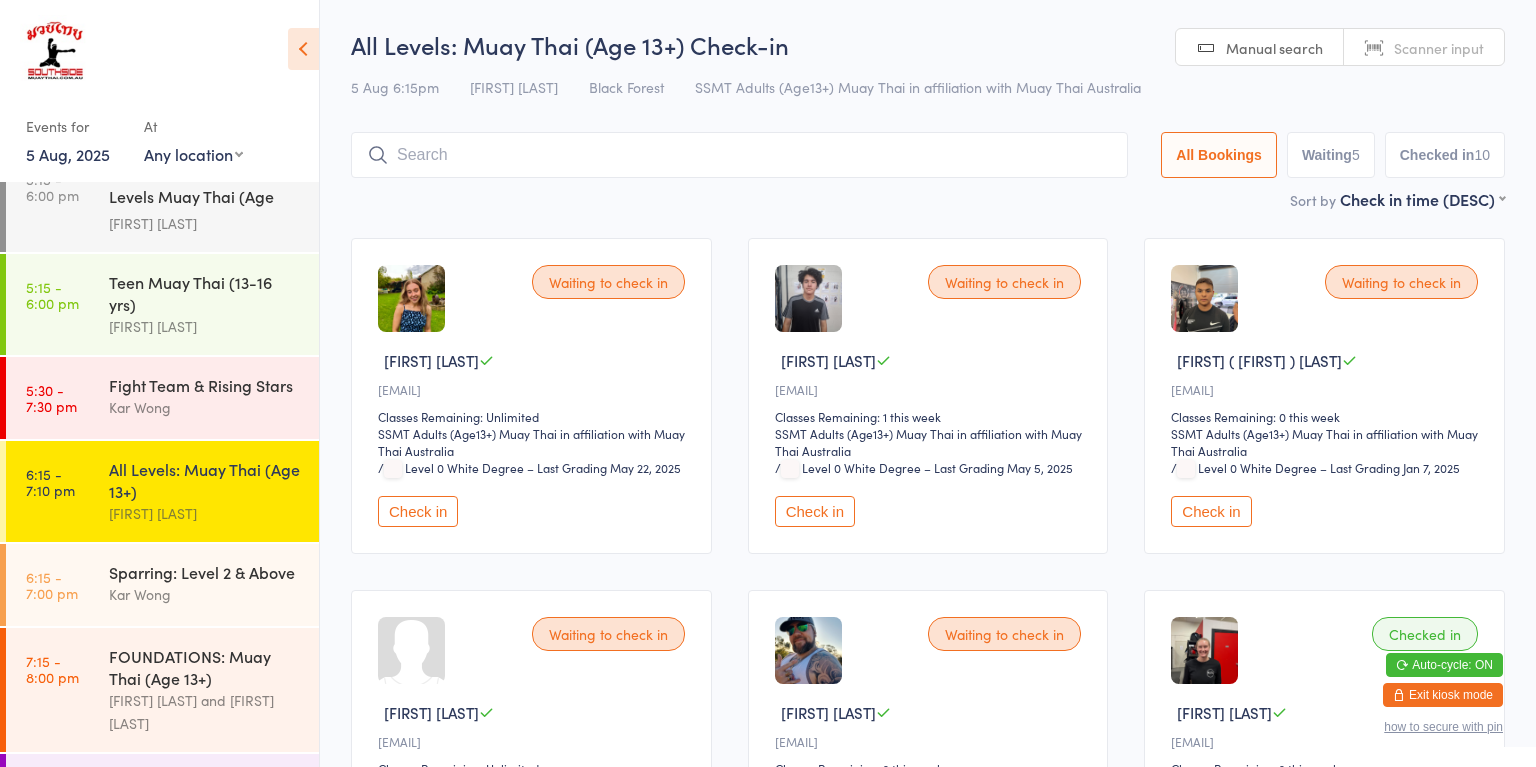 click on "Sparring: Level 2 & Above [FIRST] [LAST]" at bounding box center (214, 583) 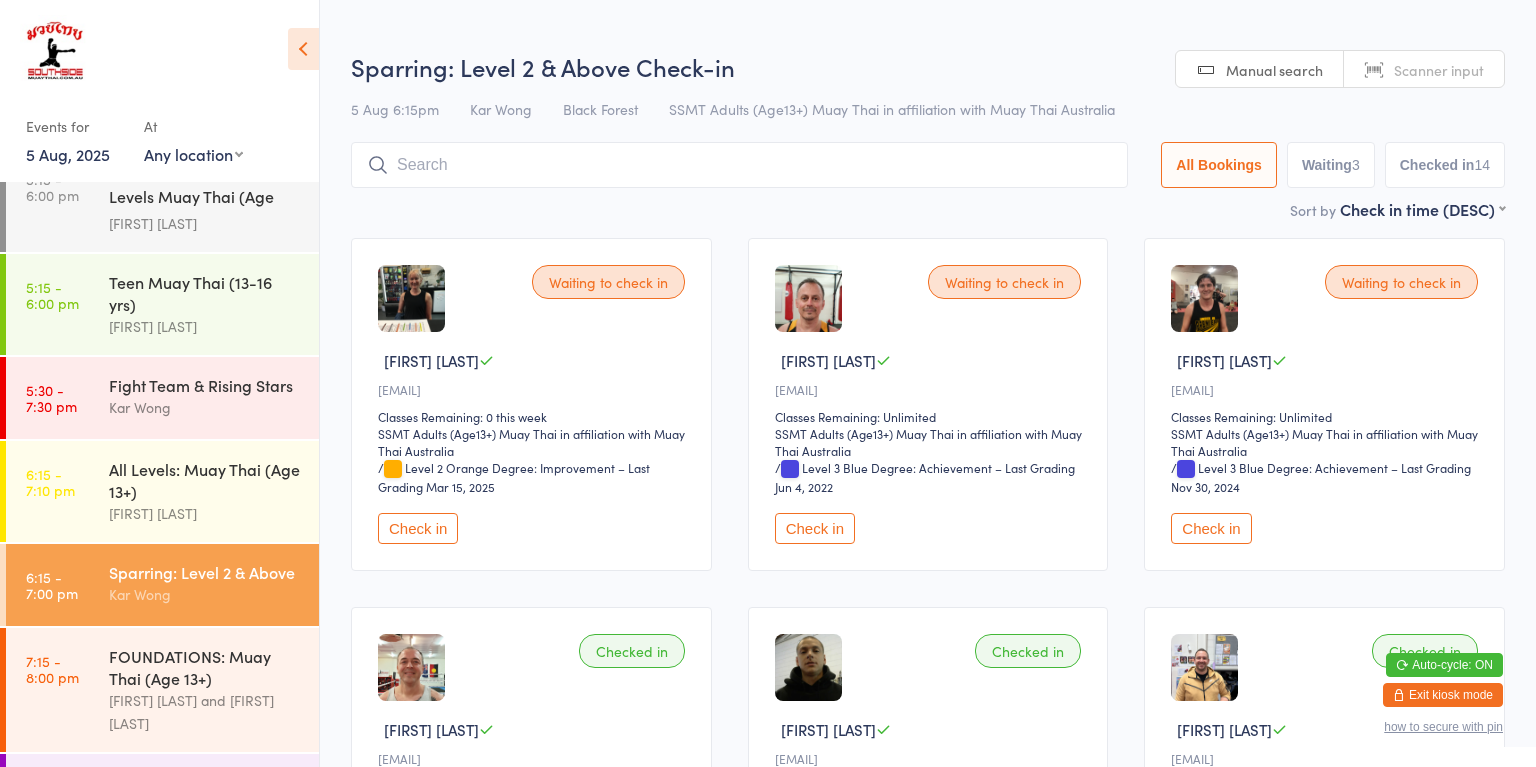 click on "Check in" at bounding box center (1211, 528) 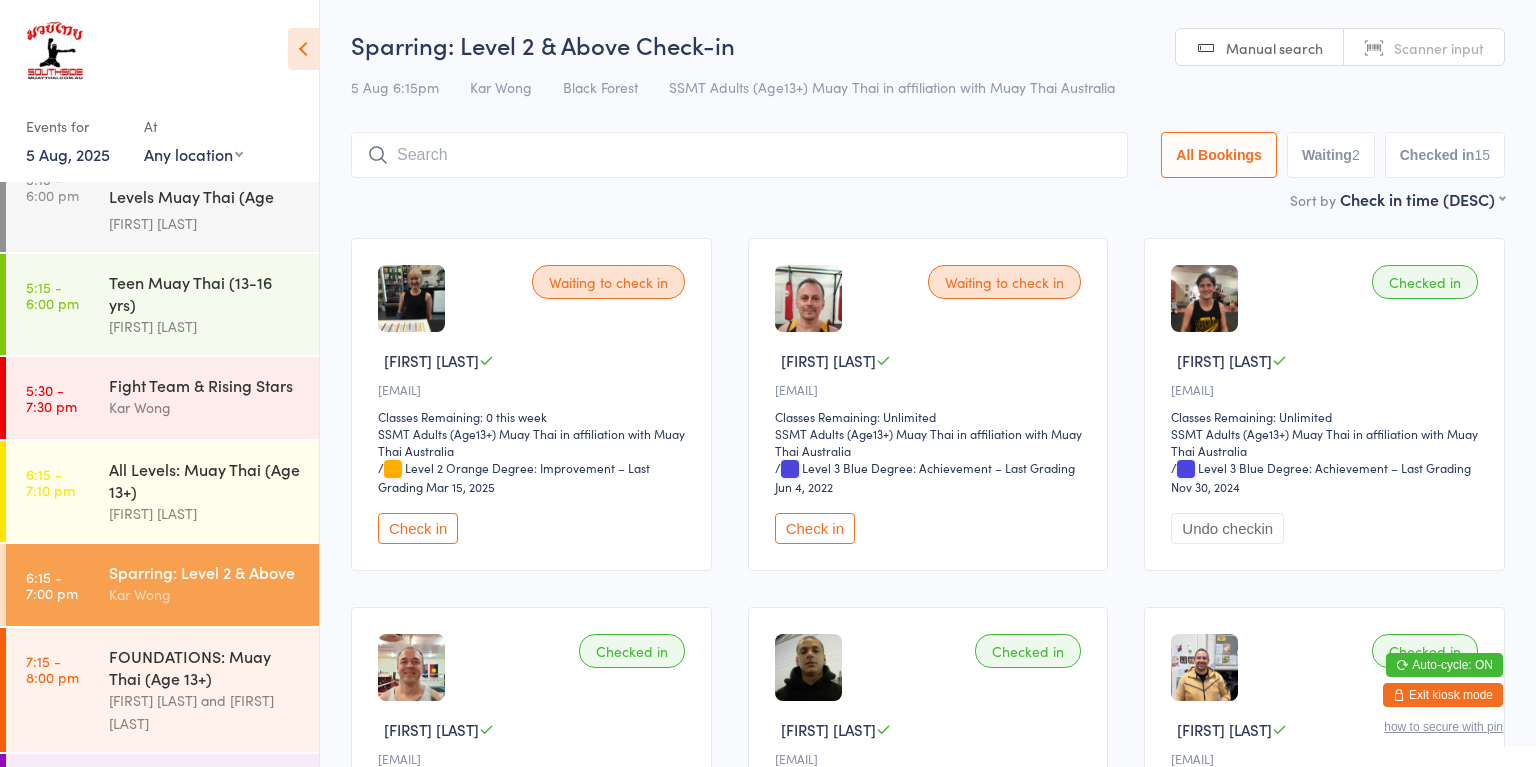 click on "[FIRST] [LAST]" at bounding box center [205, 513] 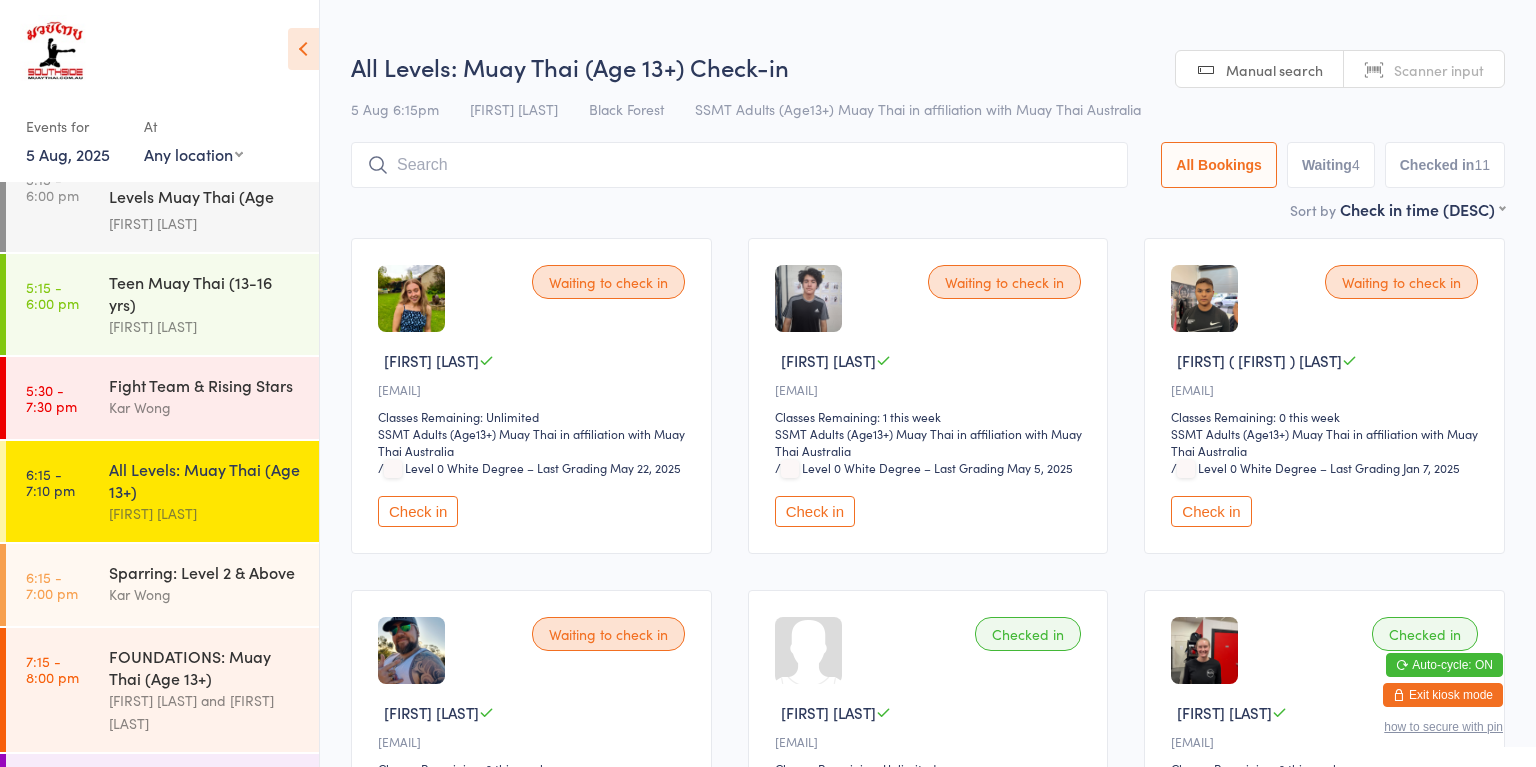 click on "Check in" at bounding box center (815, 511) 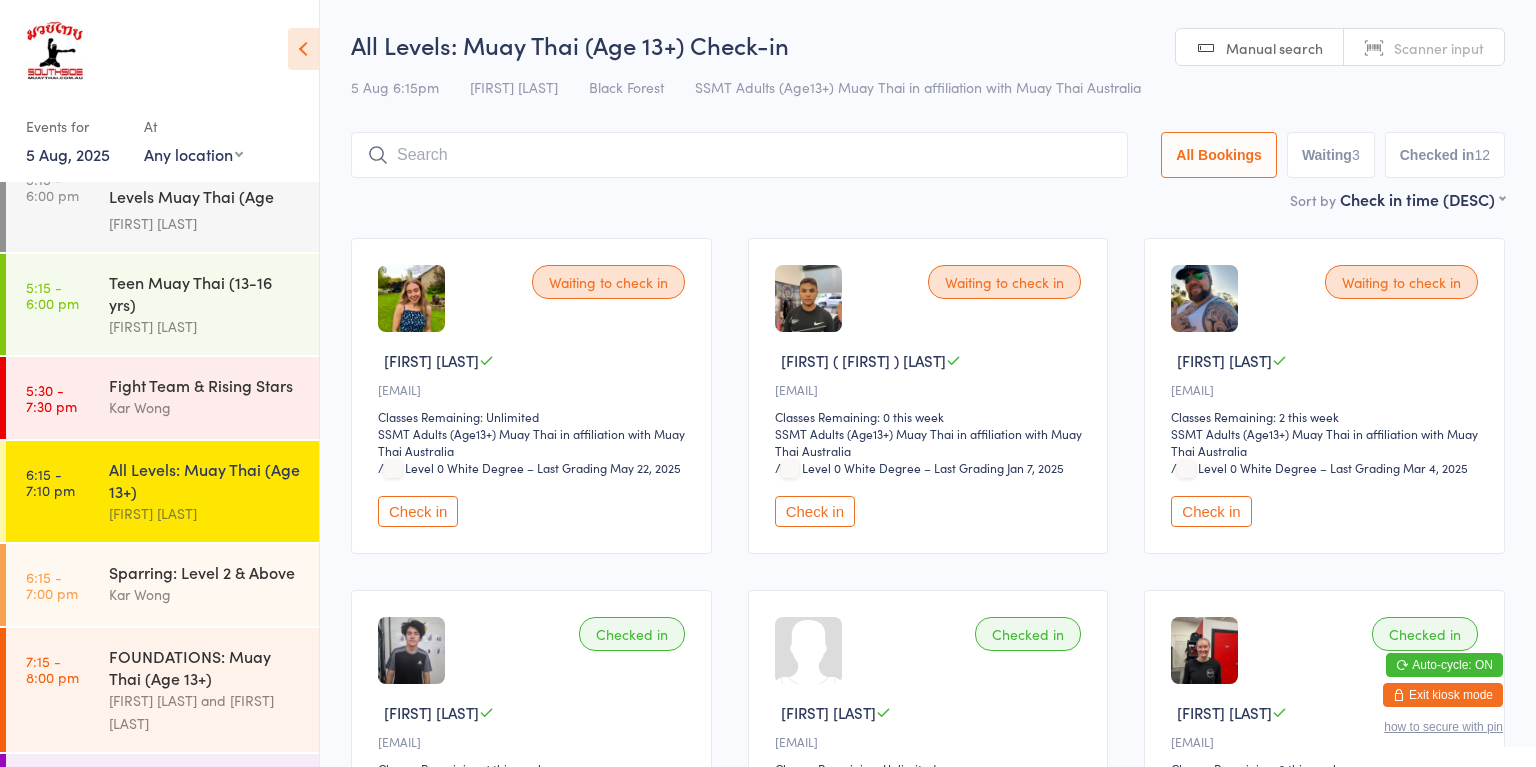 click on "[FIRST] [LAST]" at bounding box center (205, 513) 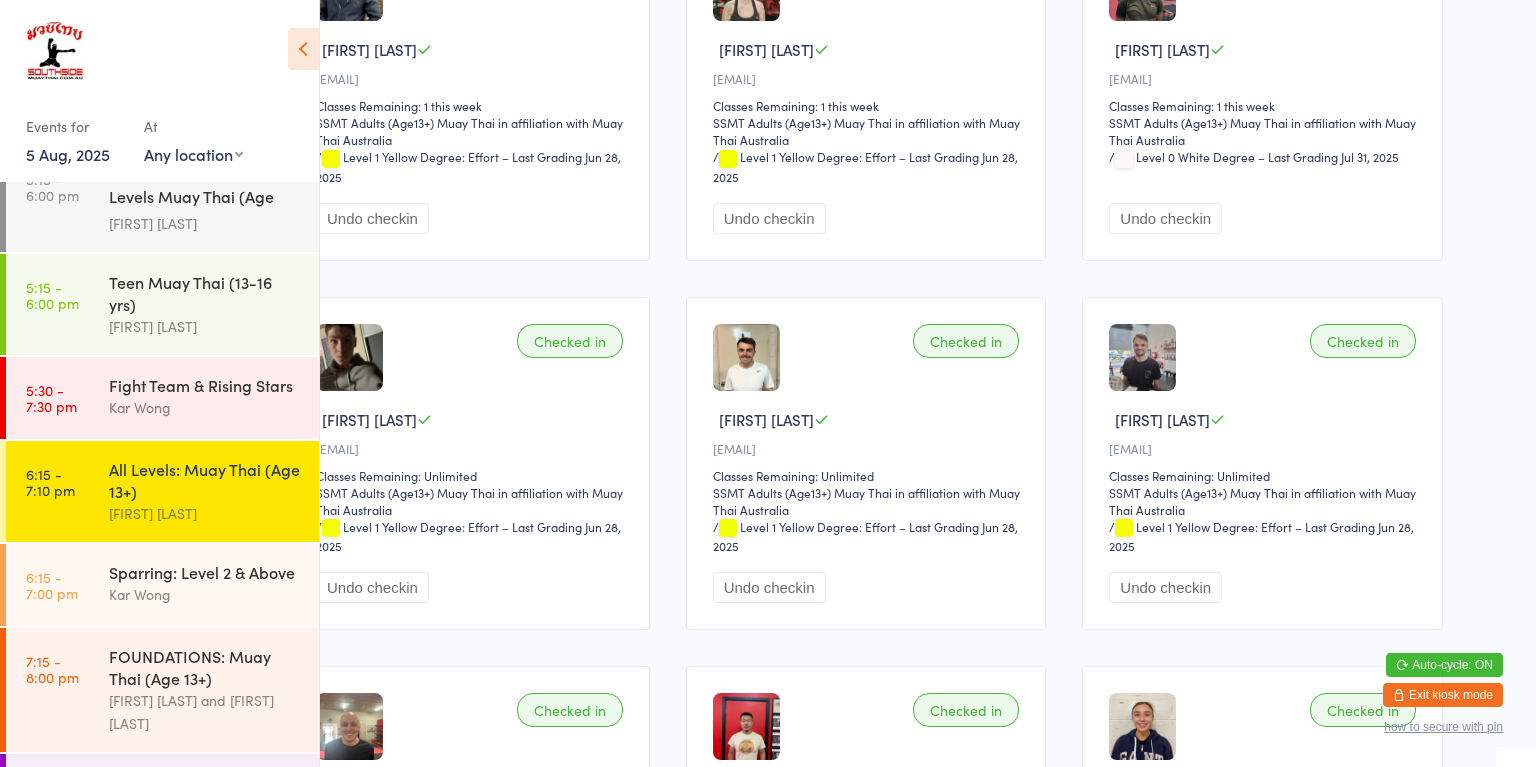 scroll, scrollTop: 1015, scrollLeft: 64, axis: both 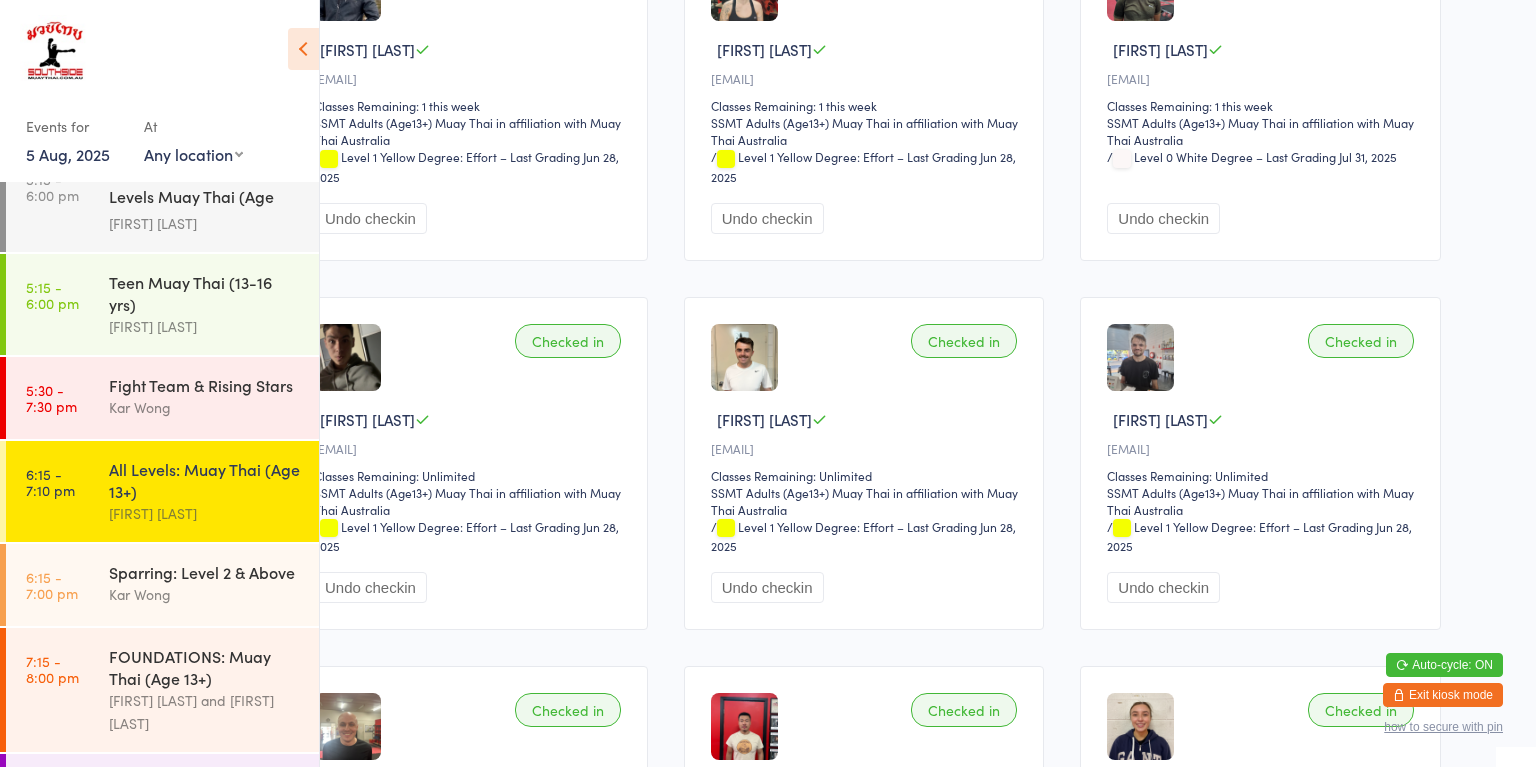 click on "Kar Wong" at bounding box center [205, 594] 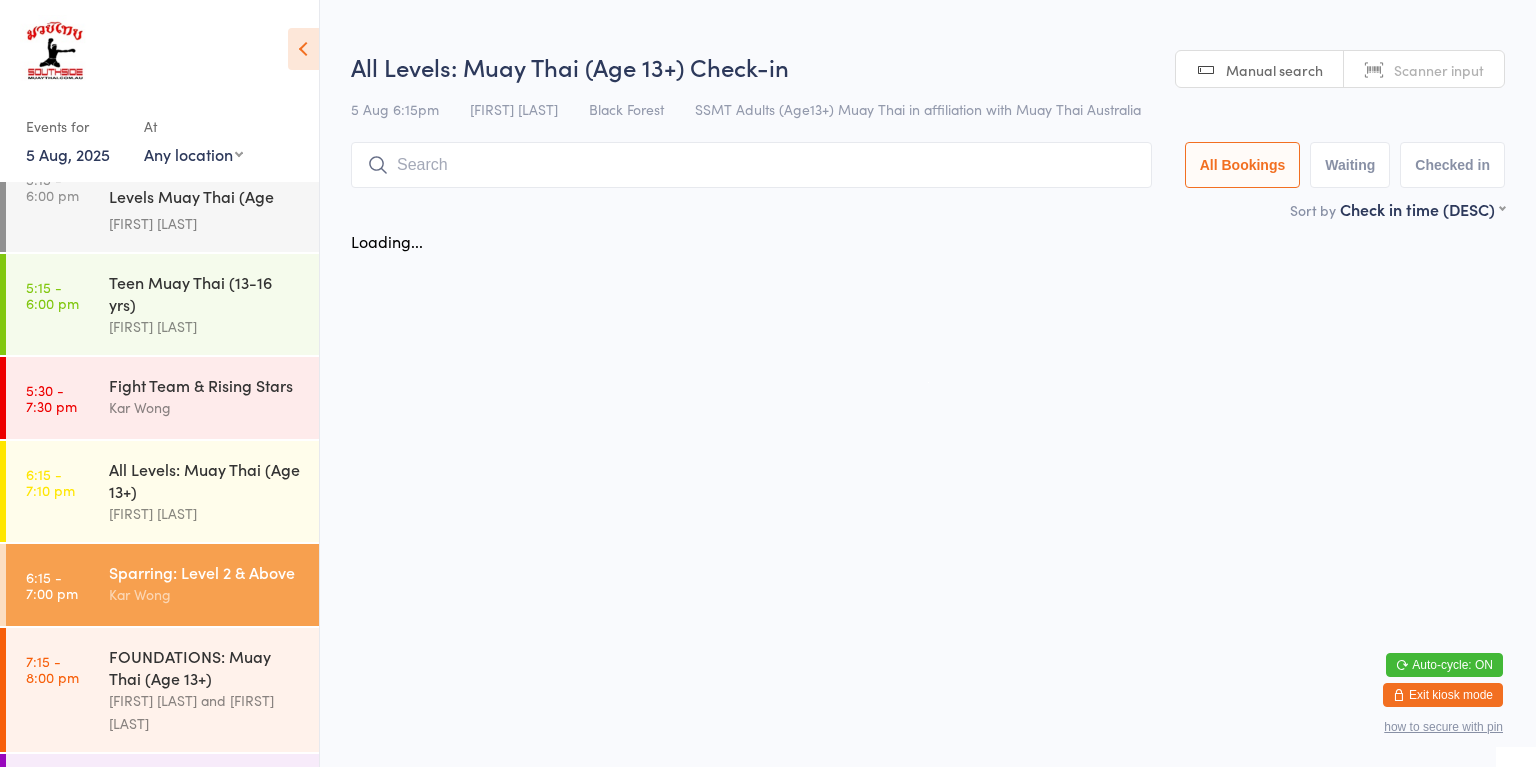 scroll, scrollTop: 0, scrollLeft: 0, axis: both 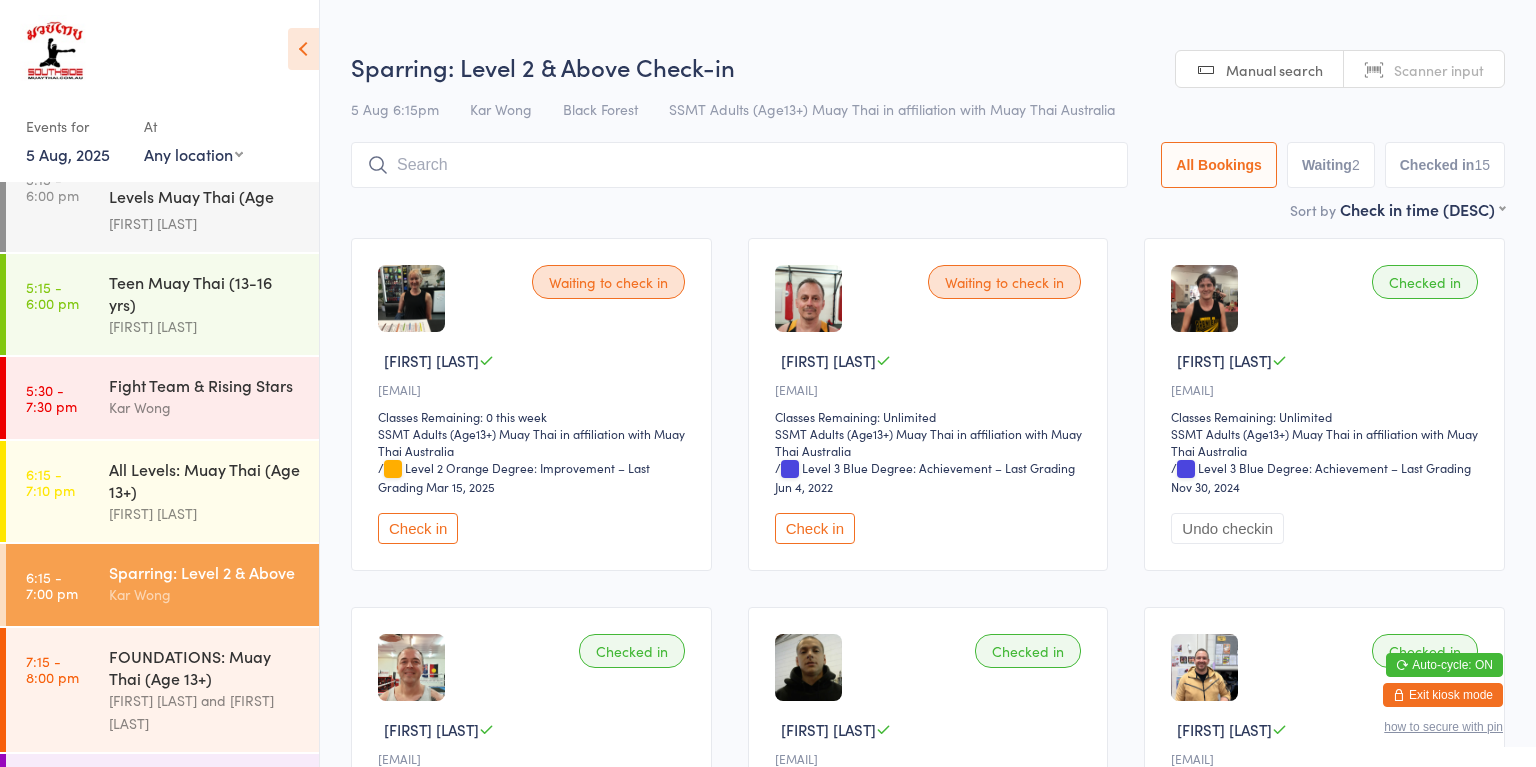 click on "Check in" at bounding box center [815, 528] 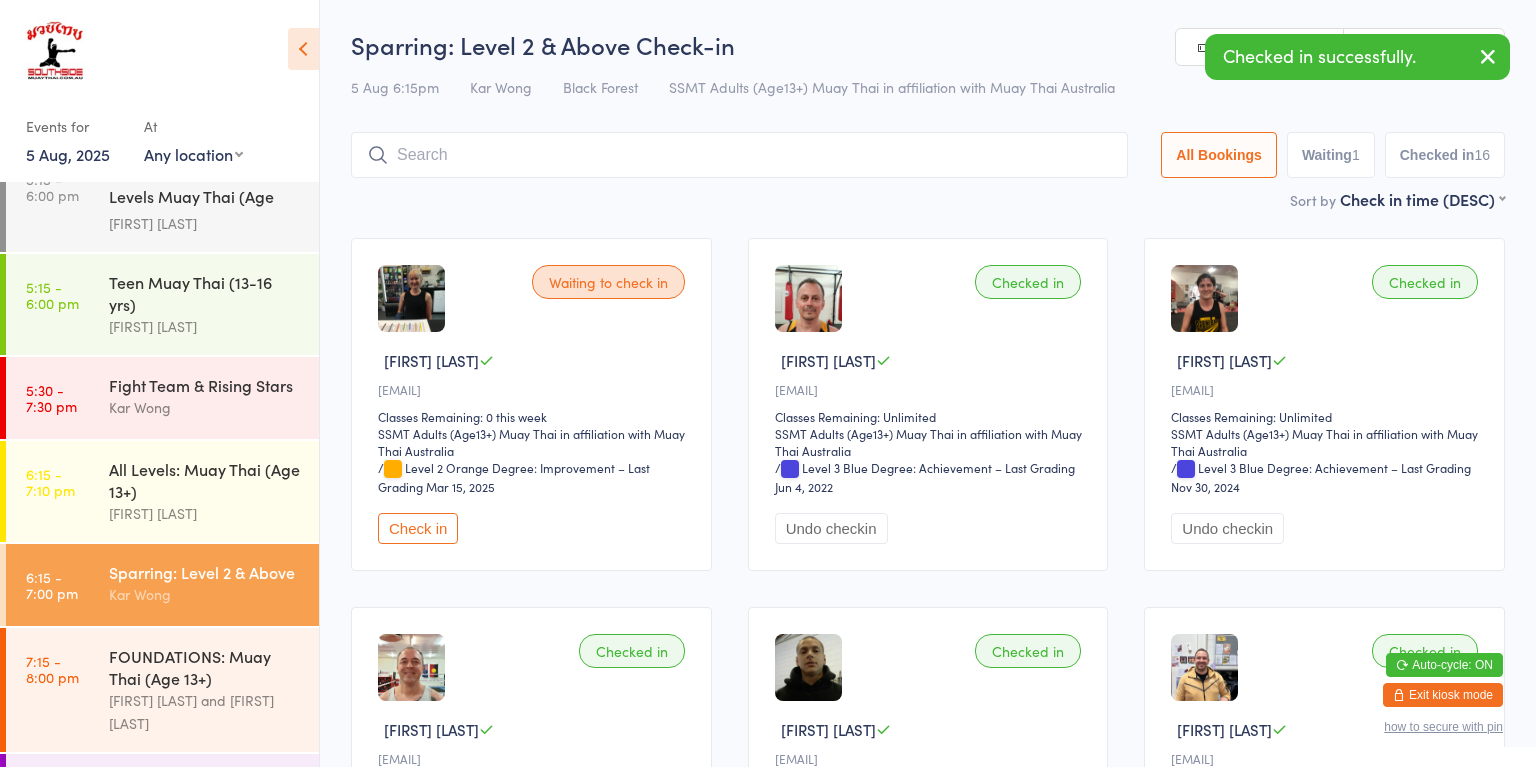 click on "Check in" at bounding box center (418, 528) 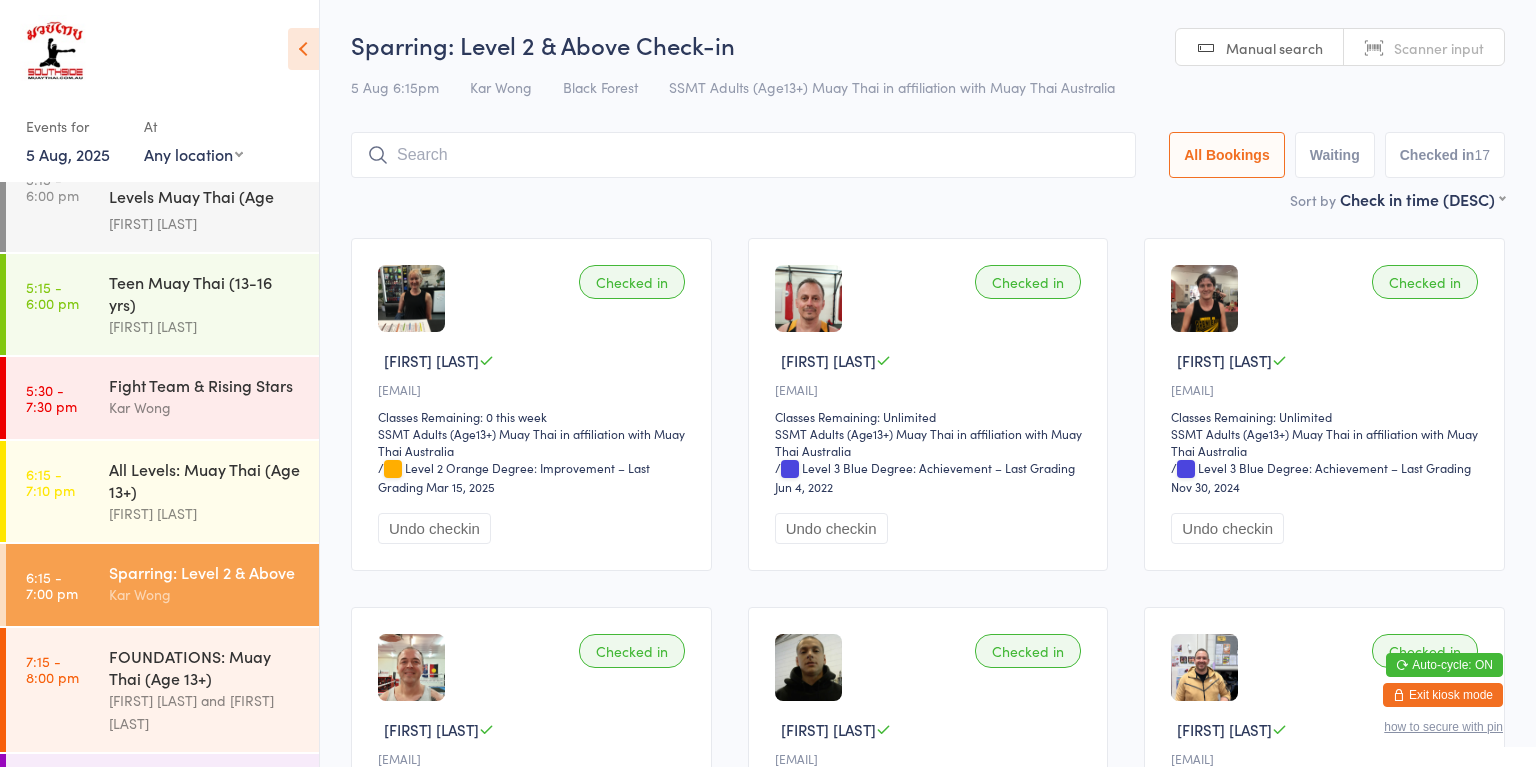 click on "All Levels: Muay Thai (Age 13+)" at bounding box center [205, 480] 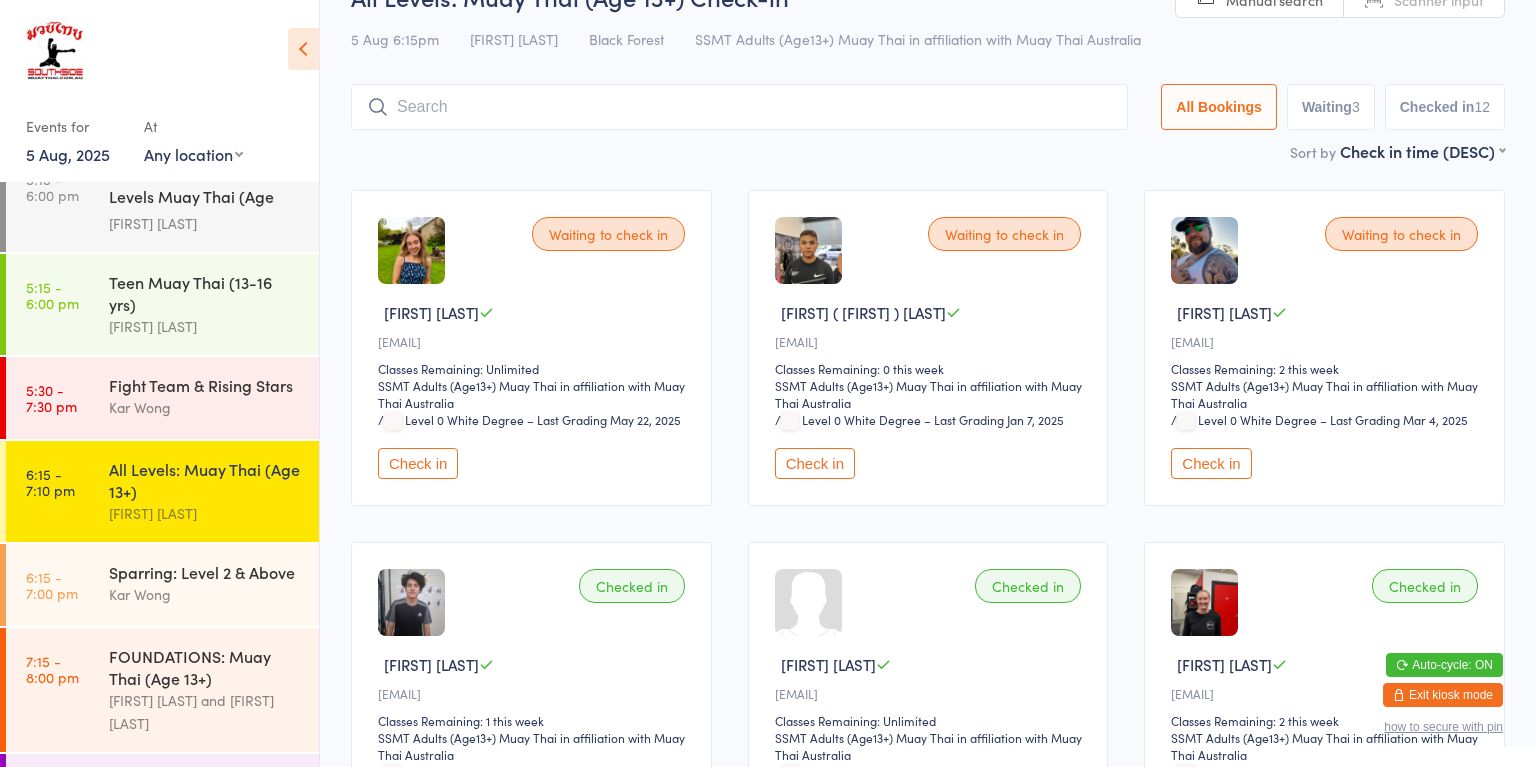 scroll, scrollTop: 49, scrollLeft: 0, axis: vertical 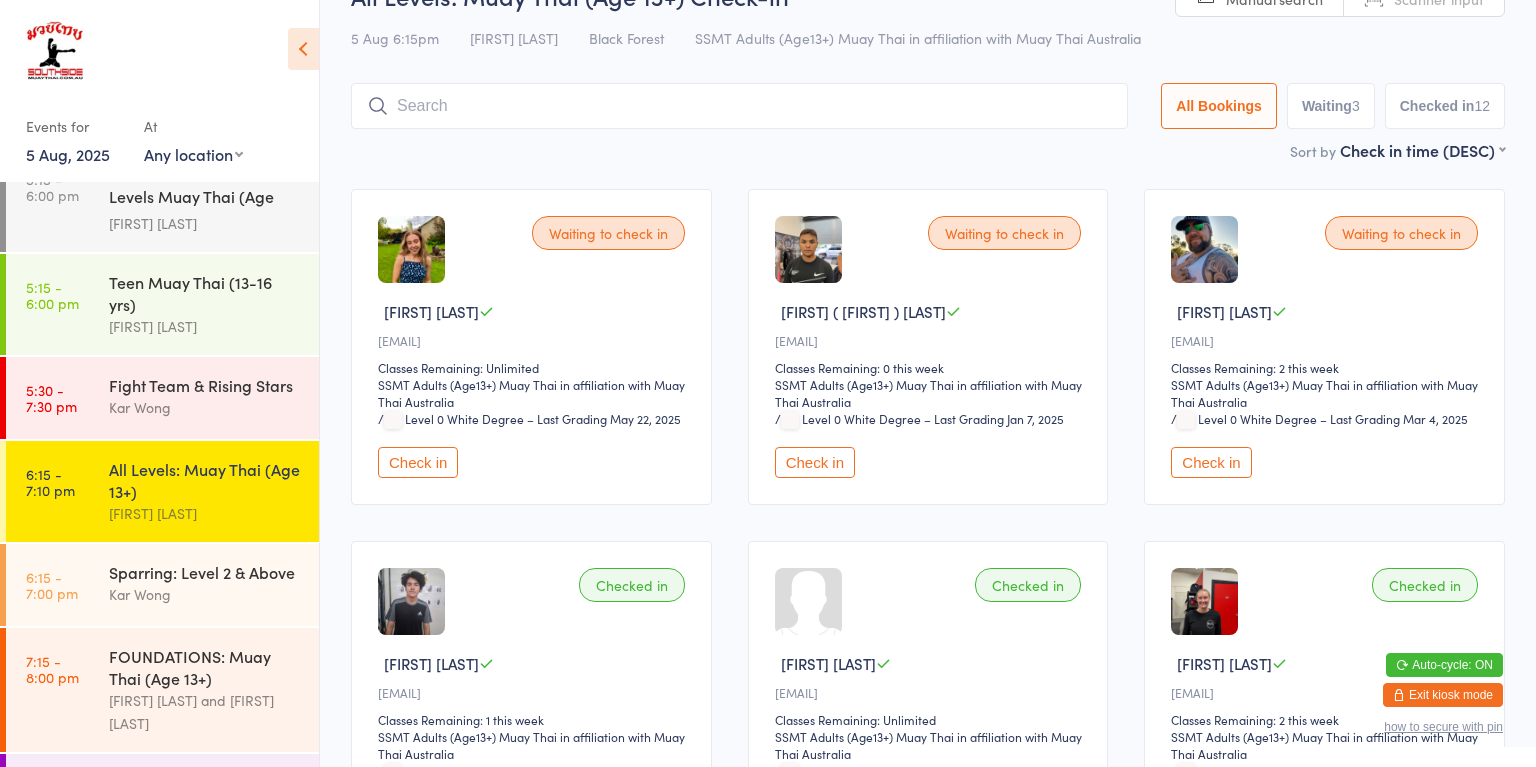 click on "Check in" at bounding box center [815, 462] 